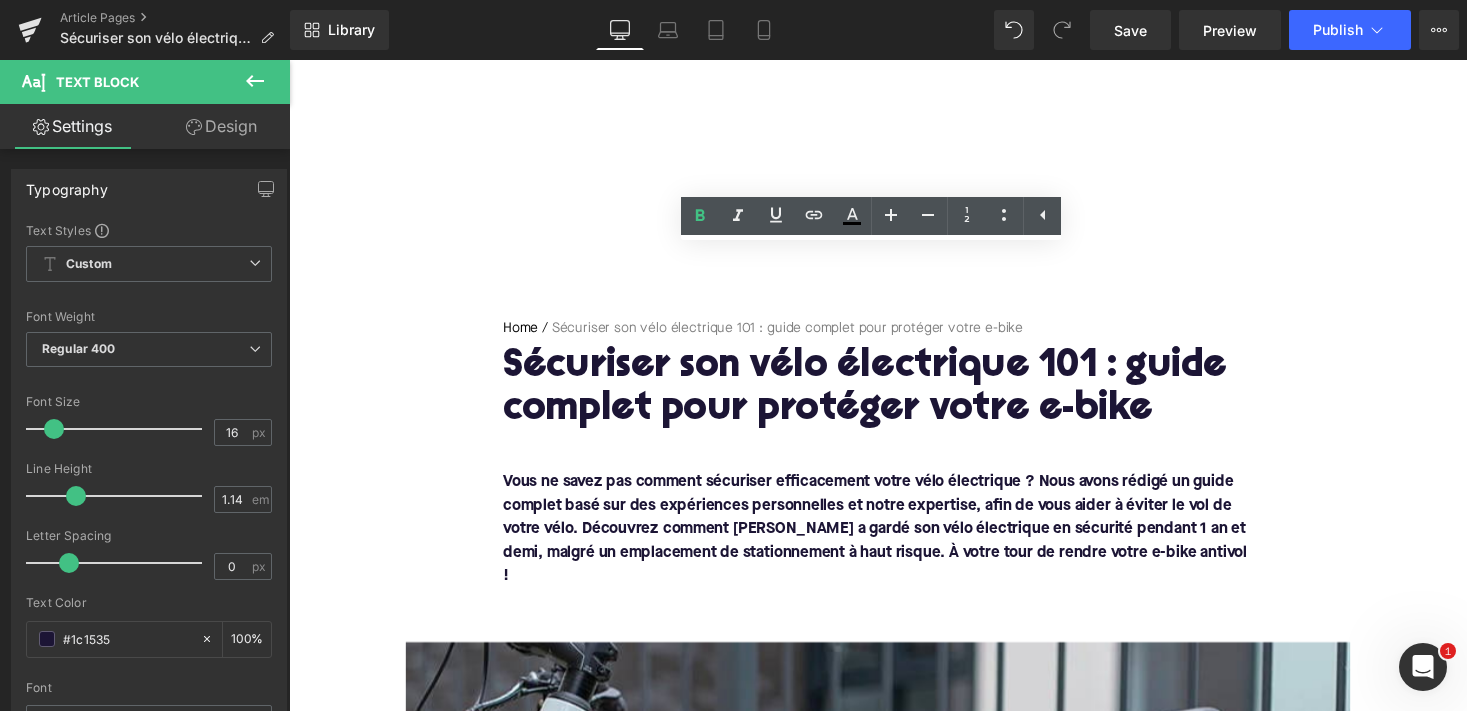 scroll, scrollTop: 3126, scrollLeft: 0, axis: vertical 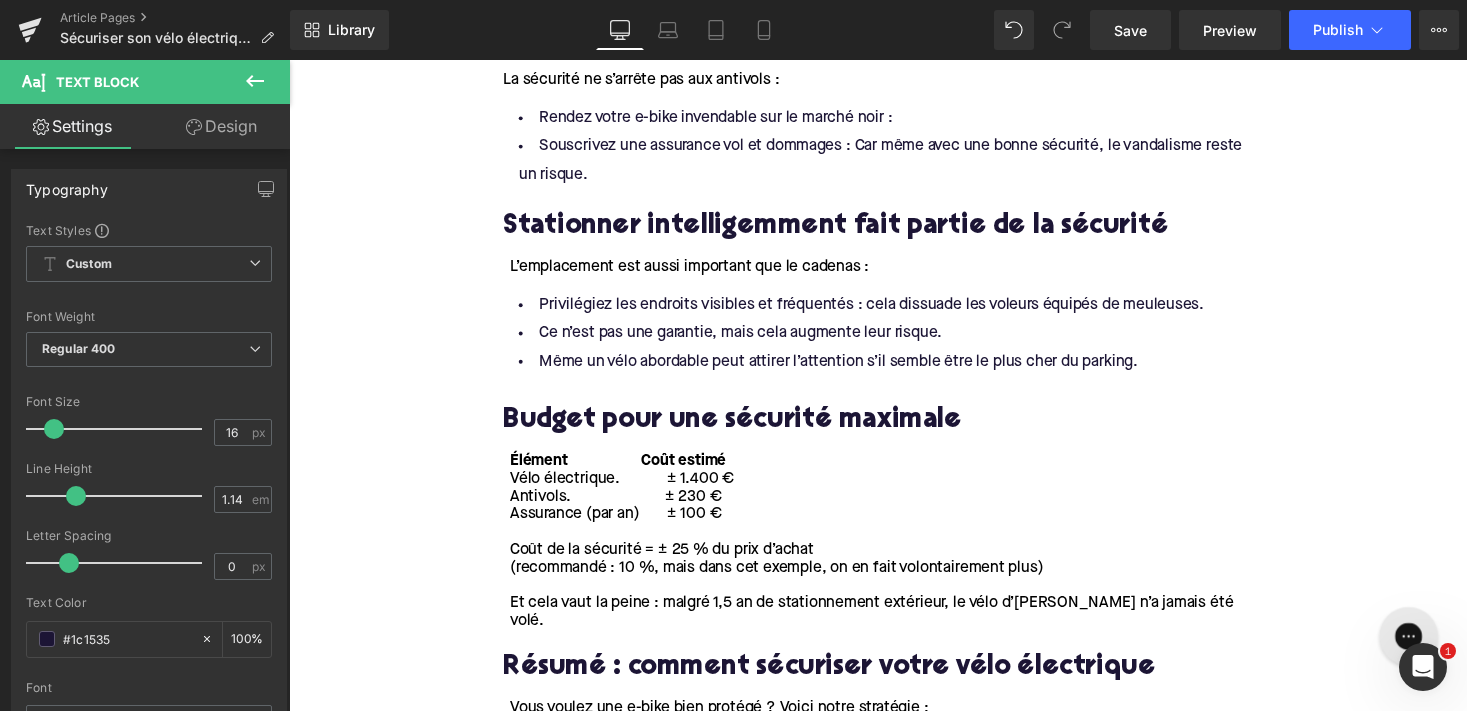 click on "Library Desktop Desktop Laptop Tablet Mobile Save Preview Publish Scheduled View Live Page View with current Template Save Template to Library Schedule Publish  Optimize  Publish Settings Shortcuts  Your page can’t be published   You've reached the maximum number of published pages on your plan  (98/999999).  You need to upgrade your plan or unpublish all your pages to get 1 publish slot.   Unpublish pages   Upgrade plan" at bounding box center [878, 30] 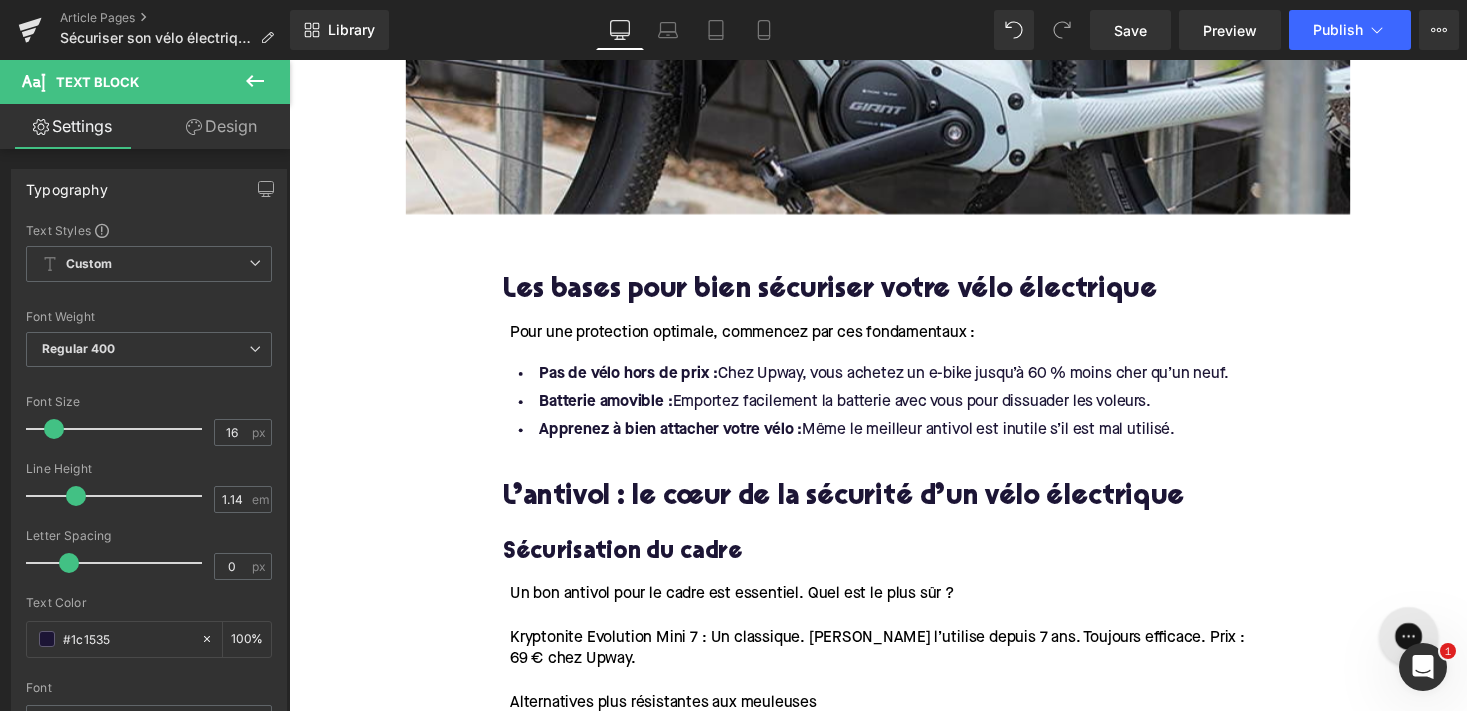 scroll, scrollTop: 1211, scrollLeft: 0, axis: vertical 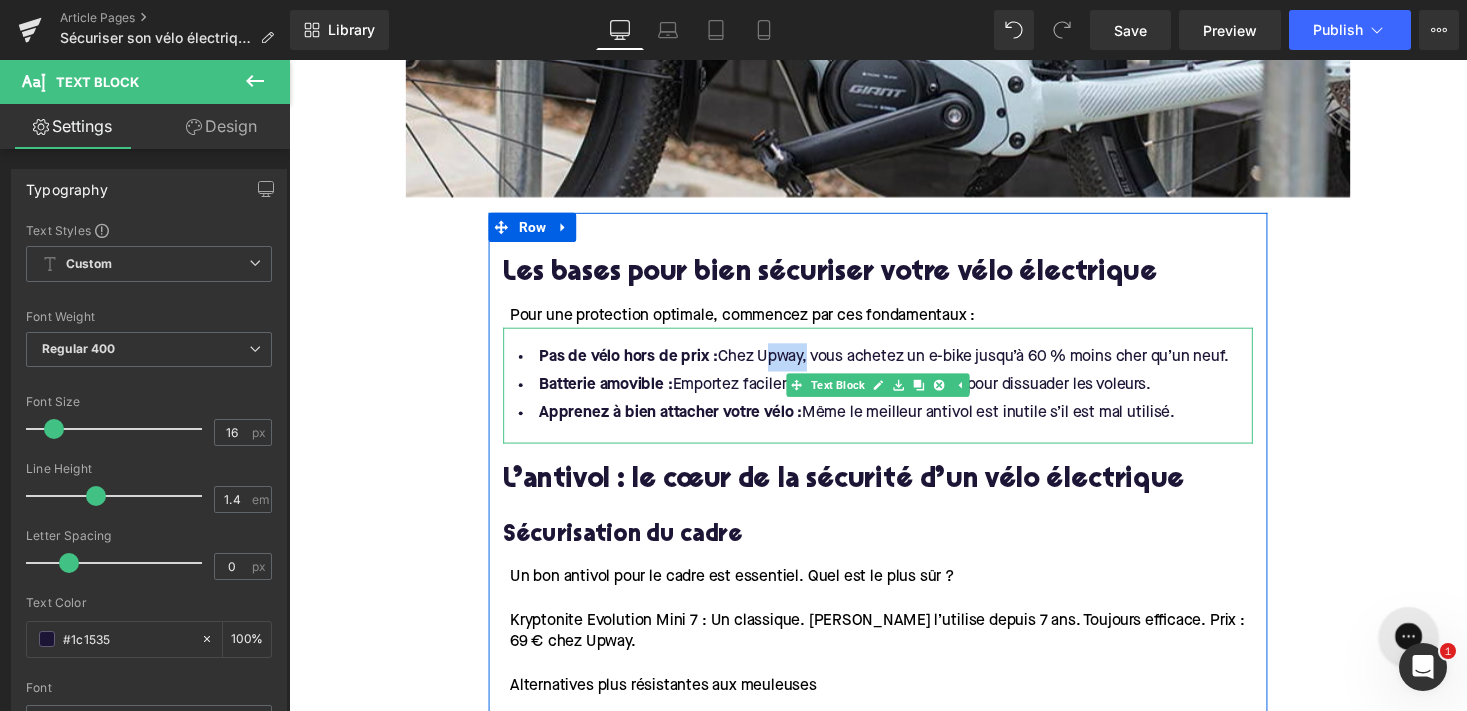 drag, startPoint x: 765, startPoint y: 342, endPoint x: 812, endPoint y: 339, distance: 47.095646 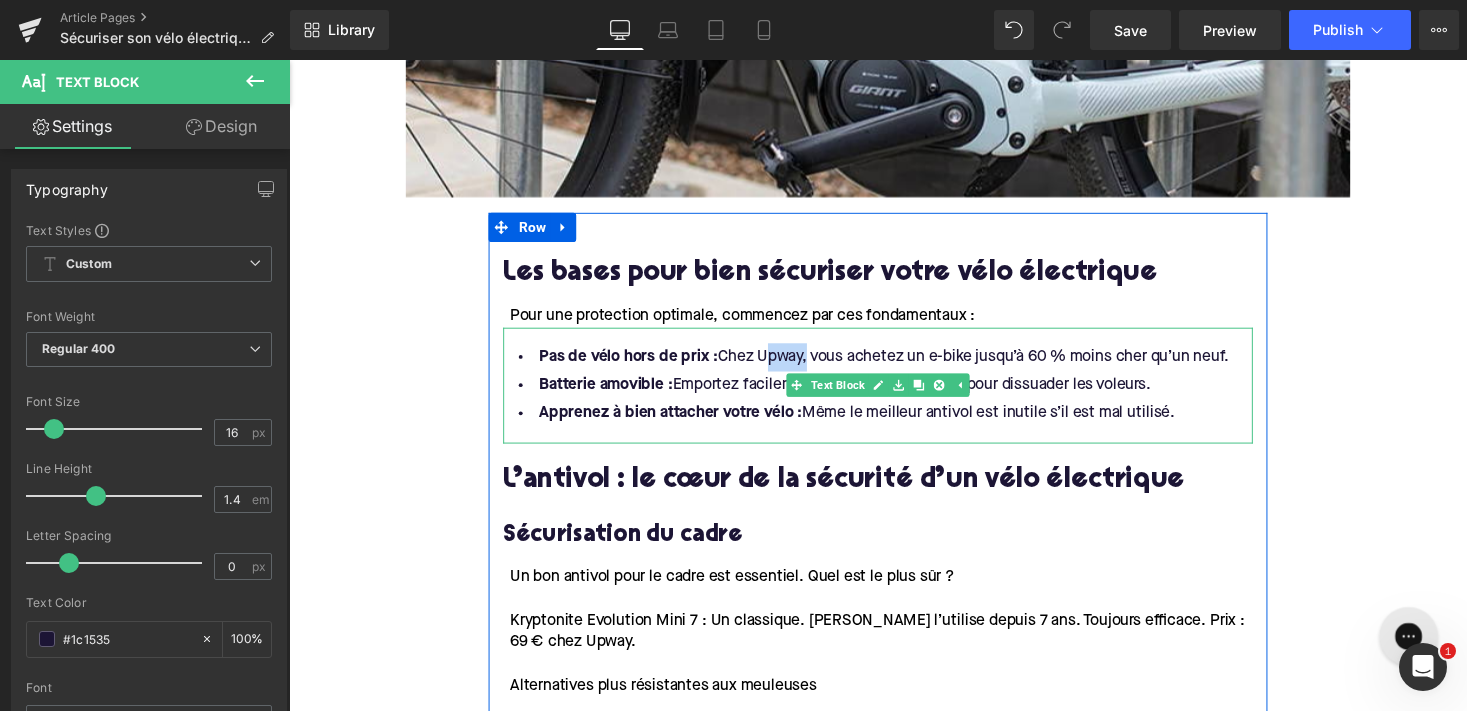 click on "Pas de vélo hors de prix :  Chez Upway, vous achetez un e-bike jusqu’à 60 % moins cher qu’un neuf." at bounding box center (894, 365) 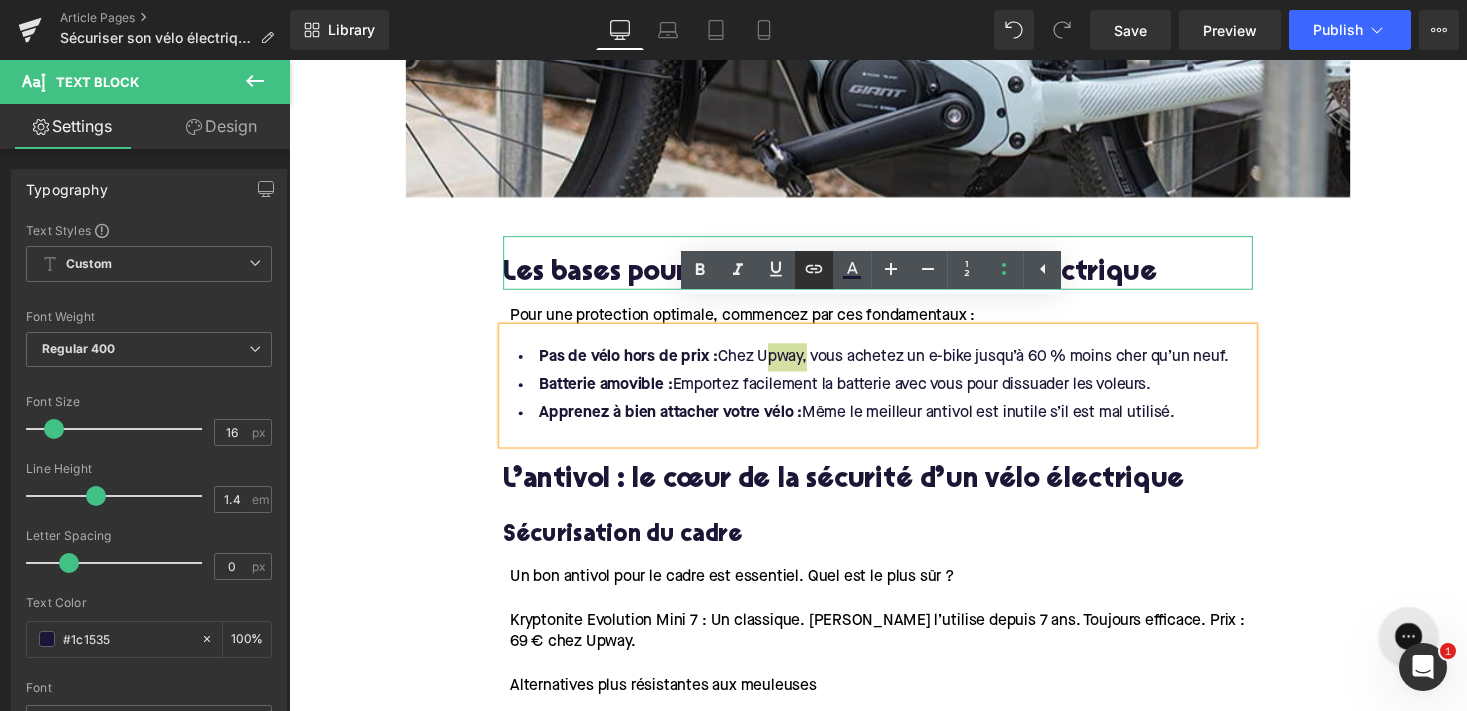 click 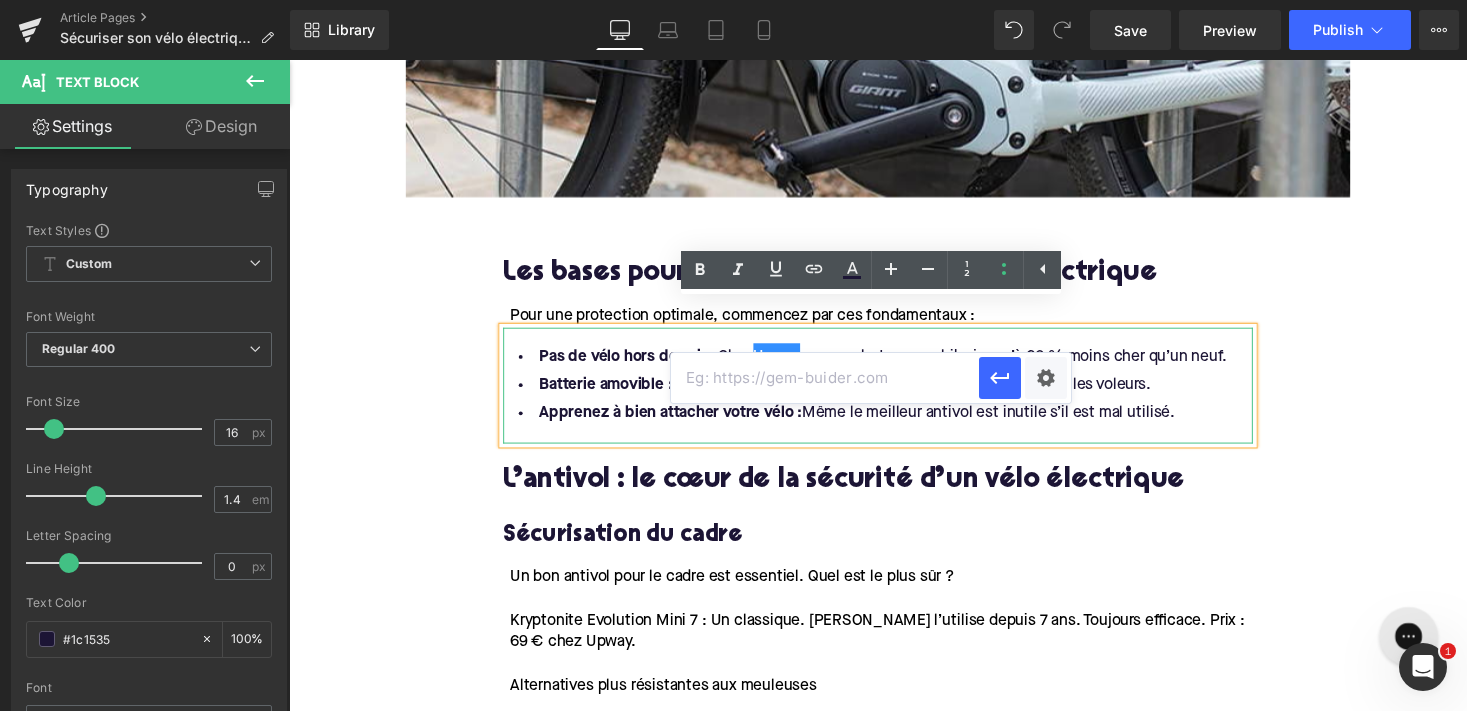 click at bounding box center (825, 378) 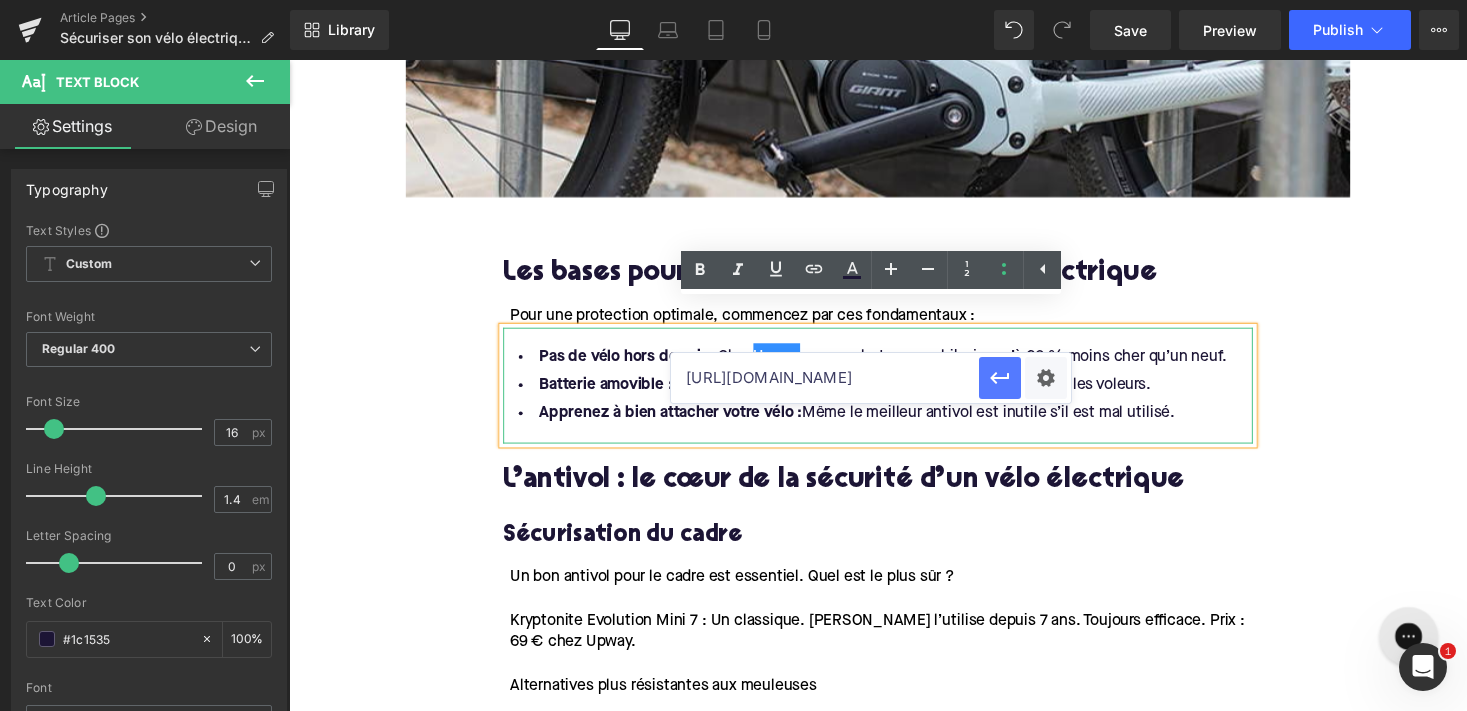 type on "[URL][DOMAIN_NAME]" 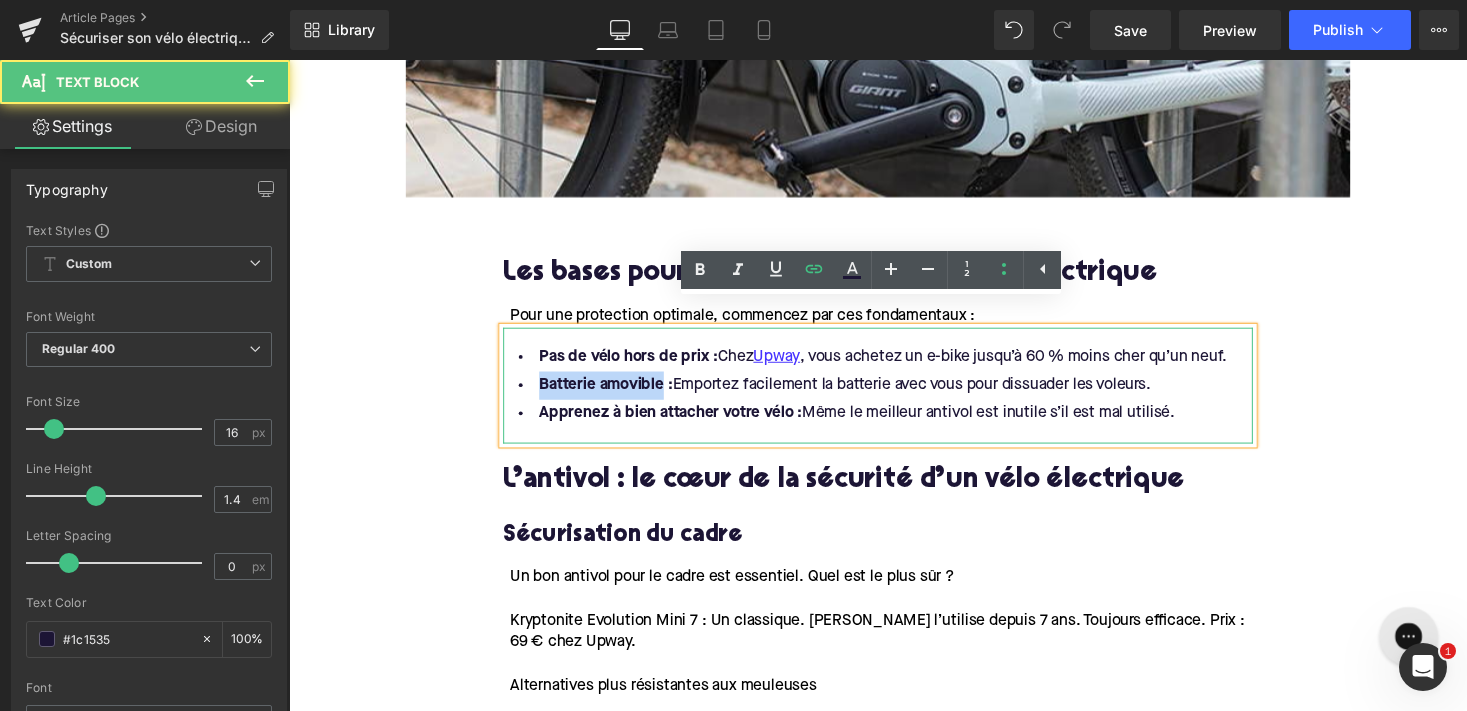 drag, startPoint x: 664, startPoint y: 368, endPoint x: 538, endPoint y: 374, distance: 126.14278 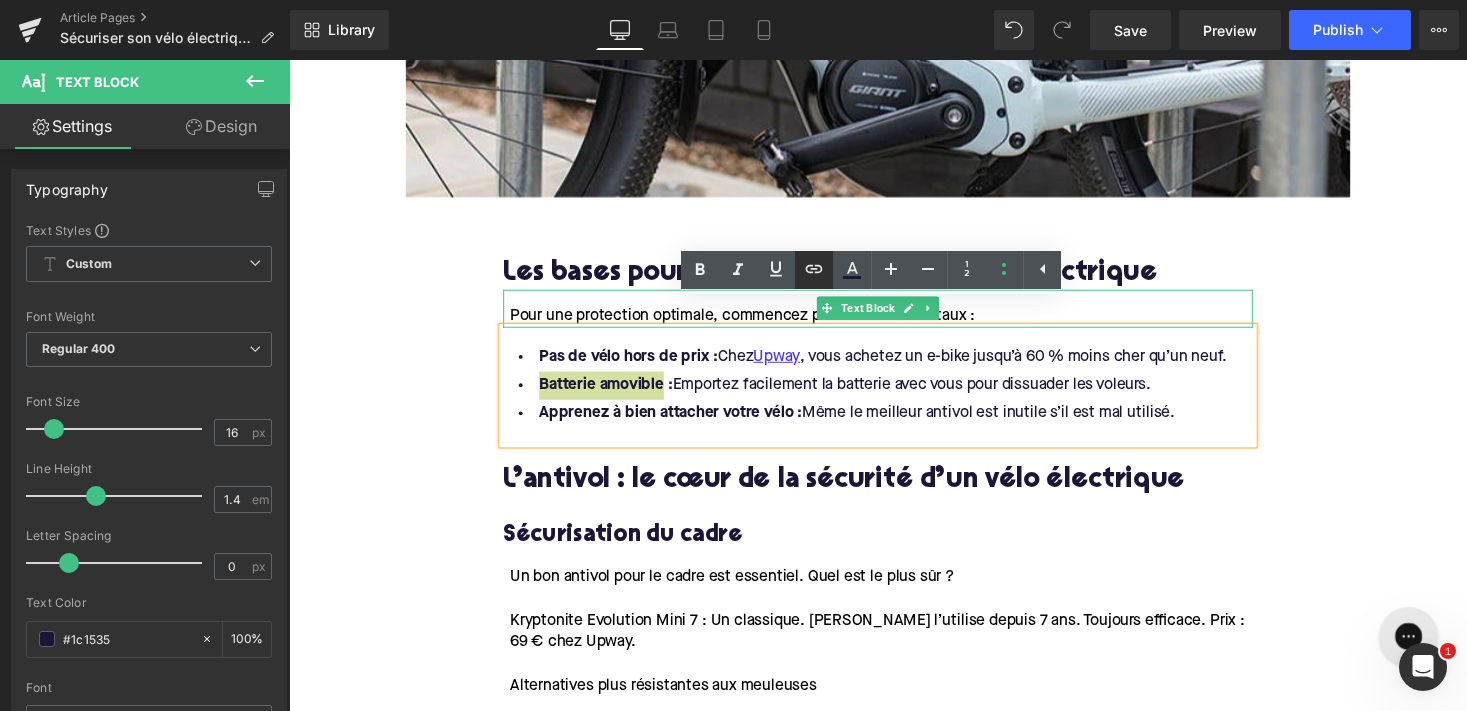 click 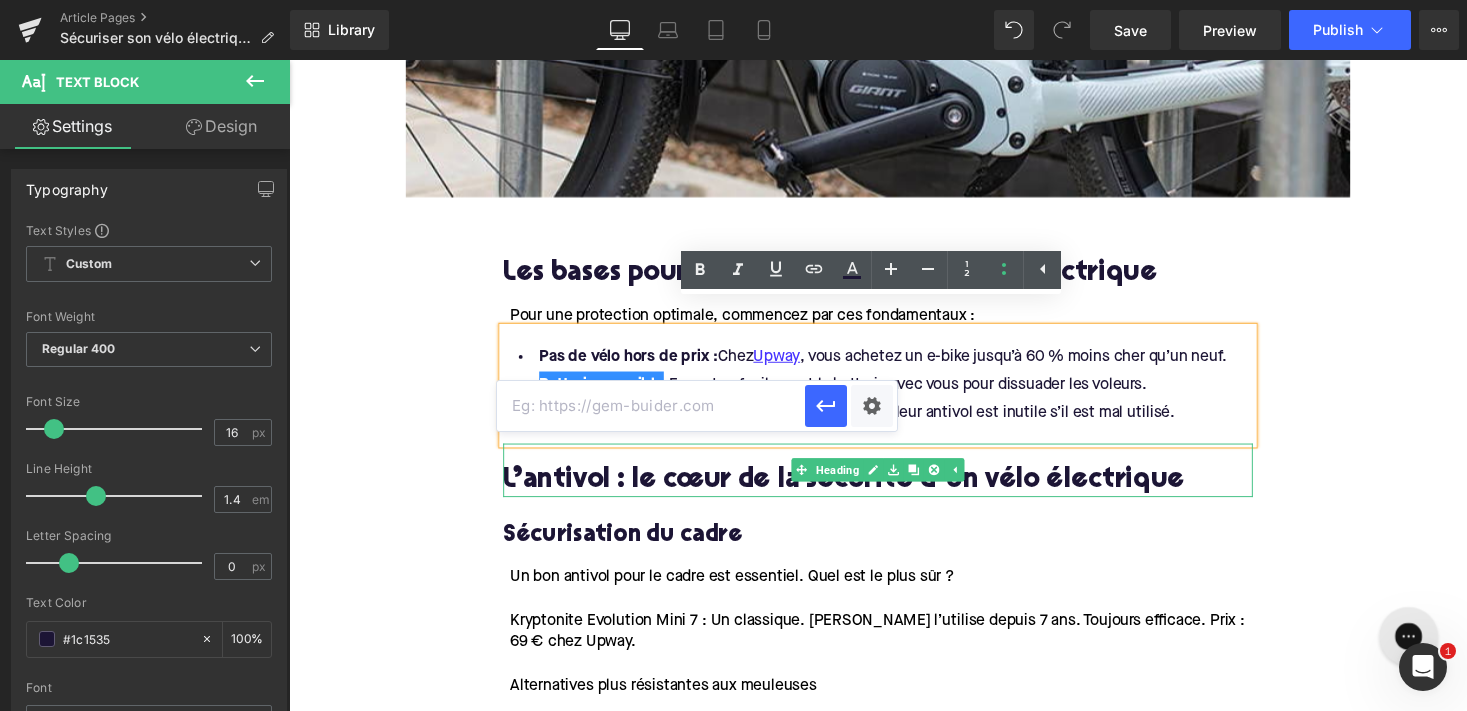 click at bounding box center (651, 406) 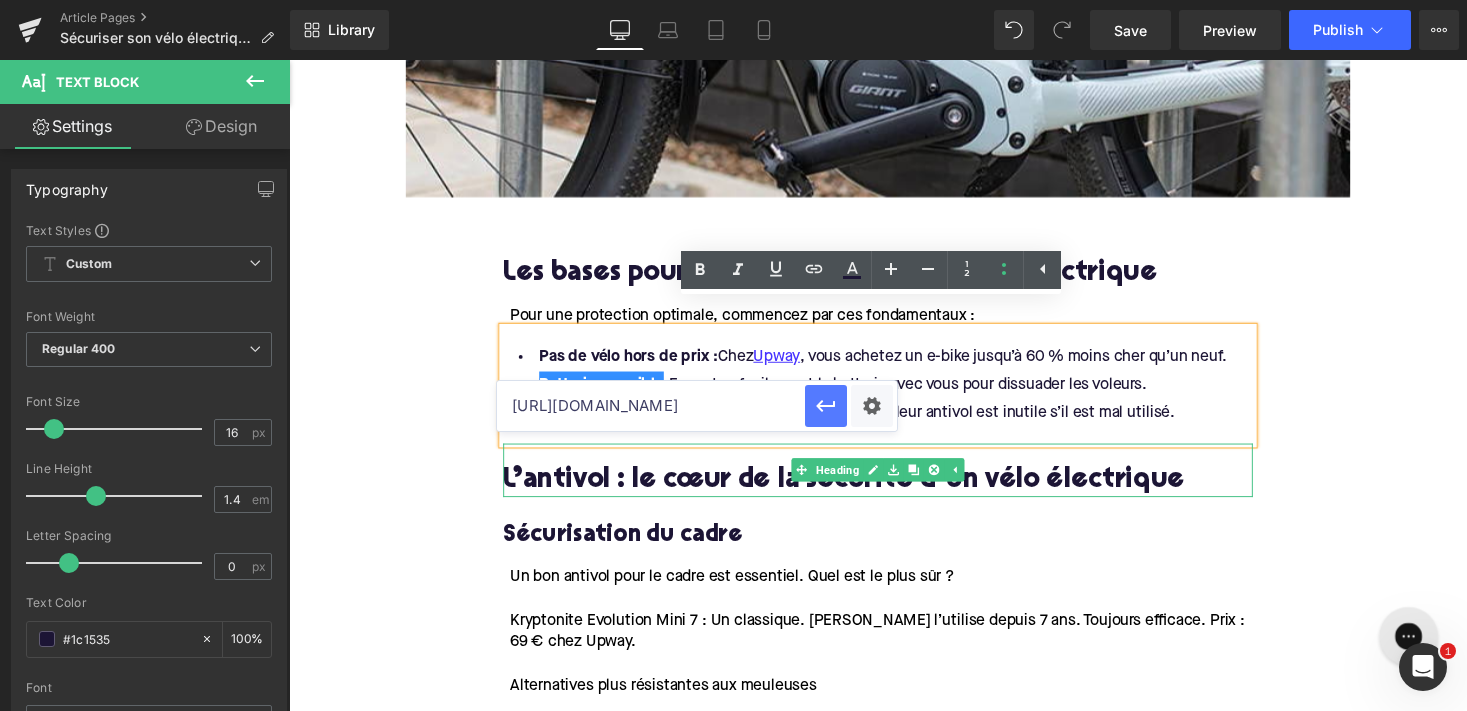 type on "[URL][DOMAIN_NAME]" 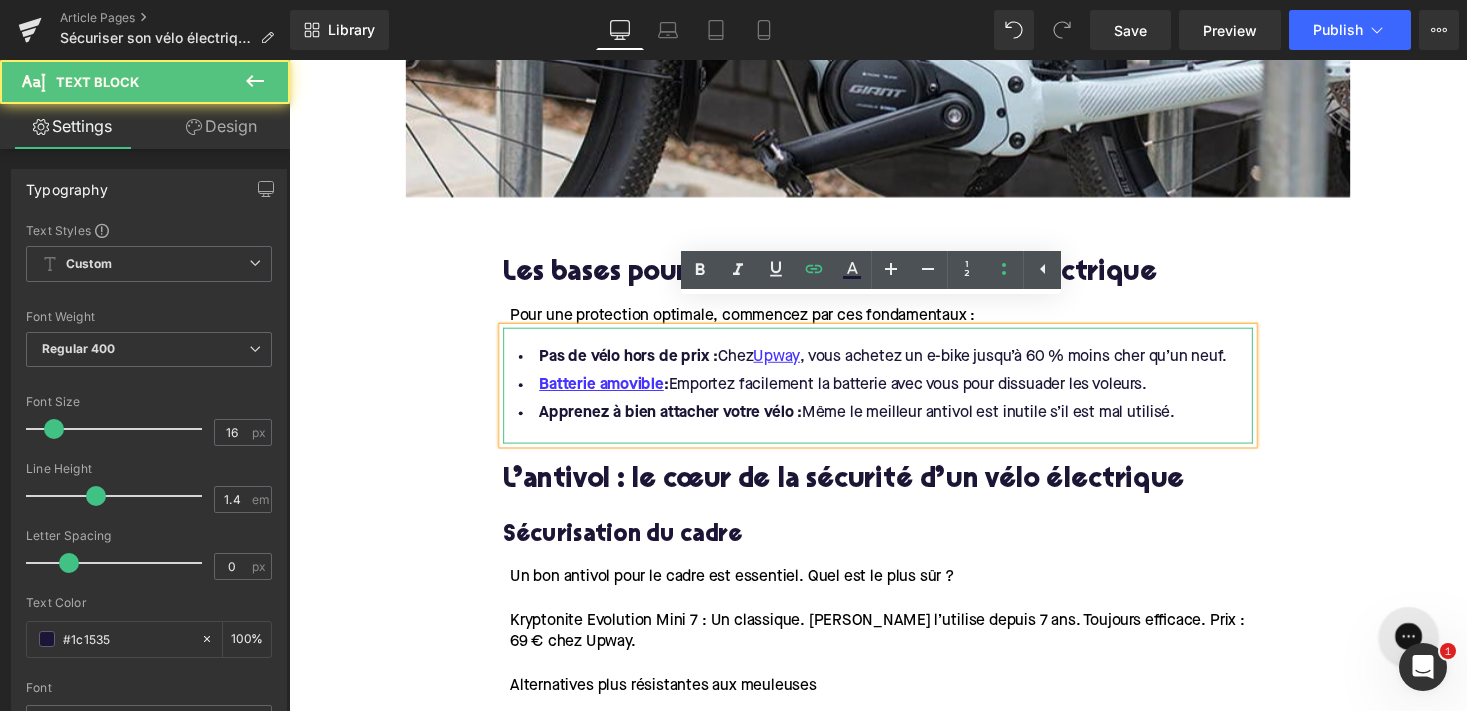 click on "Pas de vélo hors de prix :" at bounding box center [638, 365] 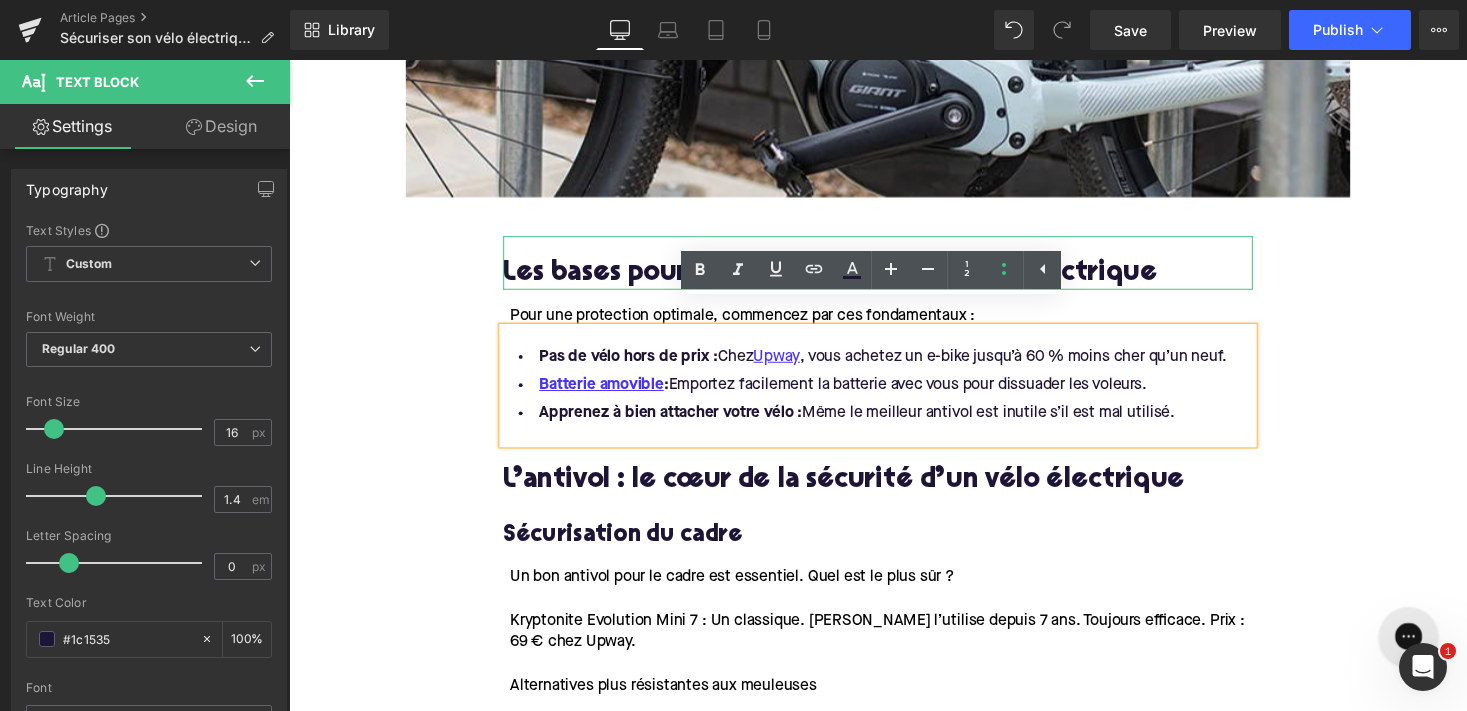 click on "Les bases pour bien sécuriser votre vélo électrique" at bounding box center (894, 268) 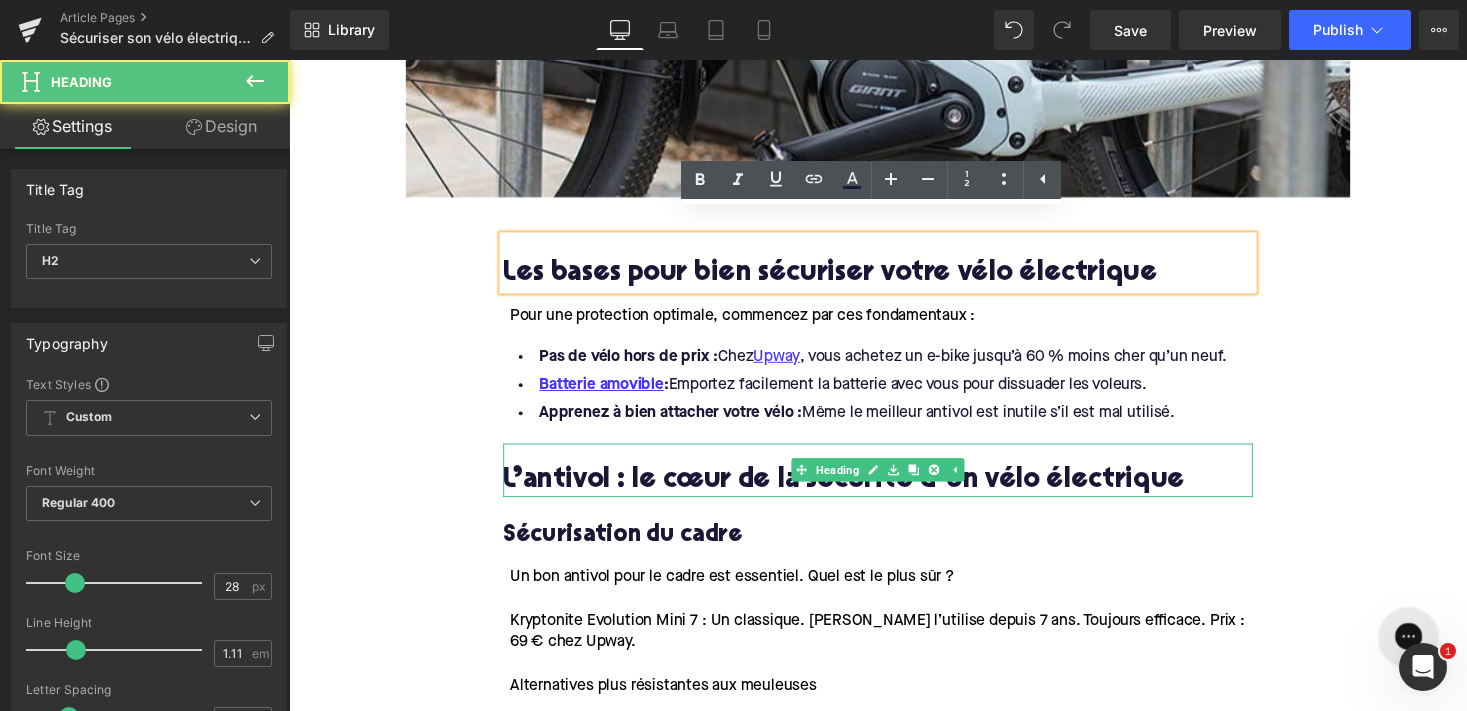 click on "L’antivol : le cœur de la sécurité d’un vélo électrique" at bounding box center (894, 493) 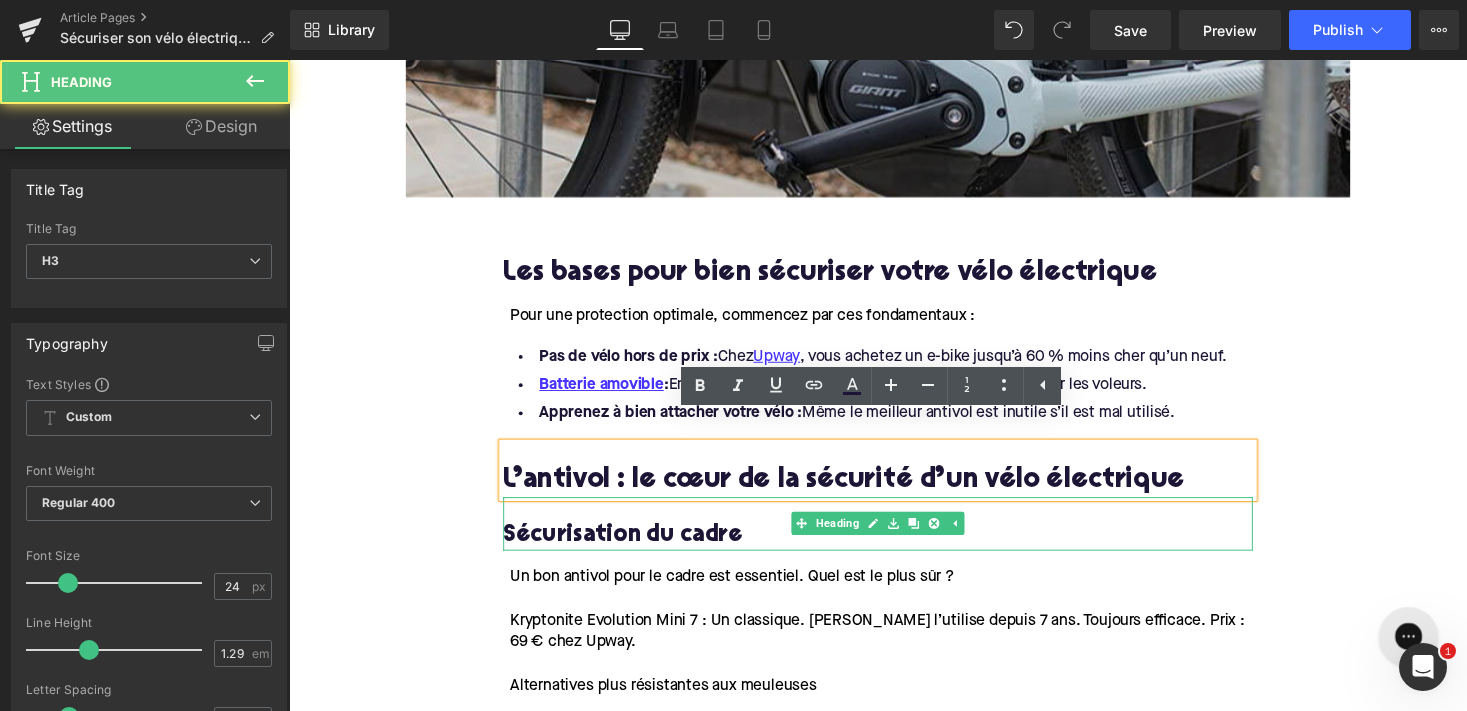 drag, startPoint x: 602, startPoint y: 529, endPoint x: 821, endPoint y: 101, distance: 480.77542 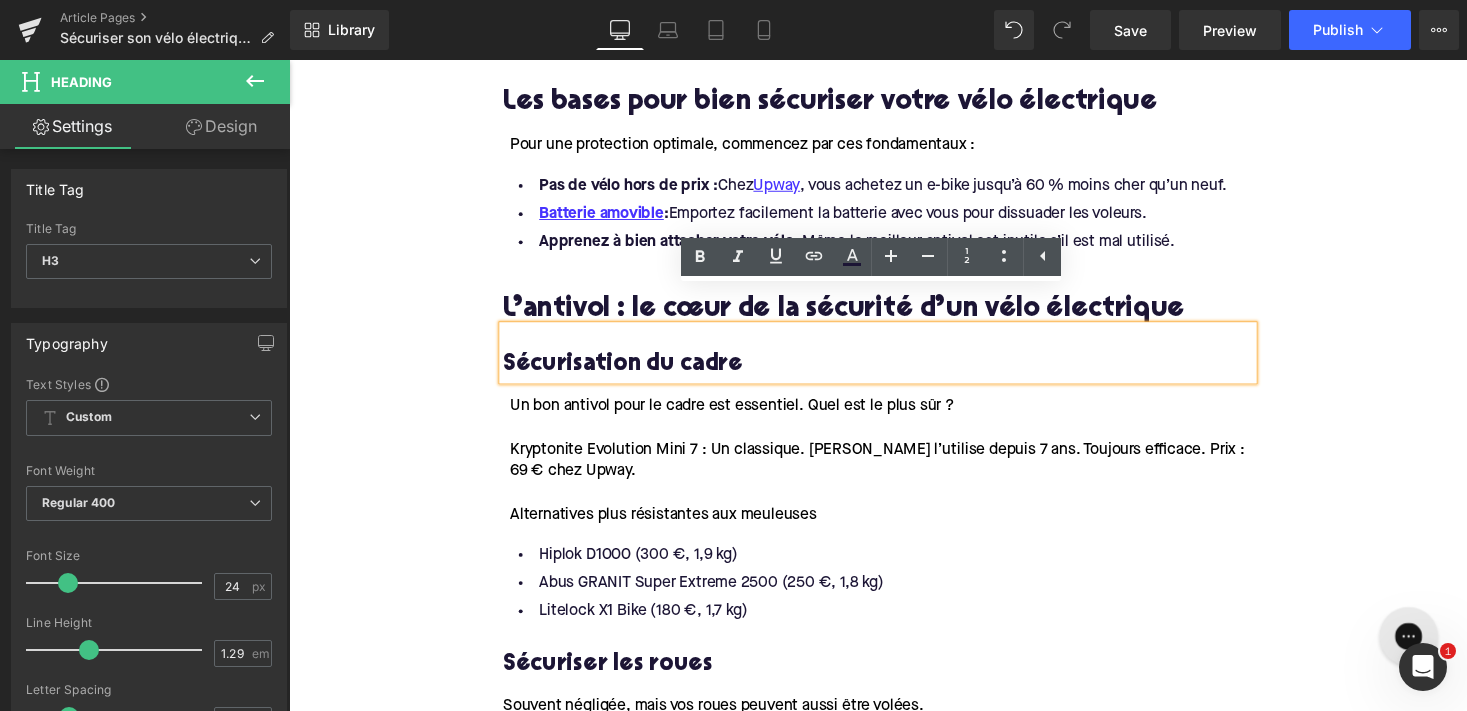 scroll, scrollTop: 1400, scrollLeft: 0, axis: vertical 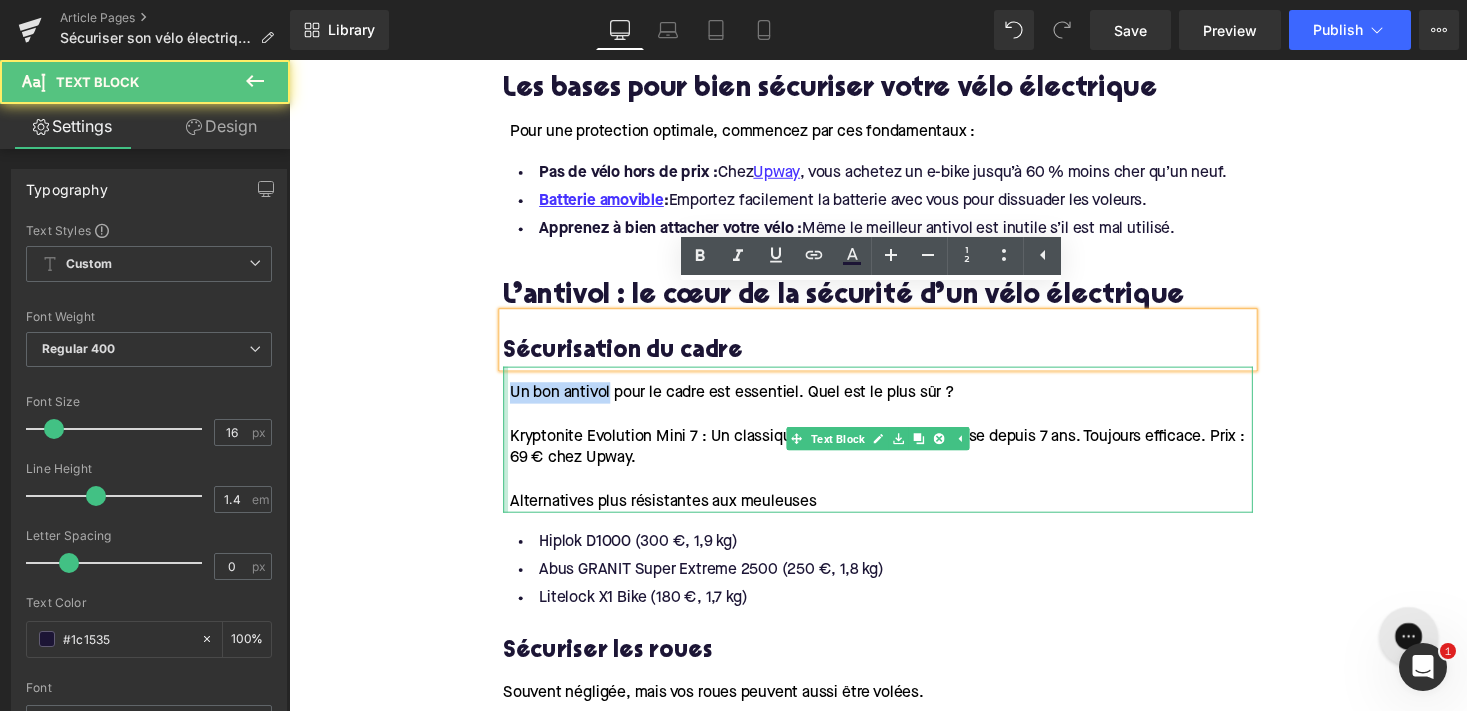 drag, startPoint x: 615, startPoint y: 375, endPoint x: 505, endPoint y: 376, distance: 110.00455 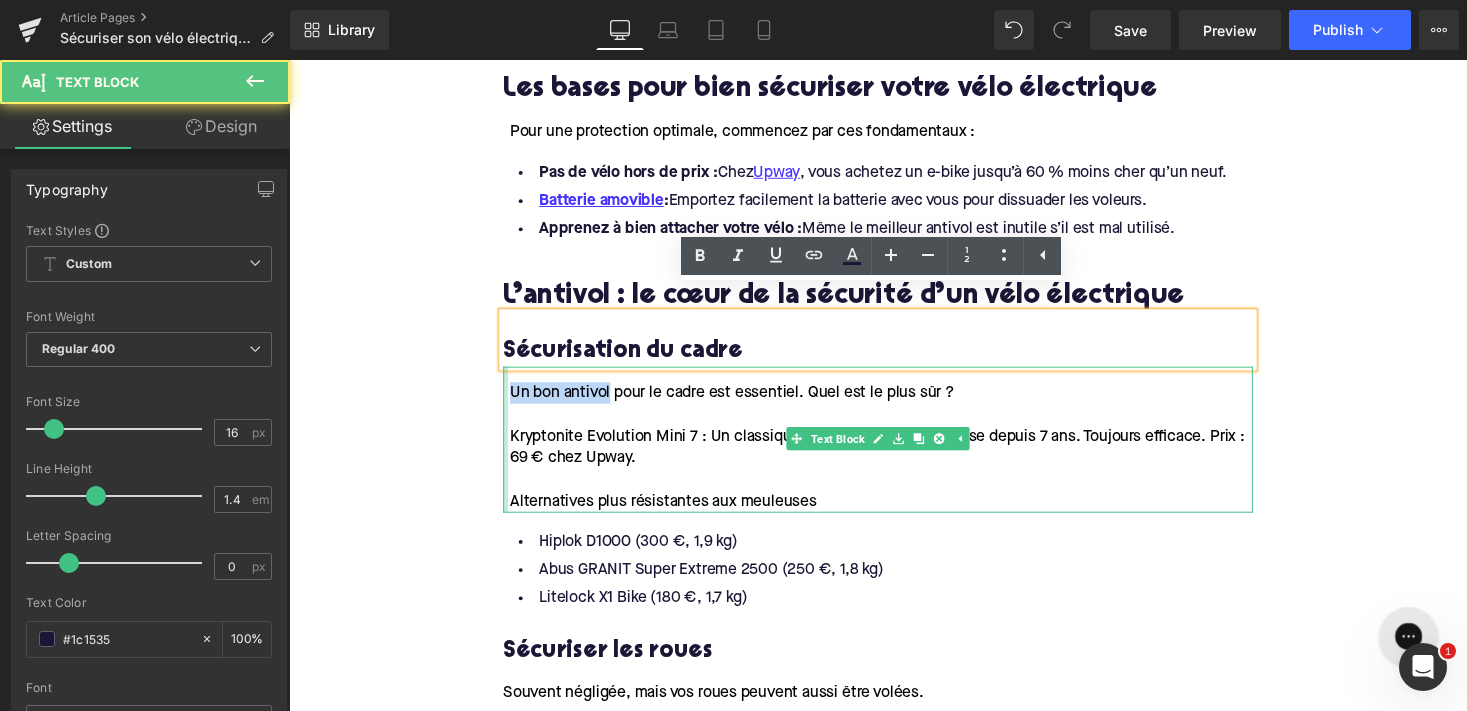 click on "Un bon antivol pour le cadre est essentiel. Quel est le plus sûr ? Kryptonite Evolution Mini 7 : Un classique. [PERSON_NAME] l’utilise depuis 7 ans. Toujours efficace. Prix : 69 € chez Upway. Alternatives plus résistantes aux meuleuses  Text Block     NaNpx" at bounding box center (894, 450) 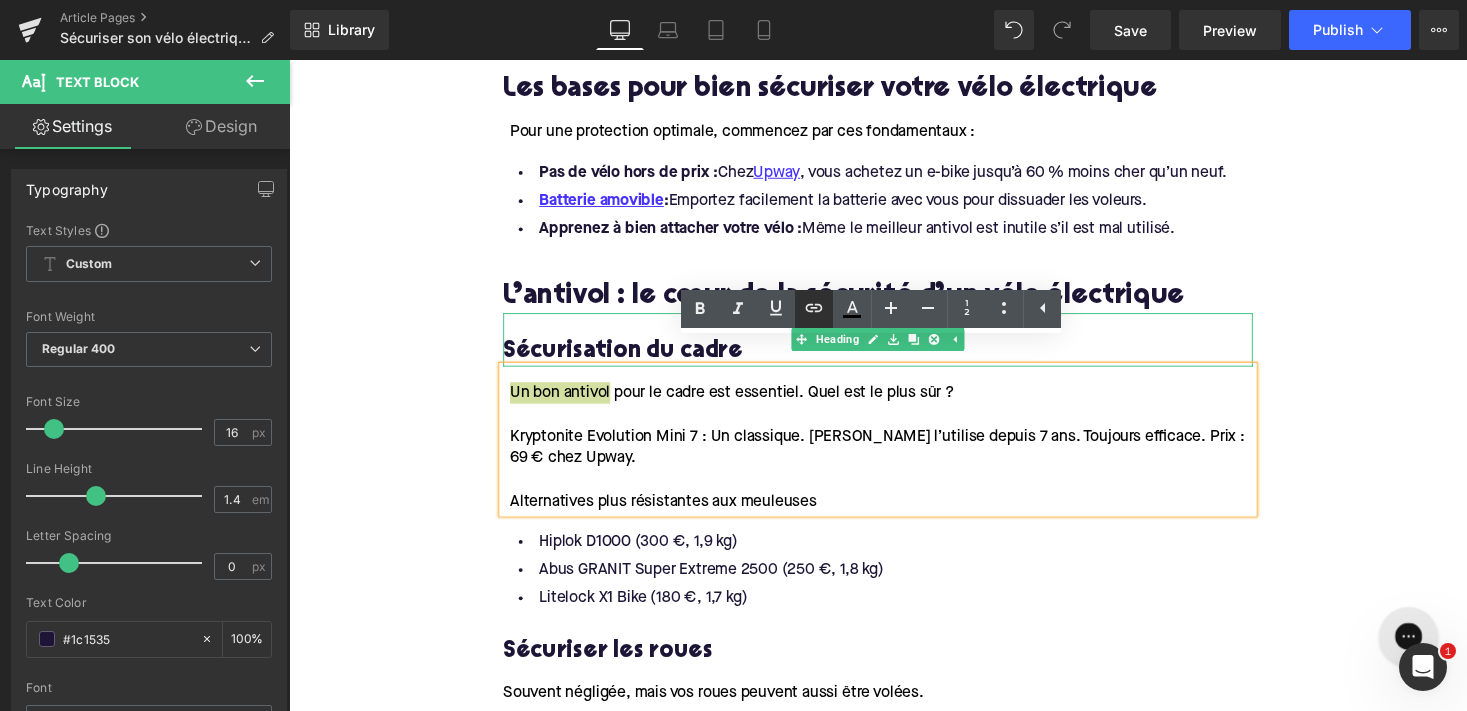 click 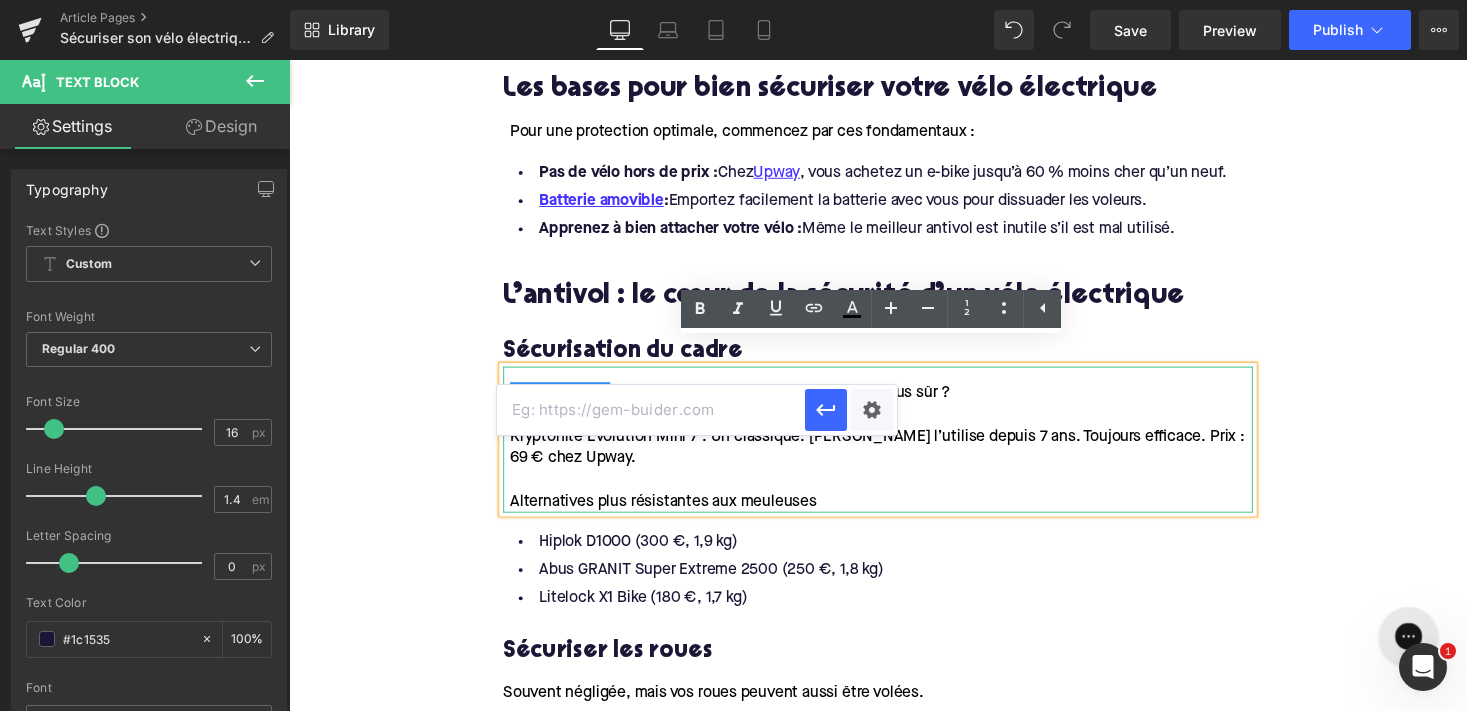 click at bounding box center (651, 410) 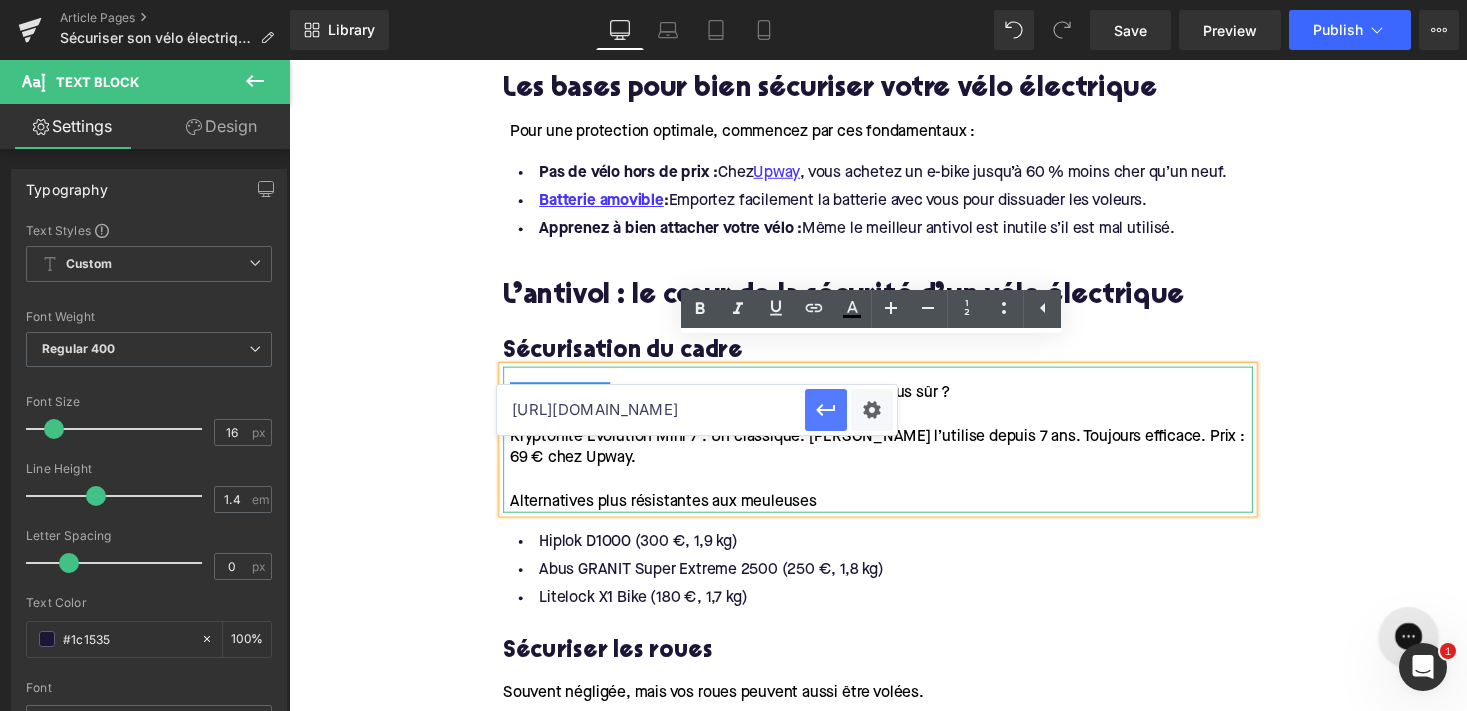 click 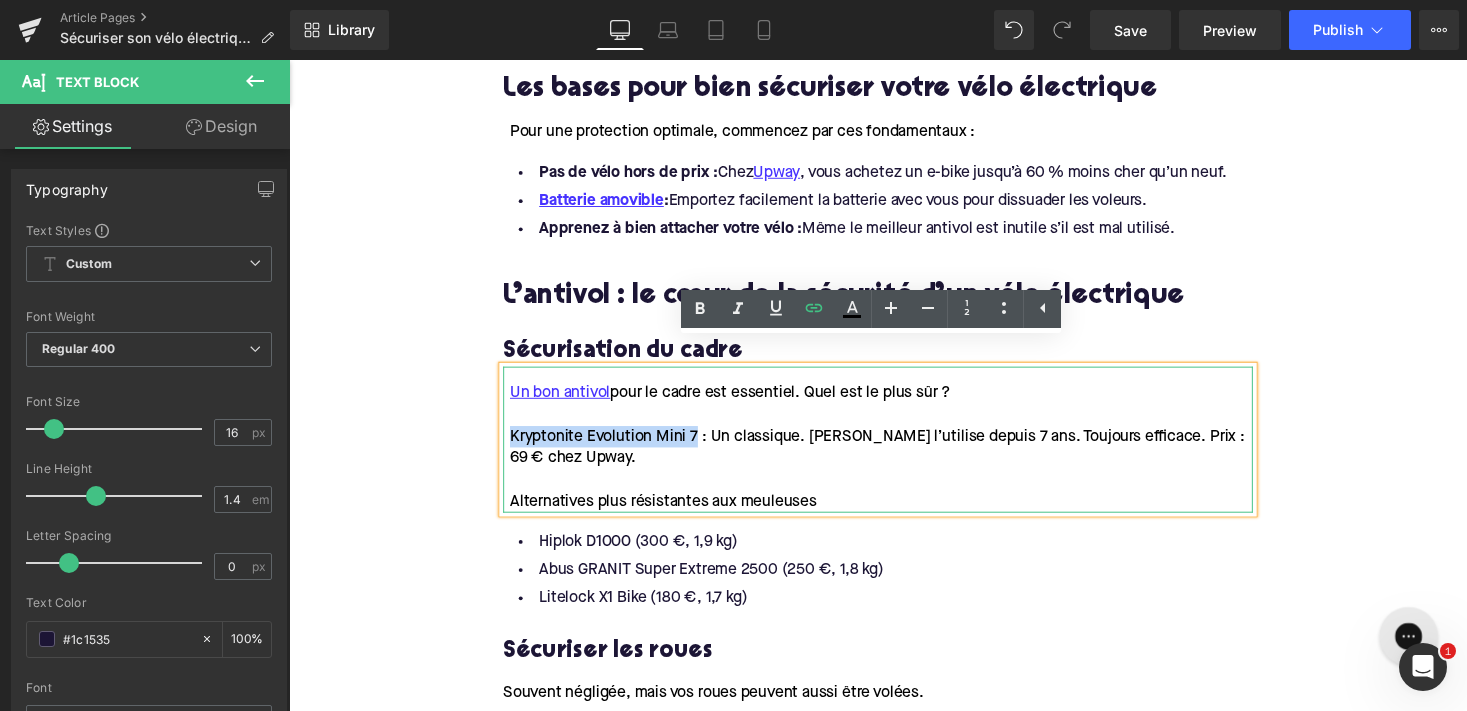 drag, startPoint x: 705, startPoint y: 421, endPoint x: 510, endPoint y: 424, distance: 195.02307 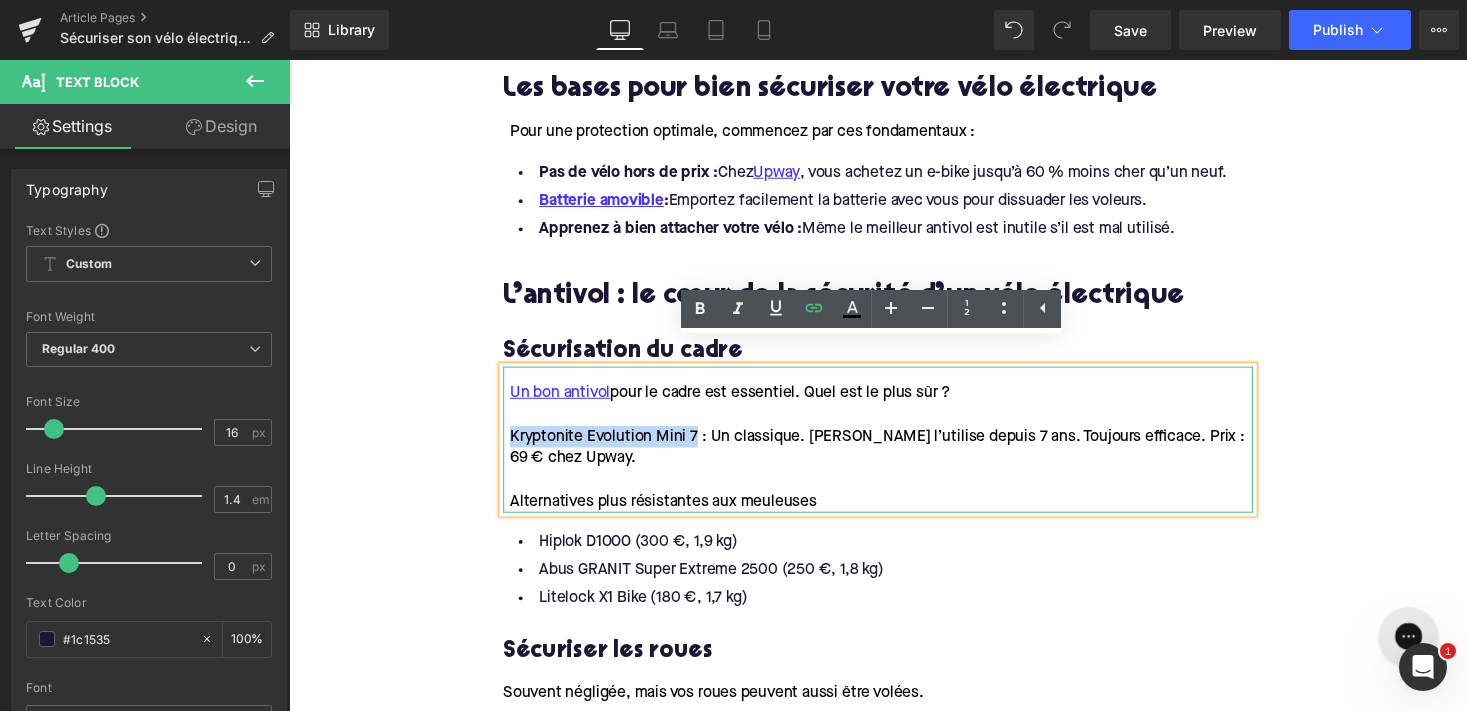 click on "Un bon antivol  pour le cadre est essentiel. Quel est le plus sûr ? Kryptonite Evolution Mini 7 : Un classique. [PERSON_NAME] l’utilise depuis 7 ans. Toujours efficace. Prix : 69 € chez Upway. Alternatives plus résistantes aux meuleuses" at bounding box center [894, 450] 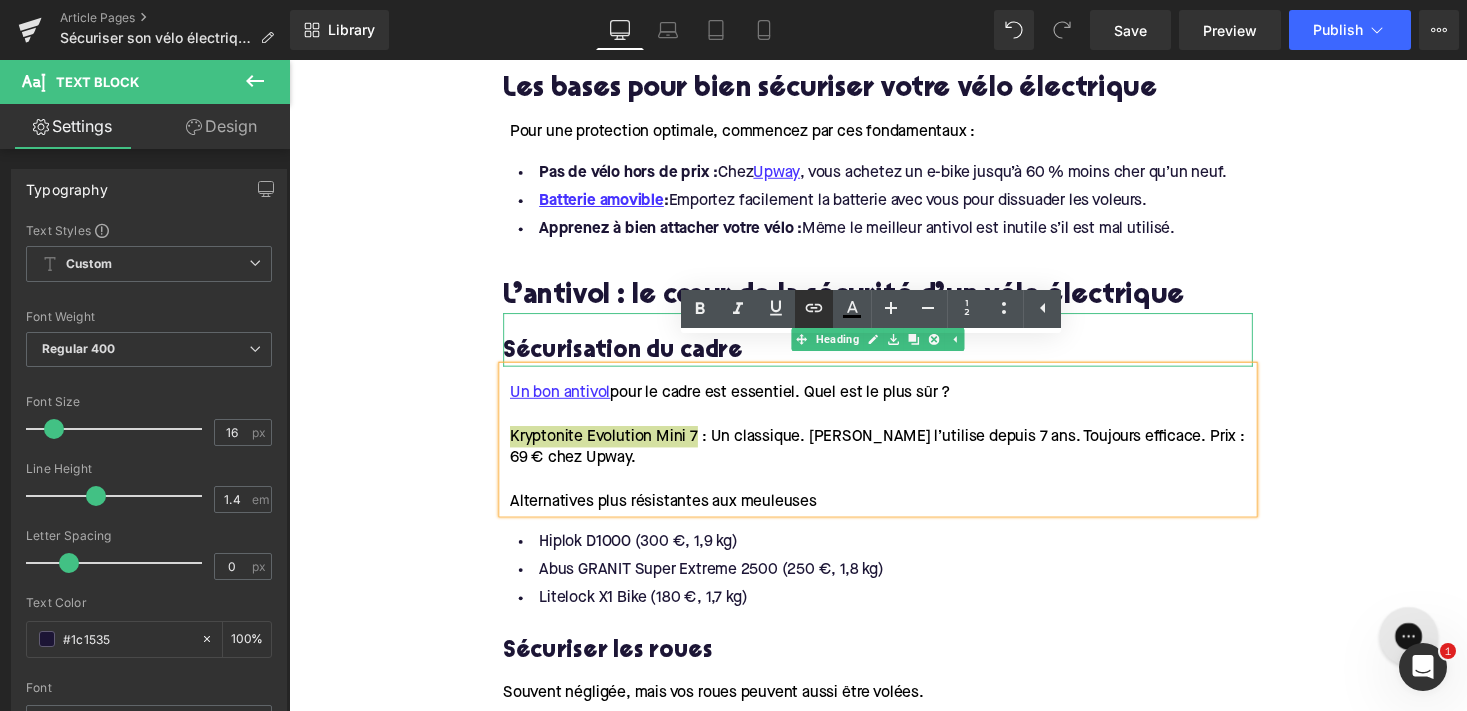 click 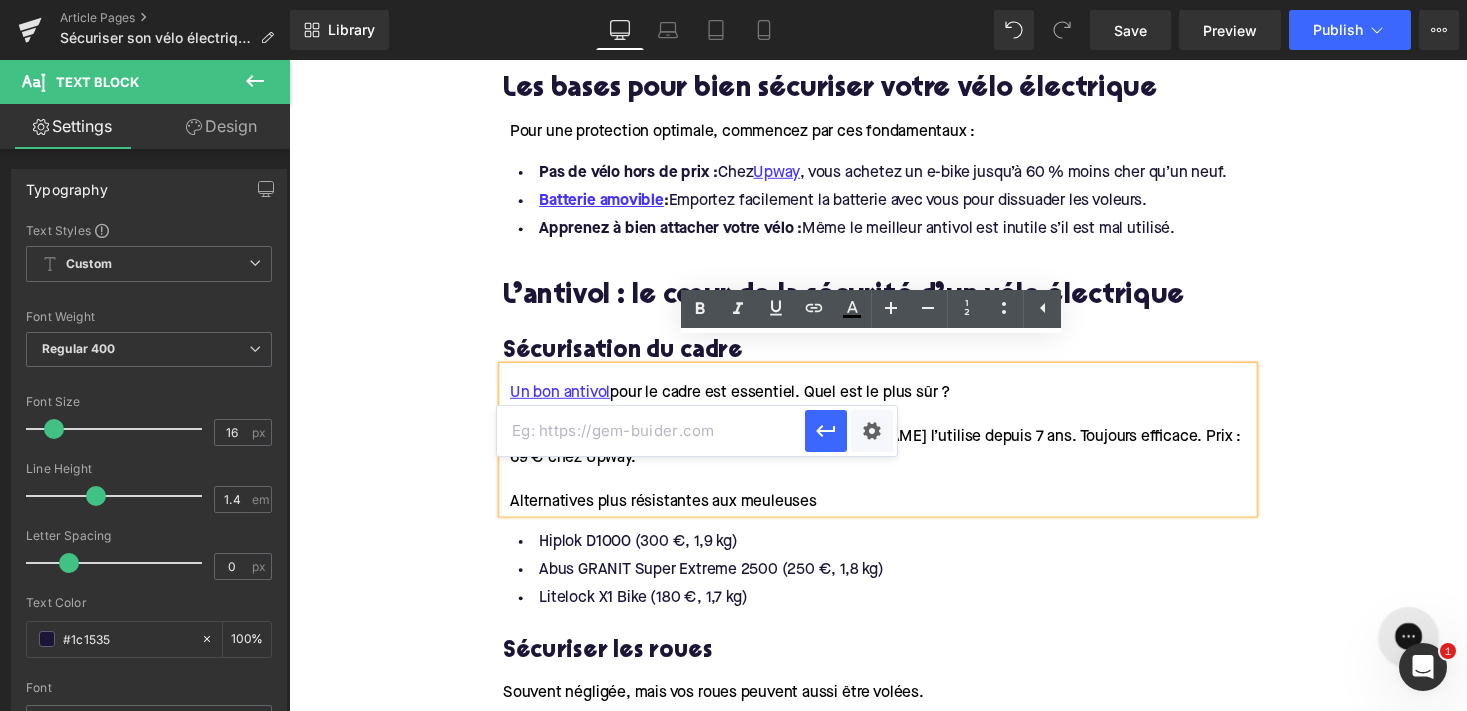 click at bounding box center (651, 431) 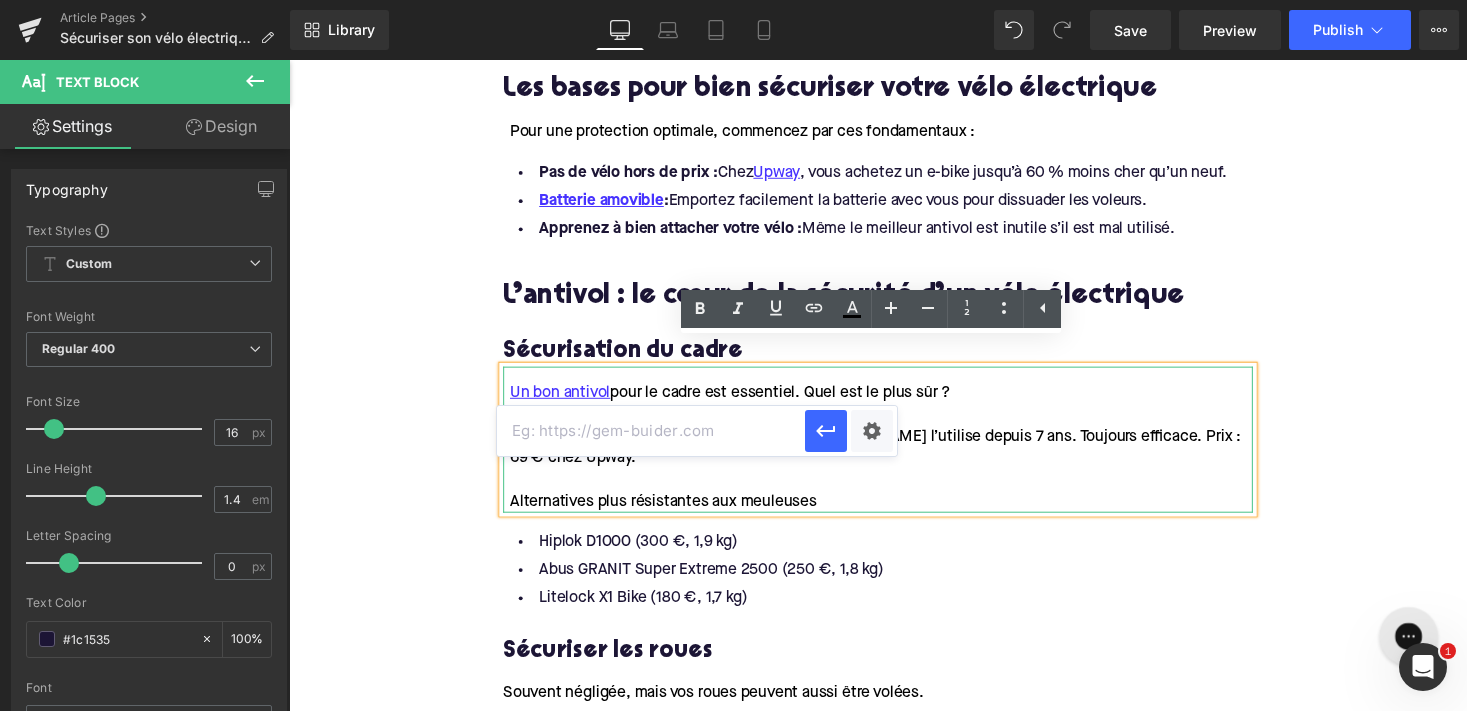 paste on "[URL][DOMAIN_NAME]" 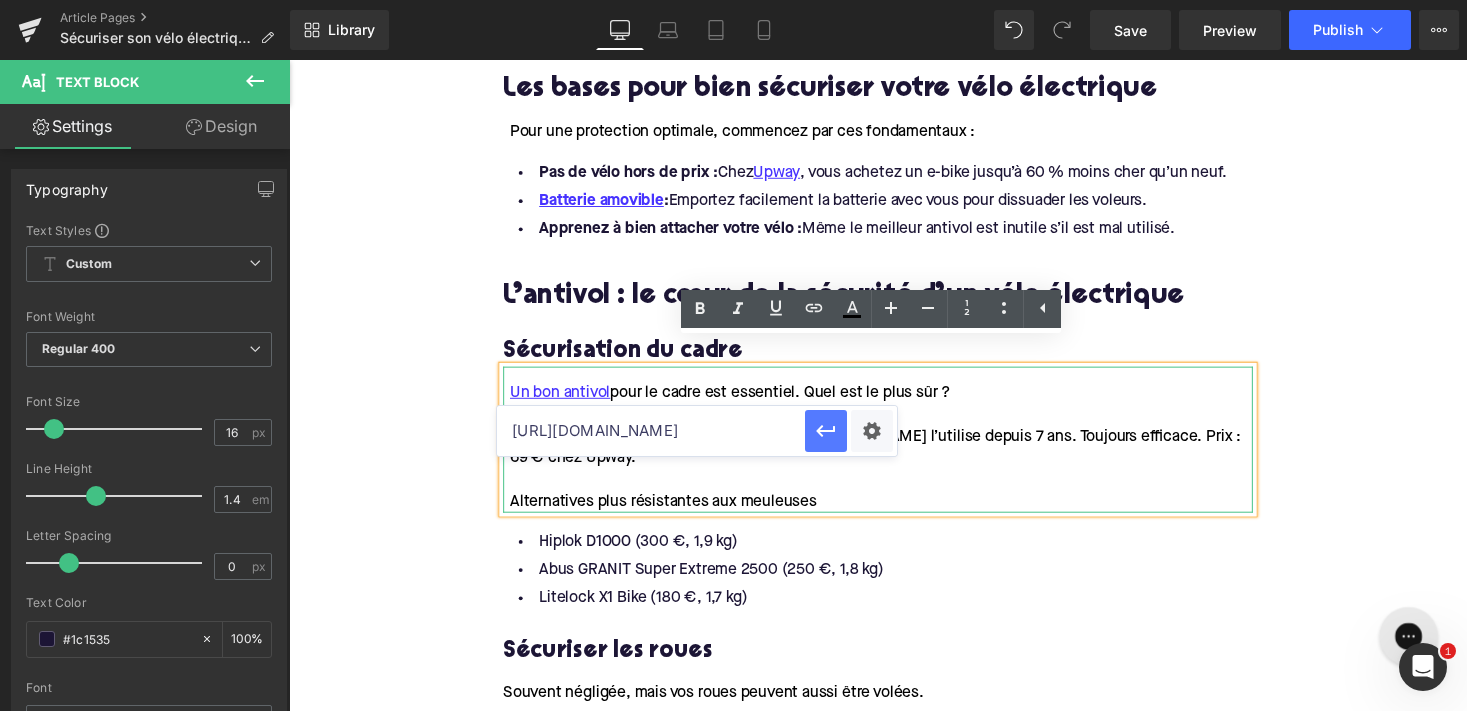 type on "[URL][DOMAIN_NAME]" 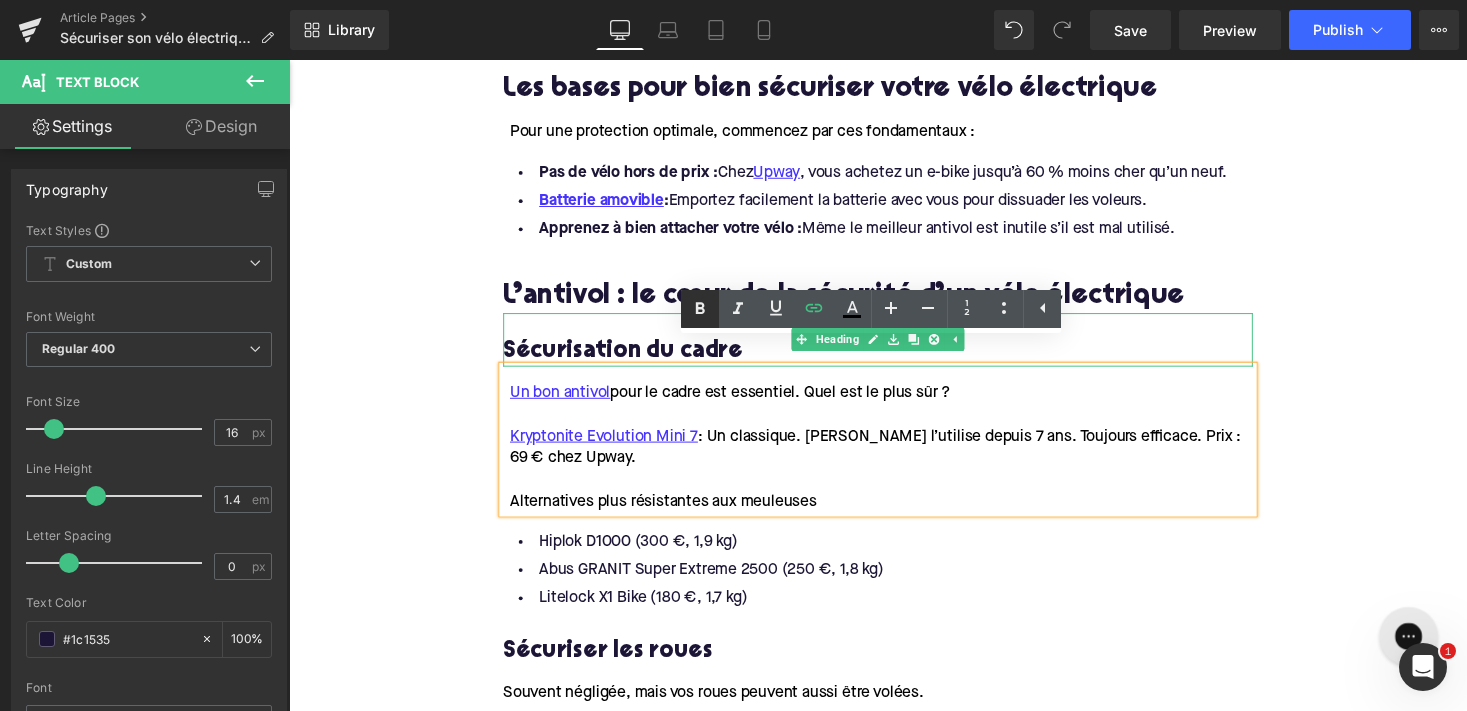 click 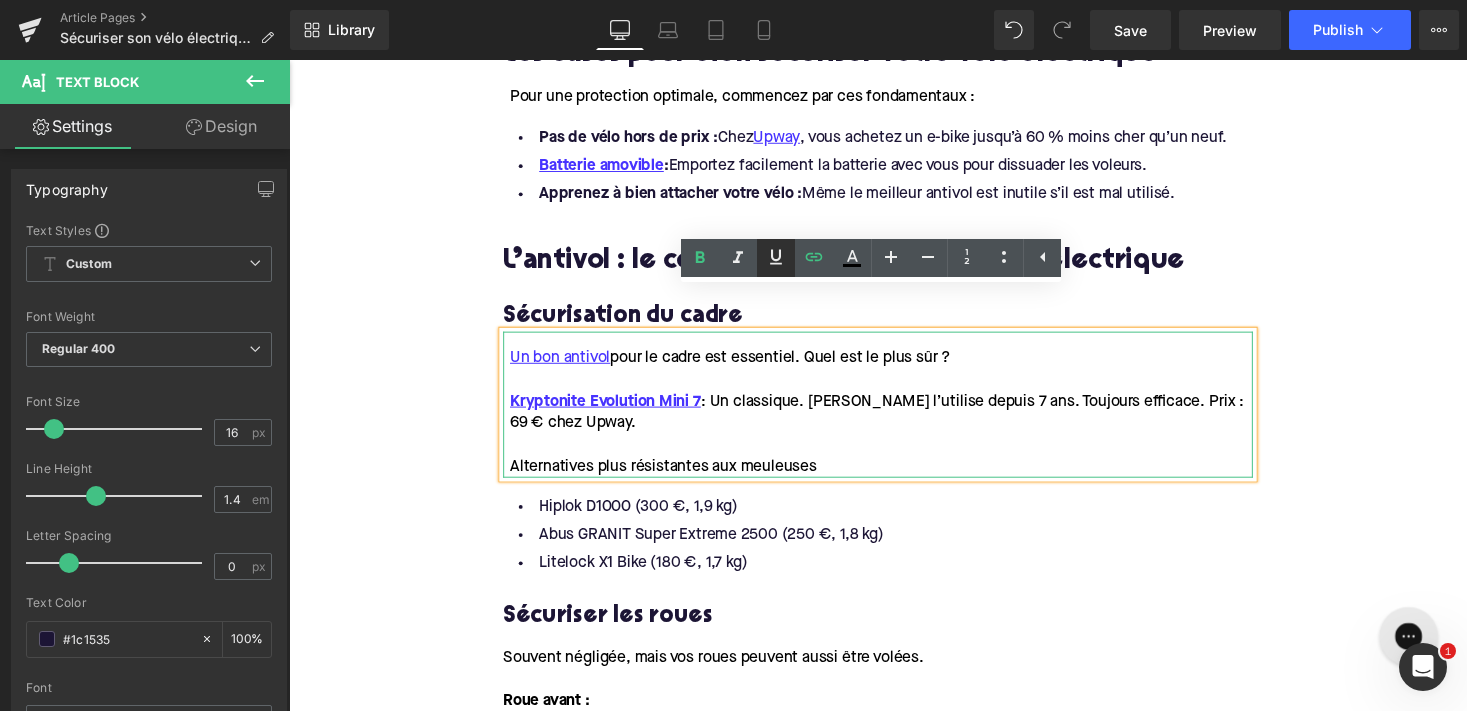 scroll, scrollTop: 1458, scrollLeft: 0, axis: vertical 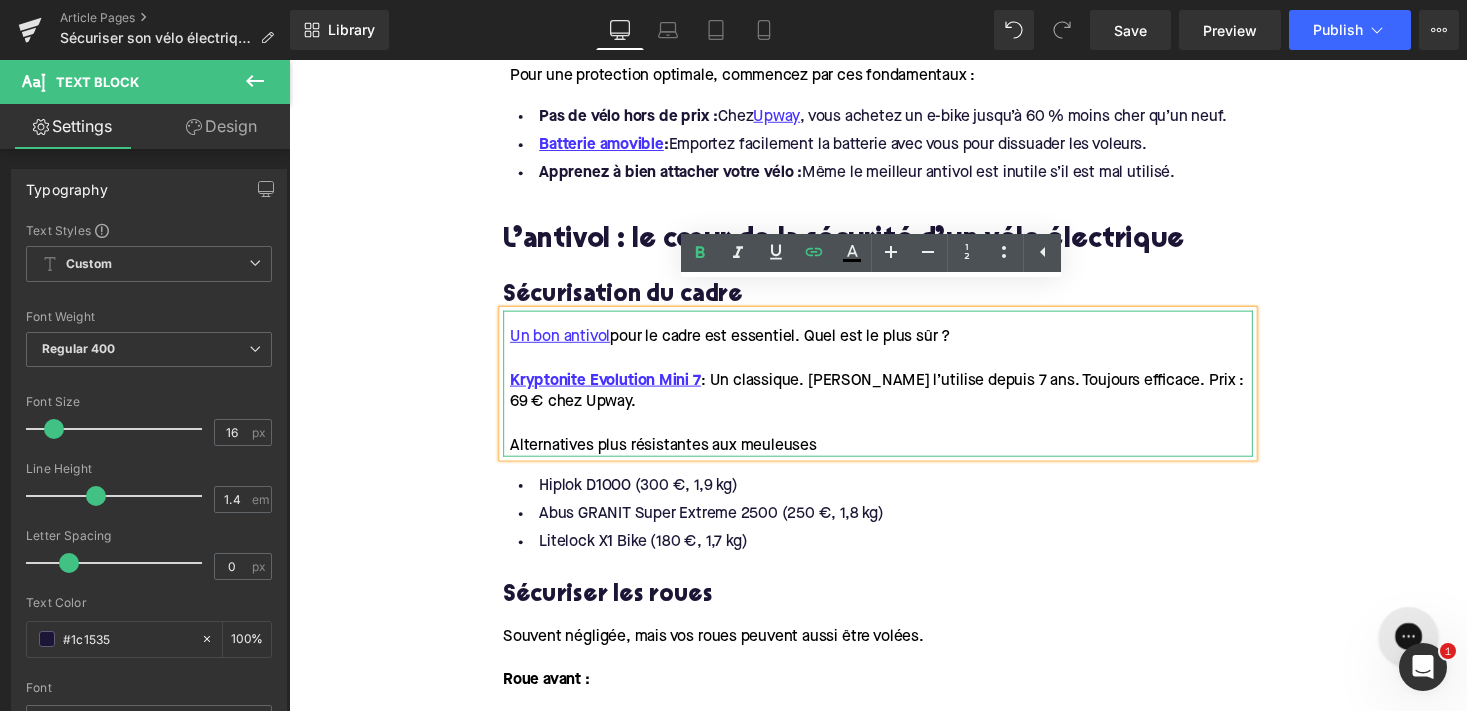 drag, startPoint x: 831, startPoint y: 430, endPoint x: 514, endPoint y: 432, distance: 317.00632 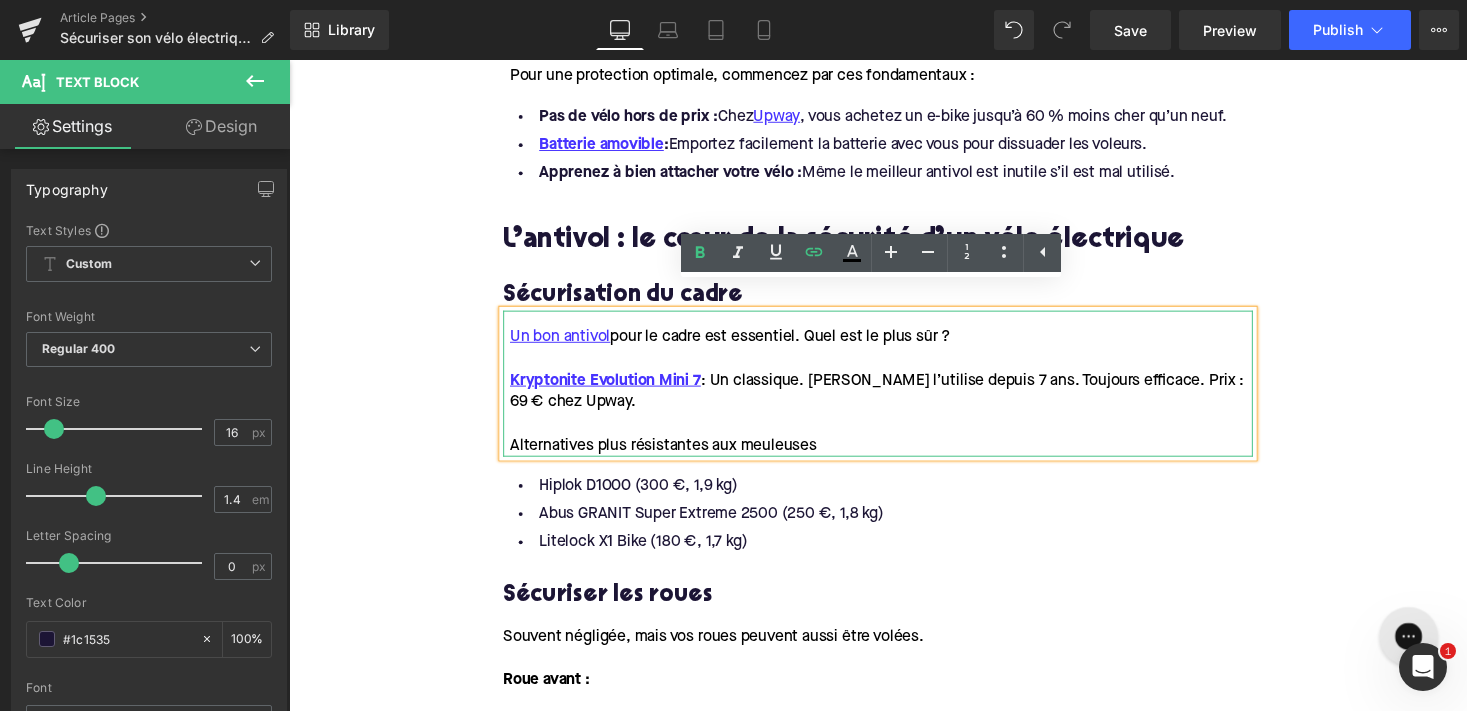 click on "Alternatives plus résistantes aux meuleuses" at bounding box center (897, 456) 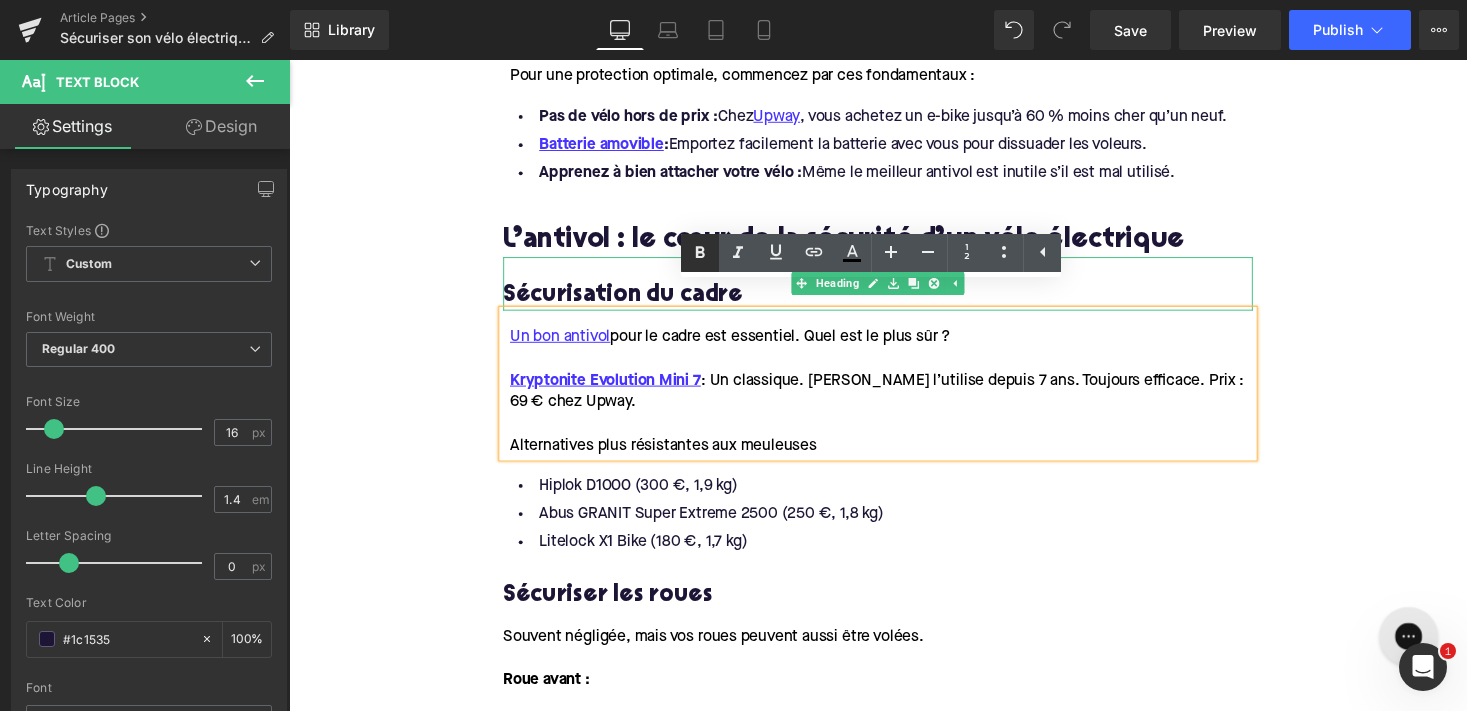 click at bounding box center [700, 253] 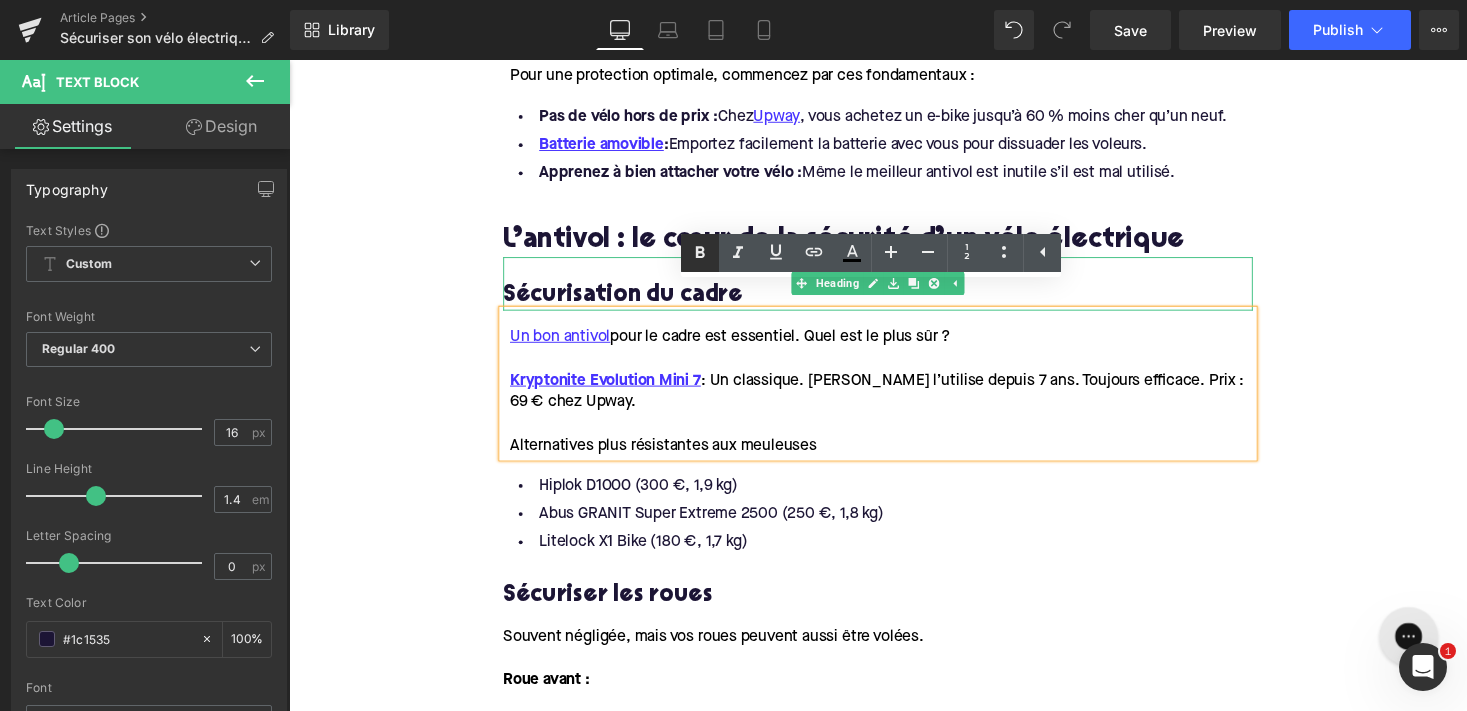 type 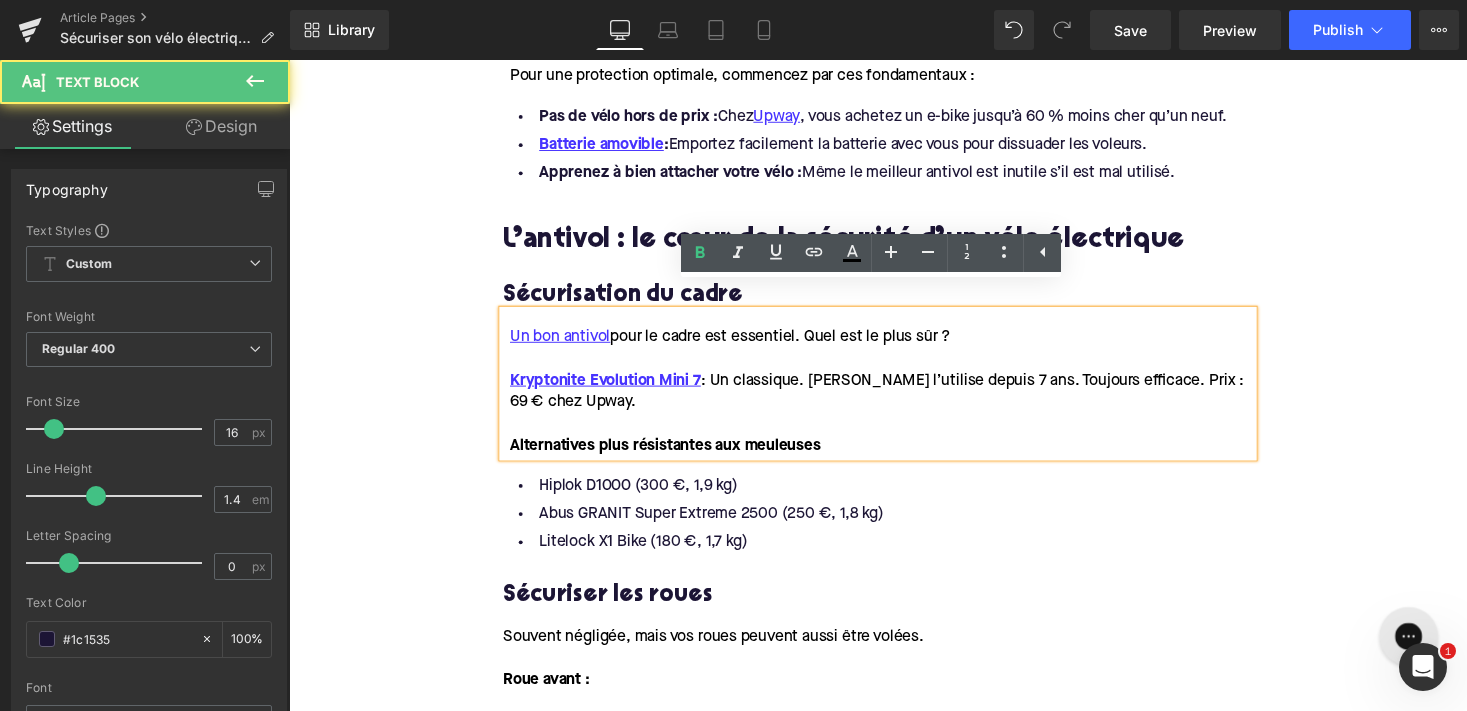 click on "Kryptonite Evolution Mini 7  : Un classique. [PERSON_NAME] l’utilise depuis 7 ans. Toujours efficace. Prix : 69 € chez Upway." at bounding box center [893, 400] 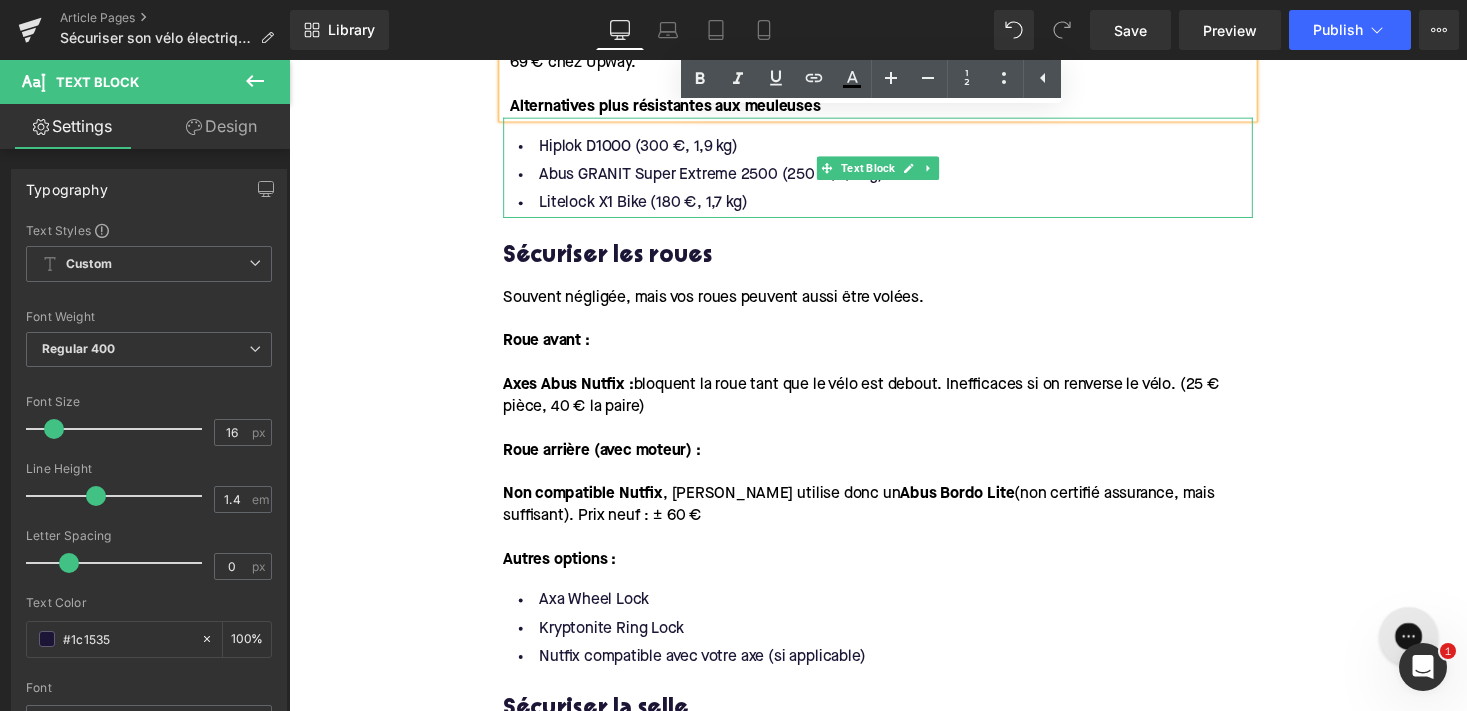 scroll, scrollTop: 1819, scrollLeft: 0, axis: vertical 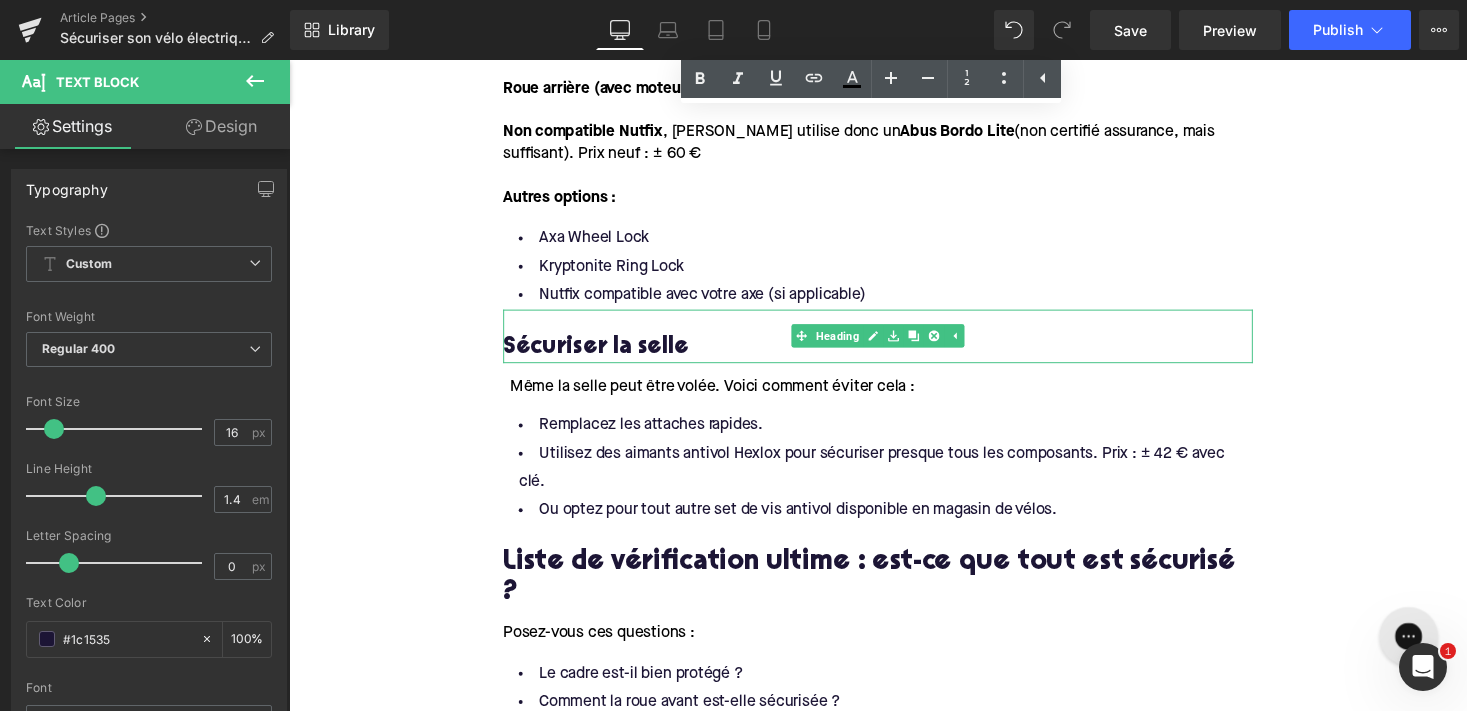 click on "Sécuriser la selle" at bounding box center (894, 355) 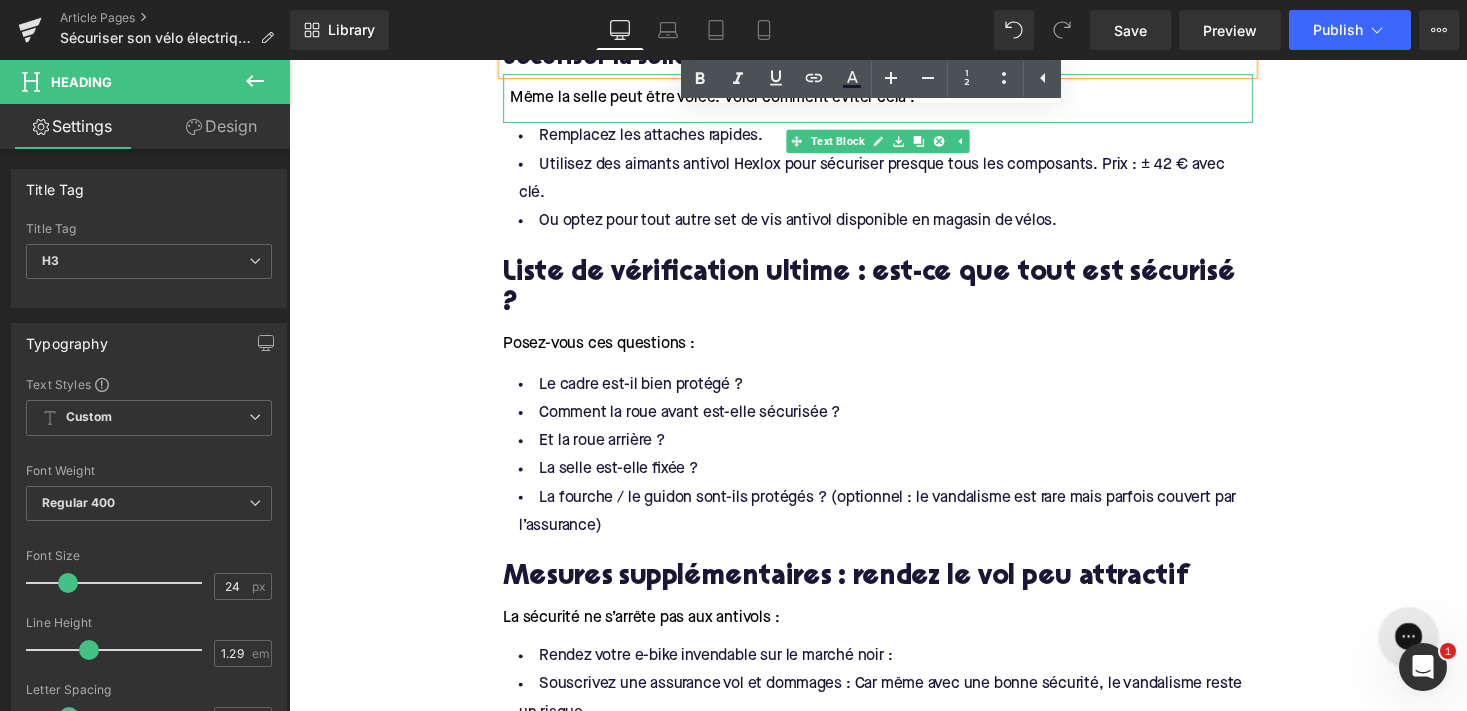 scroll, scrollTop: 2505, scrollLeft: 0, axis: vertical 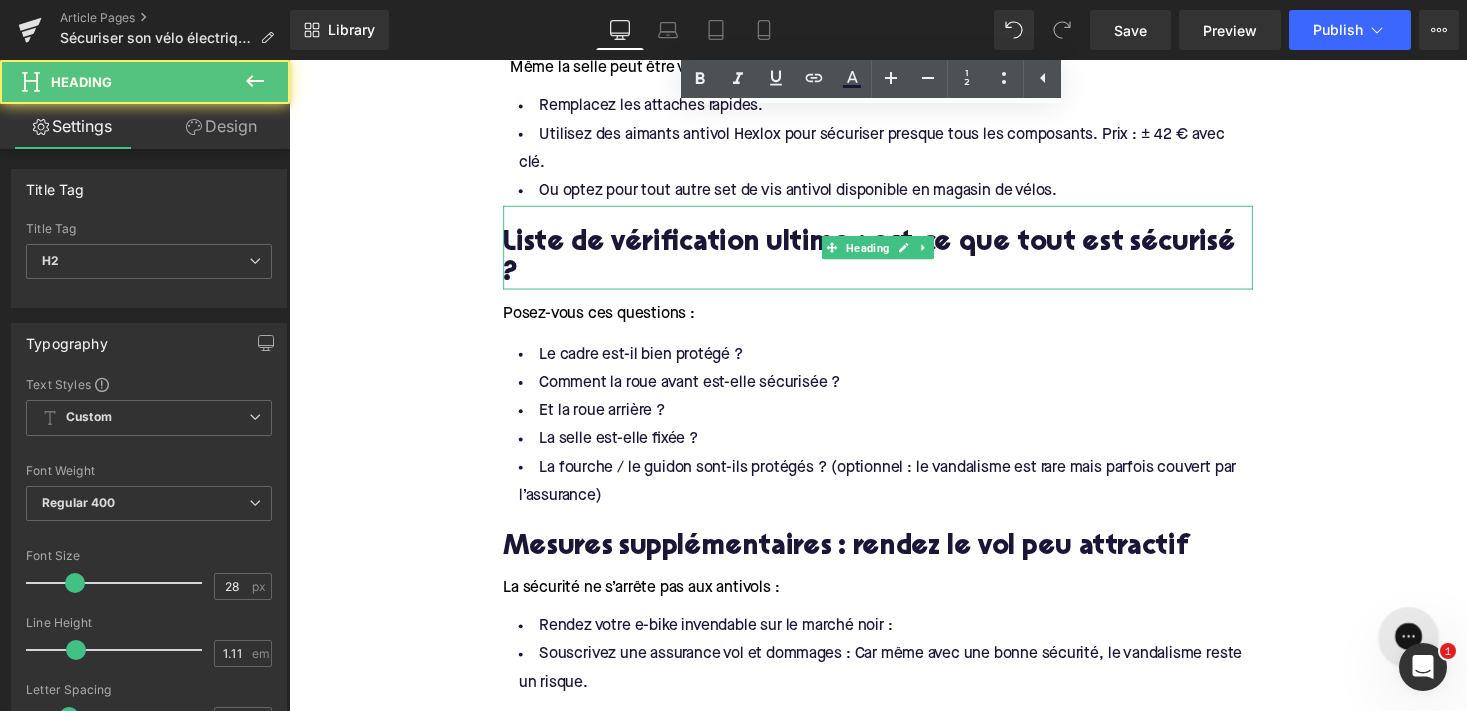 click on "Liste de vérification ultime : est-ce que tout est sécurisé ?" at bounding box center [894, 265] 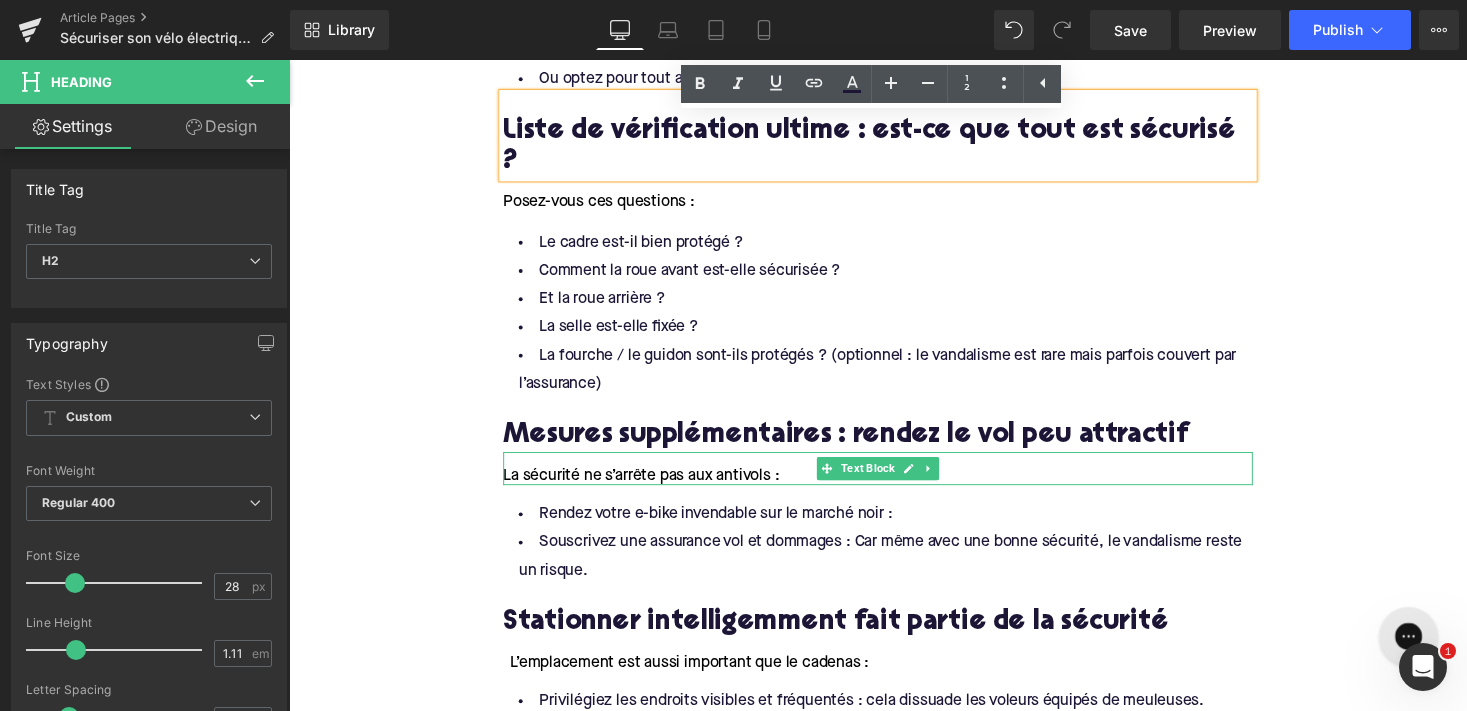 scroll, scrollTop: 2677, scrollLeft: 0, axis: vertical 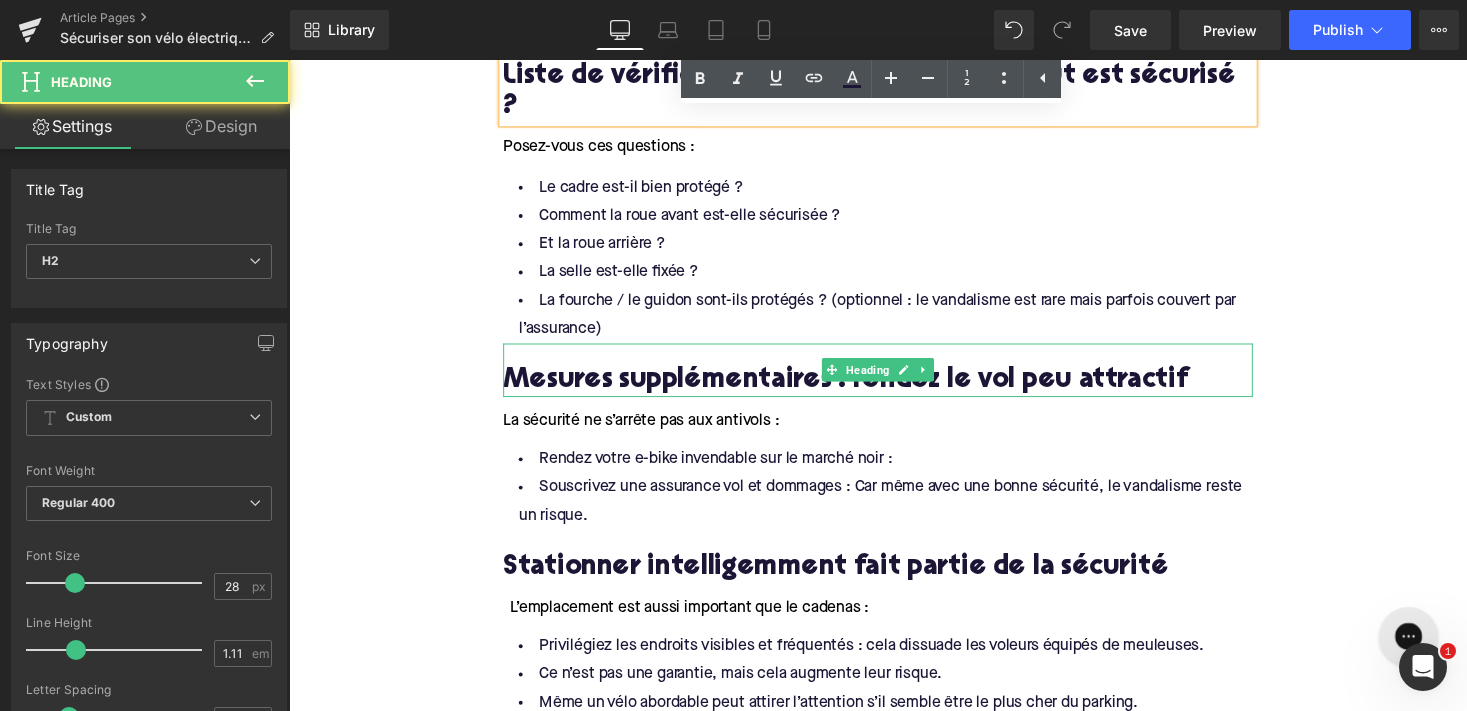 click on "Mesures supplémentaires : rendez le vol peu attractif" at bounding box center [894, 390] 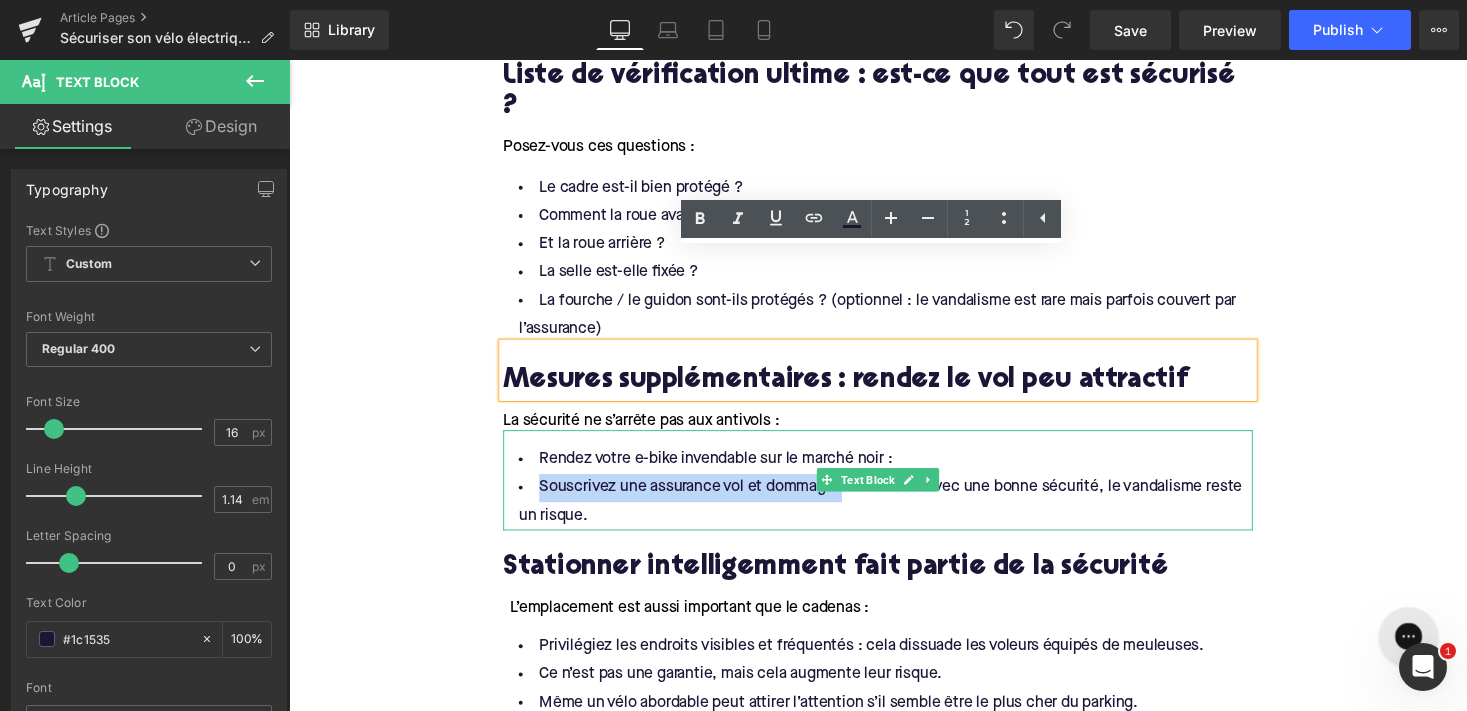drag, startPoint x: 536, startPoint y: 405, endPoint x: 852, endPoint y: 413, distance: 316.10126 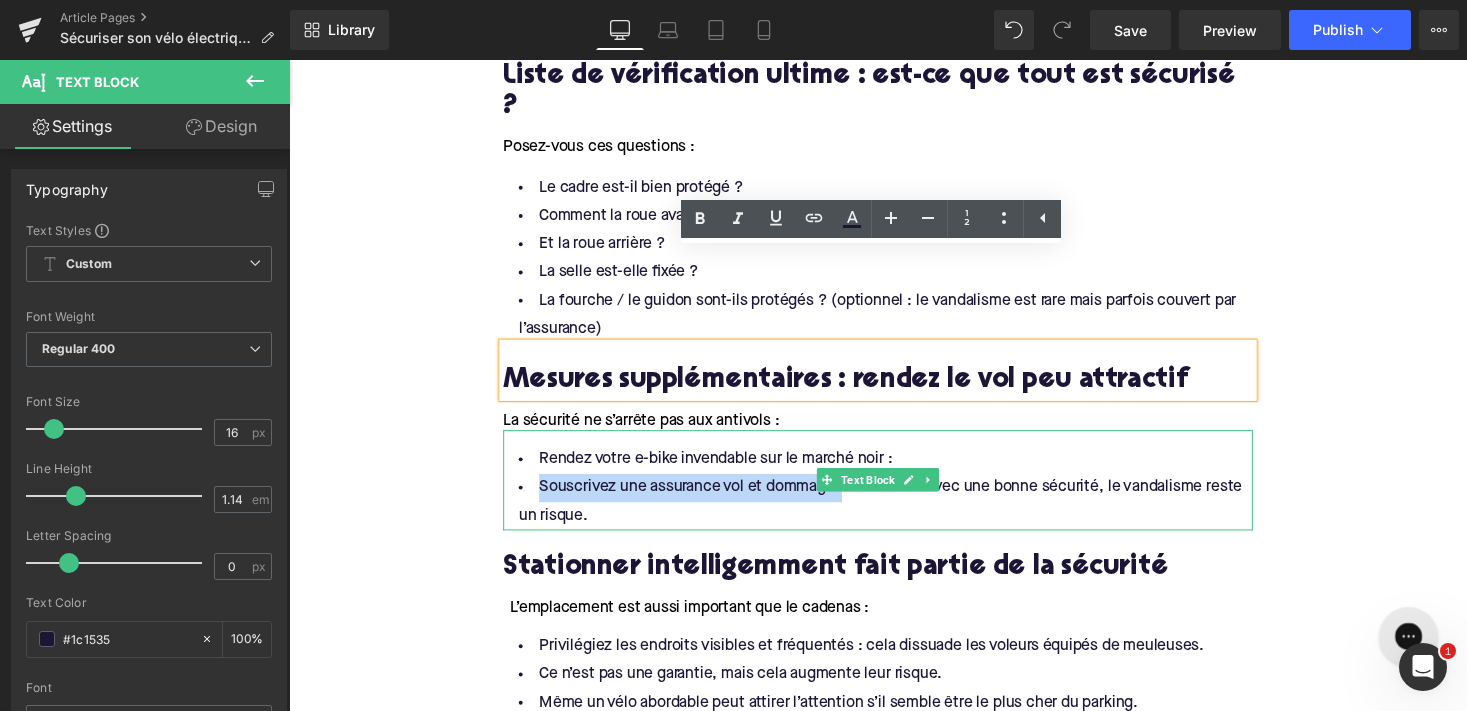 click on "Souscrivez une assurance vol et dommages : Car même avec une bonne sécurité, le vandalisme reste un risque." at bounding box center (894, 514) 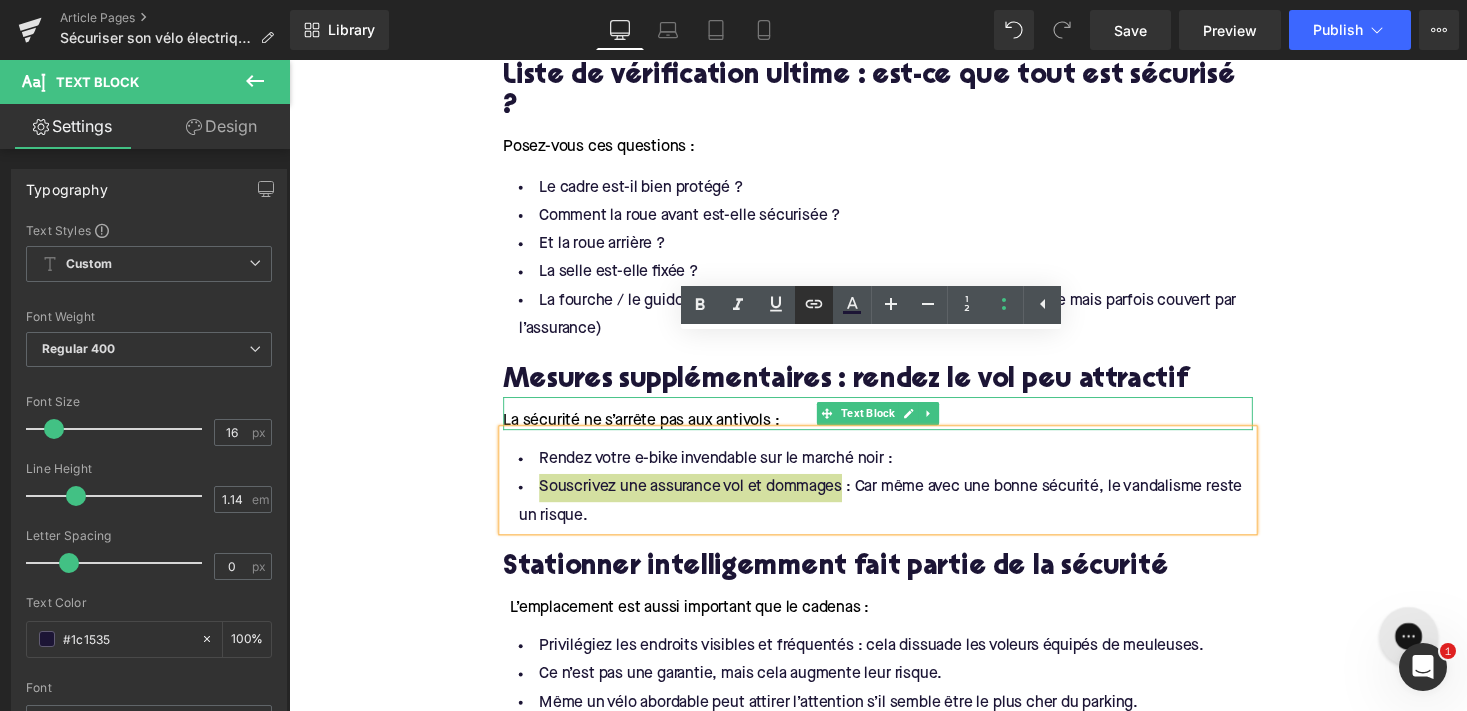click 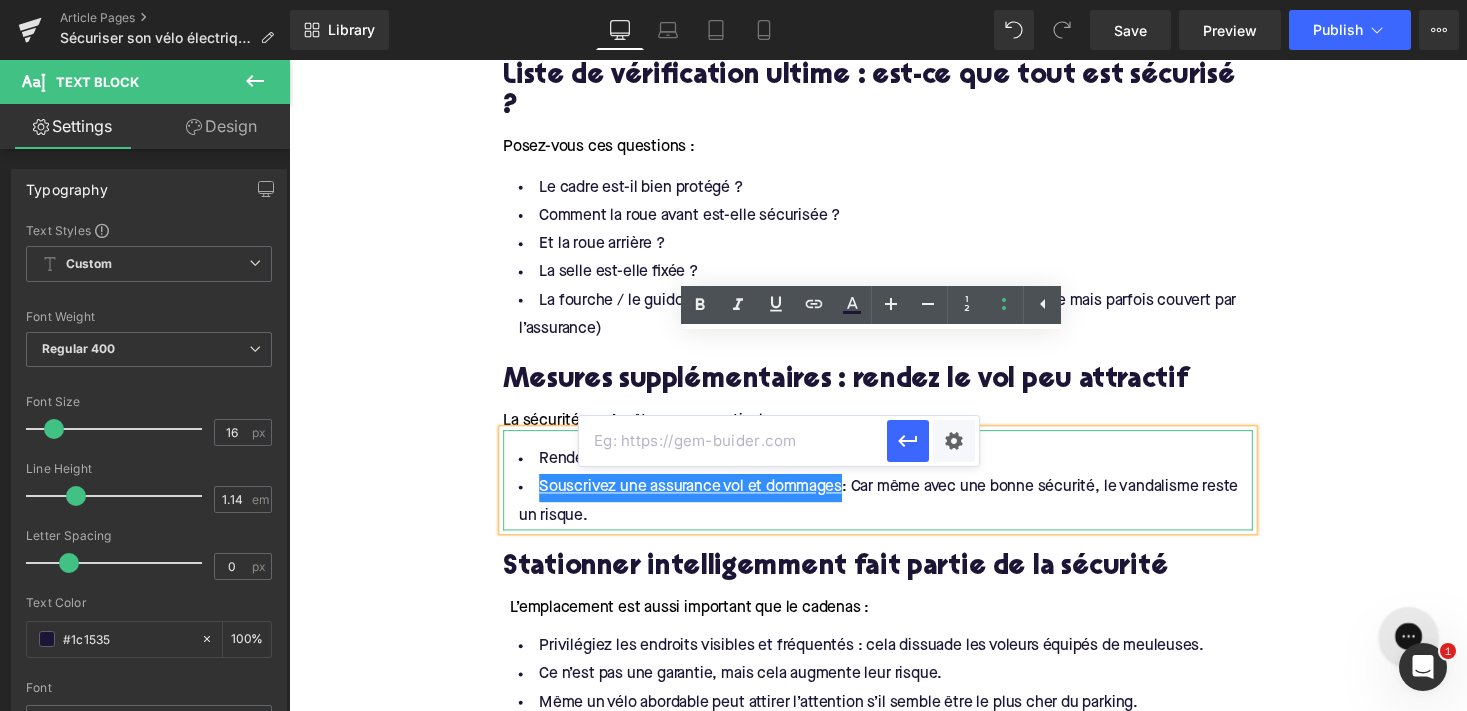 click at bounding box center (733, 441) 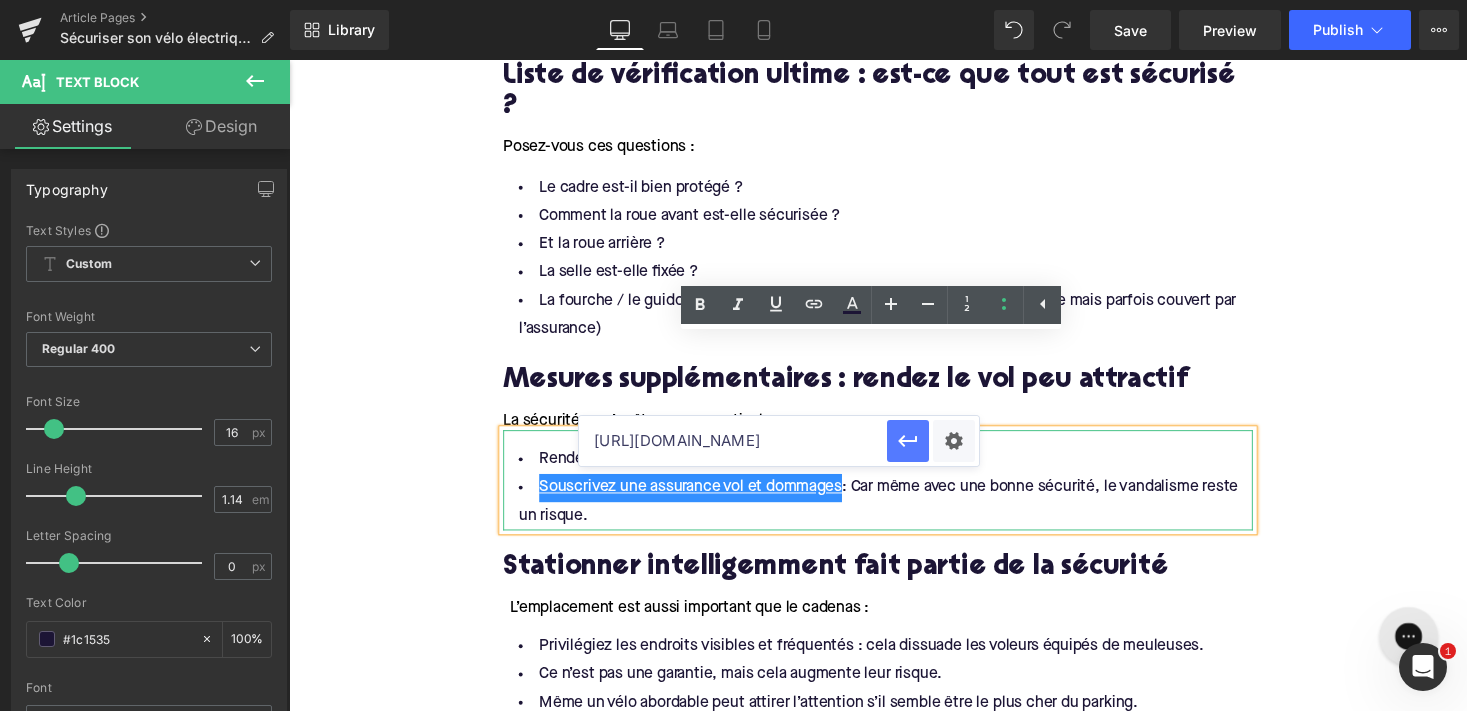 type on "[URL][DOMAIN_NAME]" 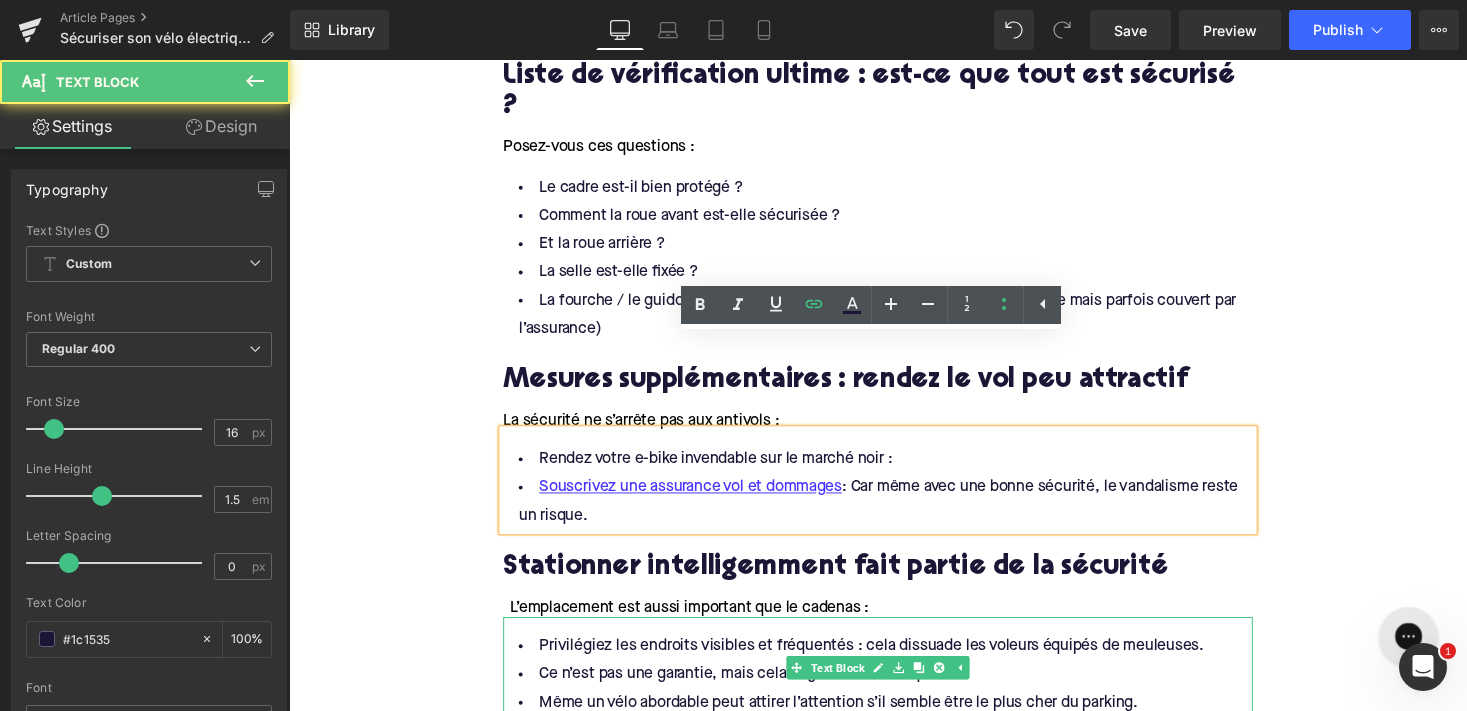 click on "Privilégiez les endroits visibles et fréquentés : cela dissuade les voleurs équipés de meuleuses." at bounding box center (894, 662) 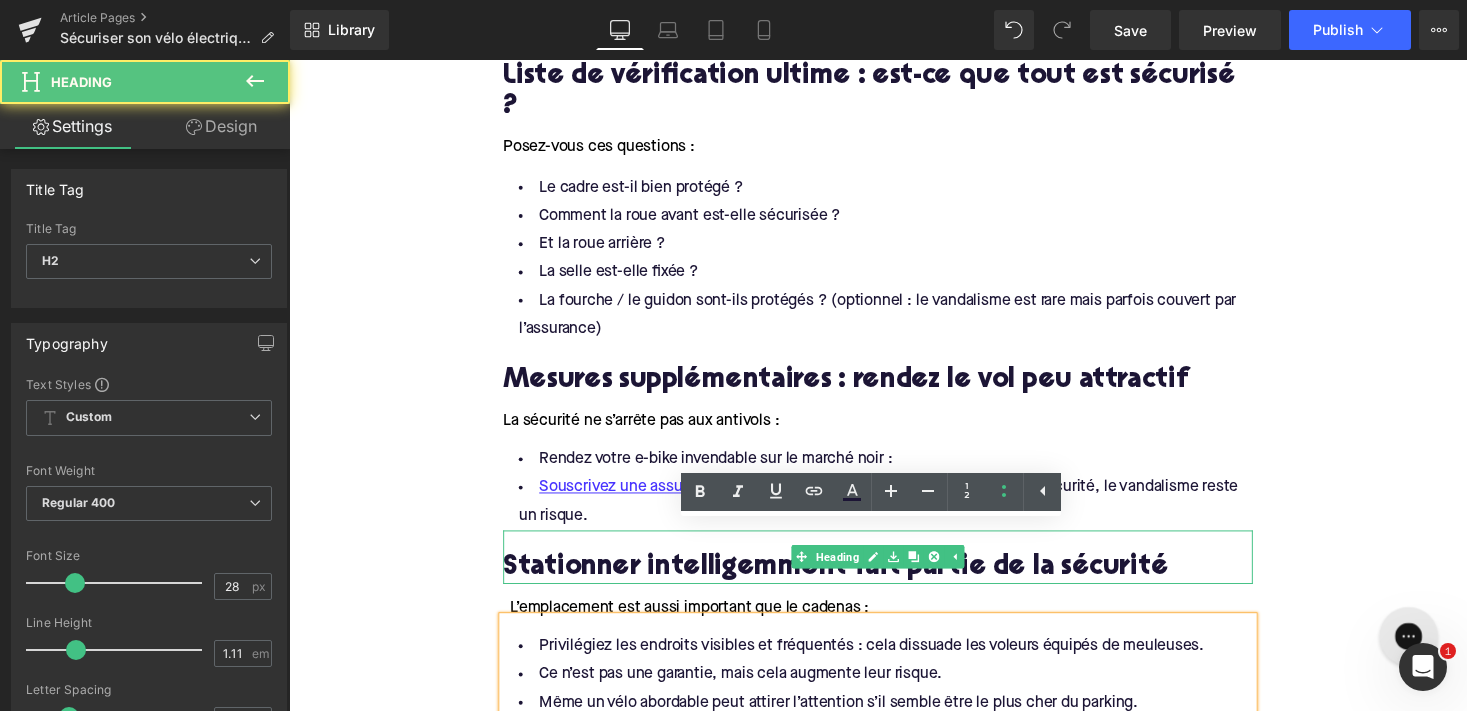 click on "Stationner intelligemment fait partie de la sécurité" at bounding box center (894, 582) 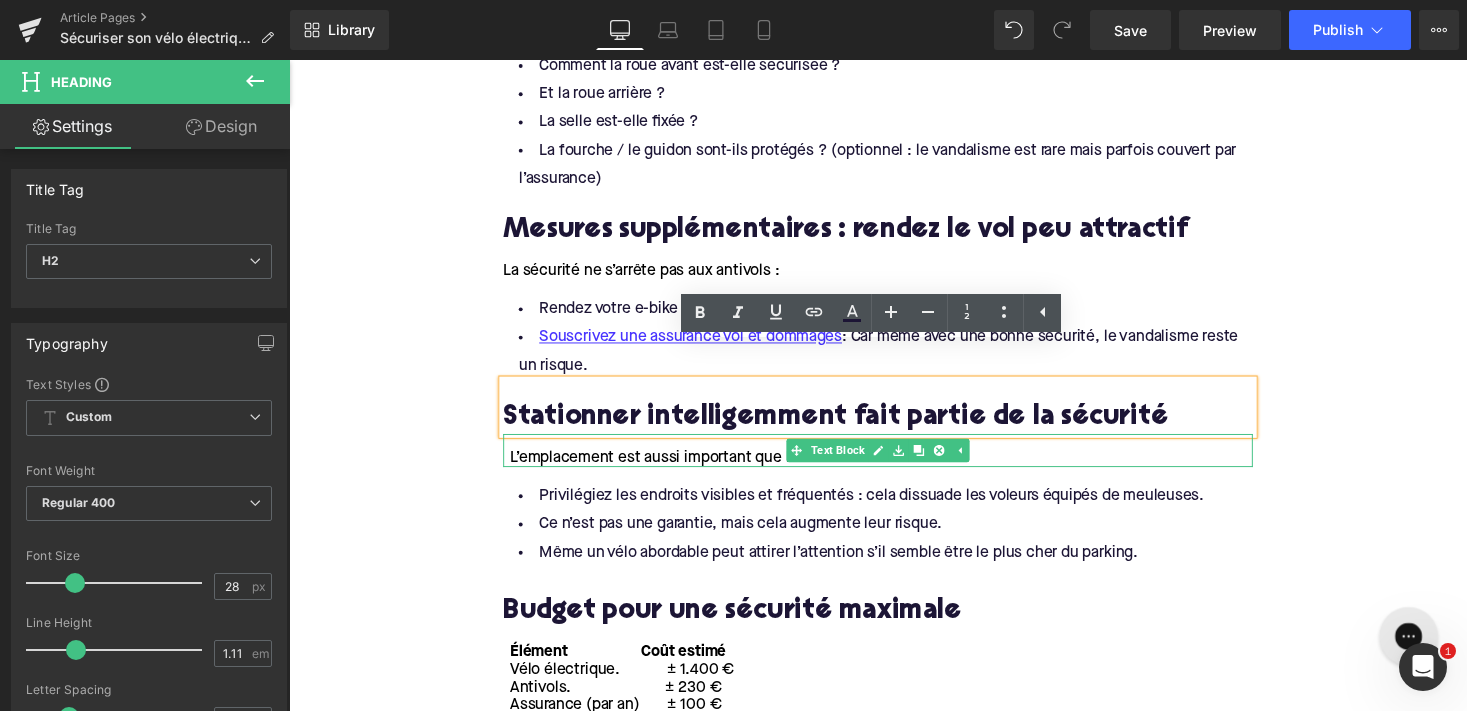 scroll, scrollTop: 2877, scrollLeft: 0, axis: vertical 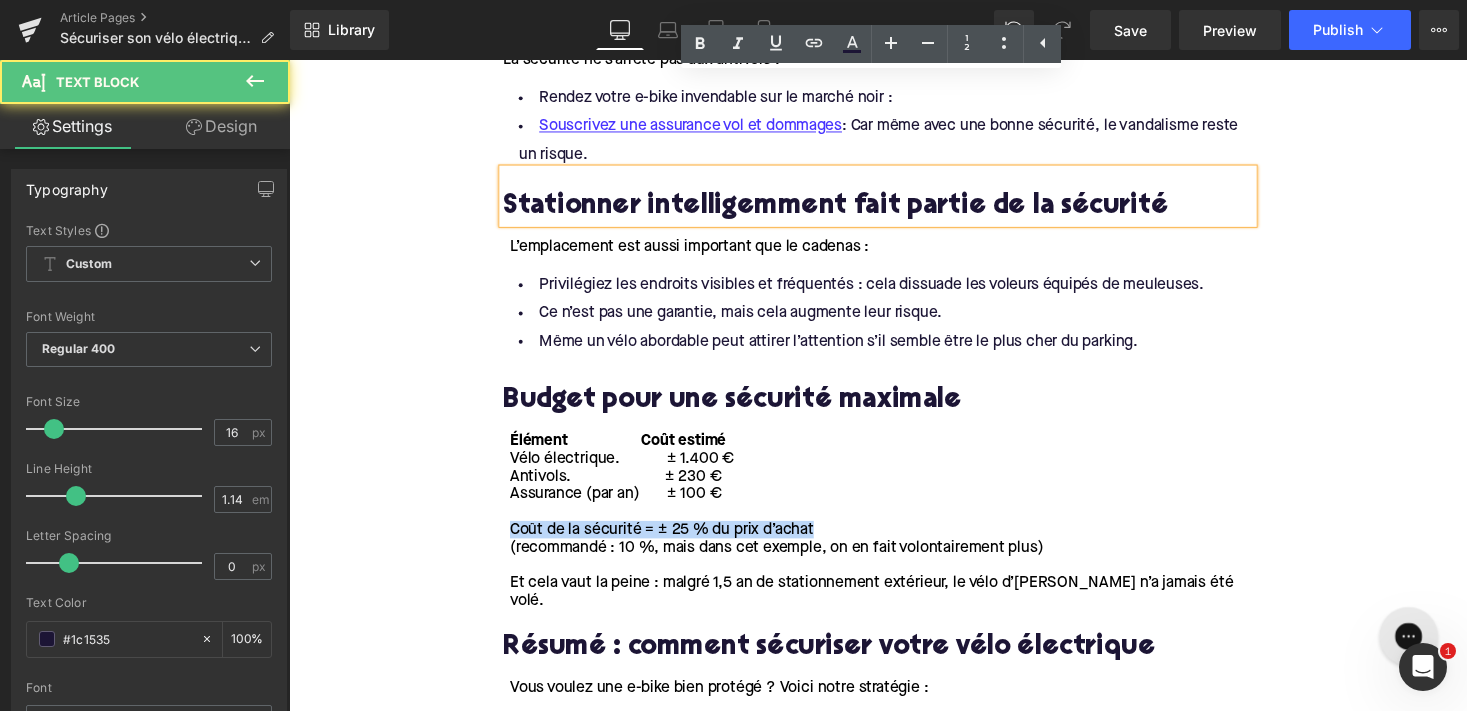 drag, startPoint x: 833, startPoint y: 450, endPoint x: 498, endPoint y: 447, distance: 335.01343 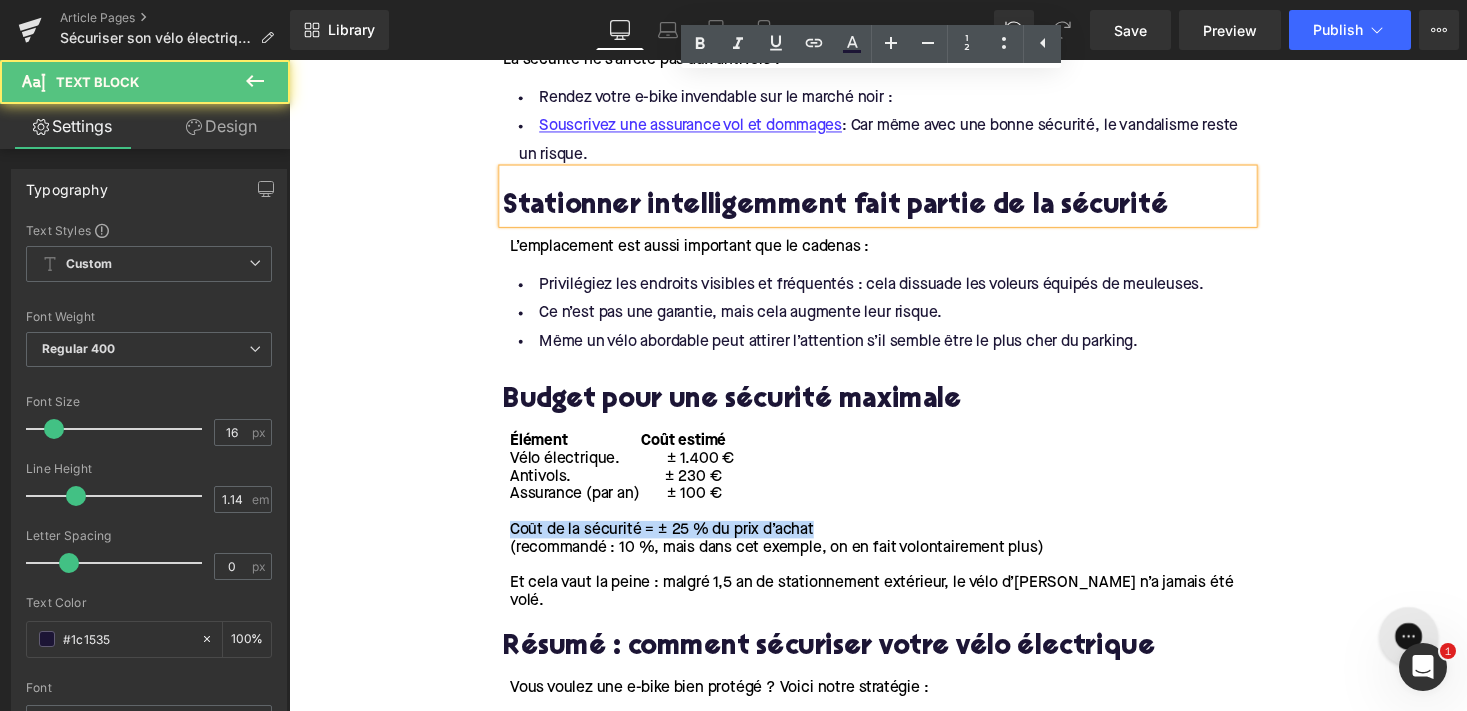 click on "Les bases pour bien sécuriser votre vélo électrique Heading     NaNpx     Pour une protection optimale, commencez par ces fondamentaux : Text Block     NaNpx     Pas de vélo hors de prix :  Chez  Upway , vous achetez un e-bike jusqu’à 60 % moins cher qu’un neuf. Batterie amovible  :  Emportez facilement la batterie avec vous pour dissuader les voleurs. Apprenez à bien attacher votre vélo :  Même le meilleur antivol est inutile s’il est mal utilisé. Text Block         L’antivol : le cœur de la sécurité d’un vélo électrique Heading     NaNpx     Sécurisation du cadre Heading     NaNpx     Un bon antivol  pour le cadre est essentiel. Quel est le plus sûr ? Kryptonite Evolution Mini 7  : Un classique. [PERSON_NAME] l’utilise depuis 7 ans. Toujours efficace. Prix : 69 € chez Upway. Alternatives plus résistantes aux meuleuses  Text Block     NaNpx     Hiplok D1000 (300 €, 1,9 kg) Abus GRANIT Super Extreme 2500 (250 €, 1,8 kg) Litelock X1 Bike (180 €, 1,7 kg) Text Block     NaNpx" at bounding box center (894, -351) 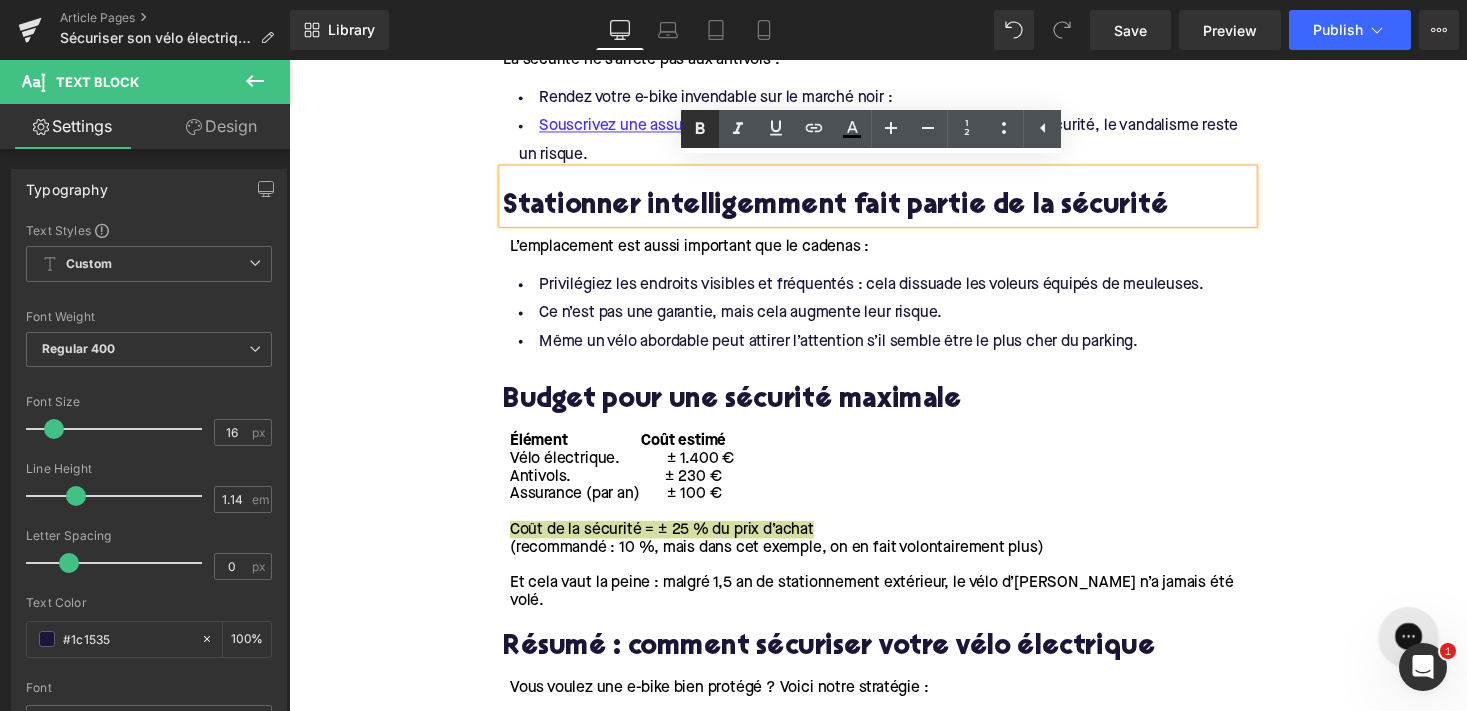 click 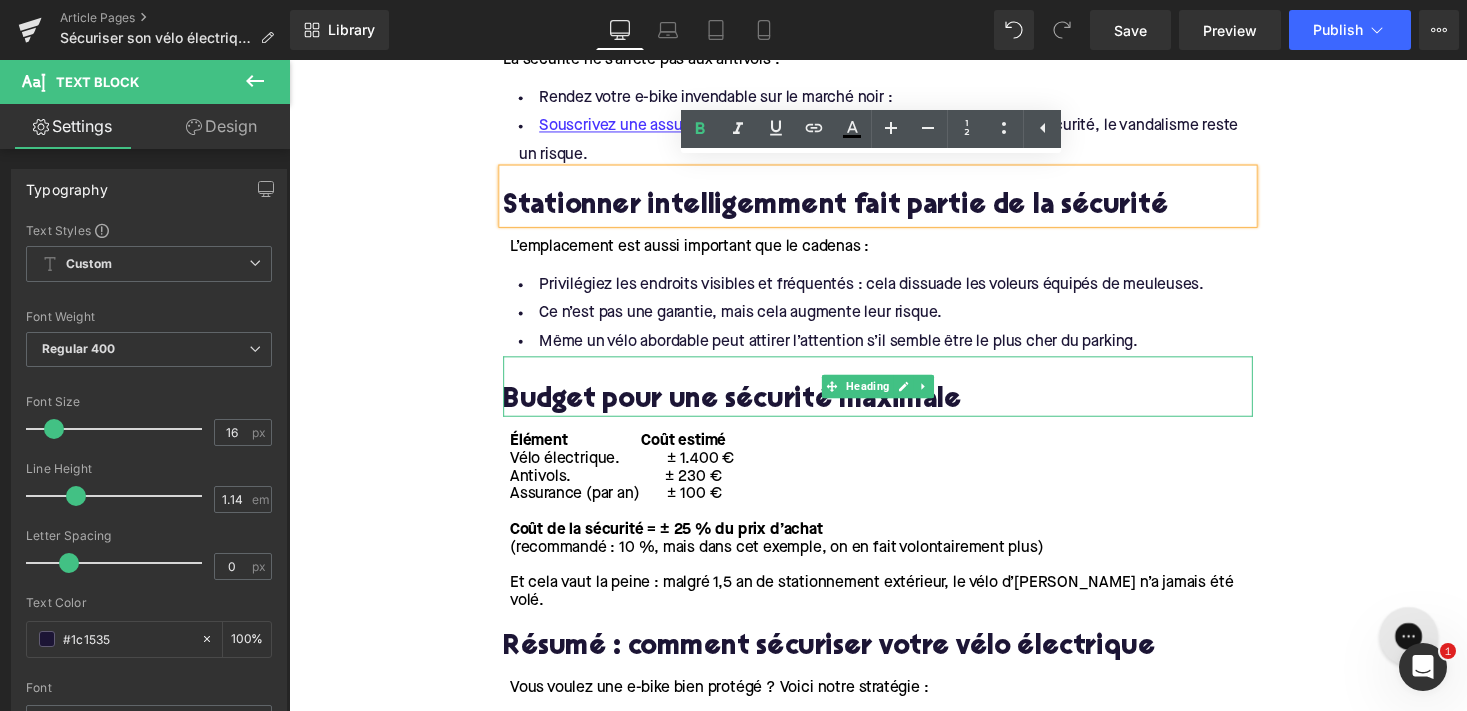 click on "Budget pour une sécurité maximale" at bounding box center [894, 410] 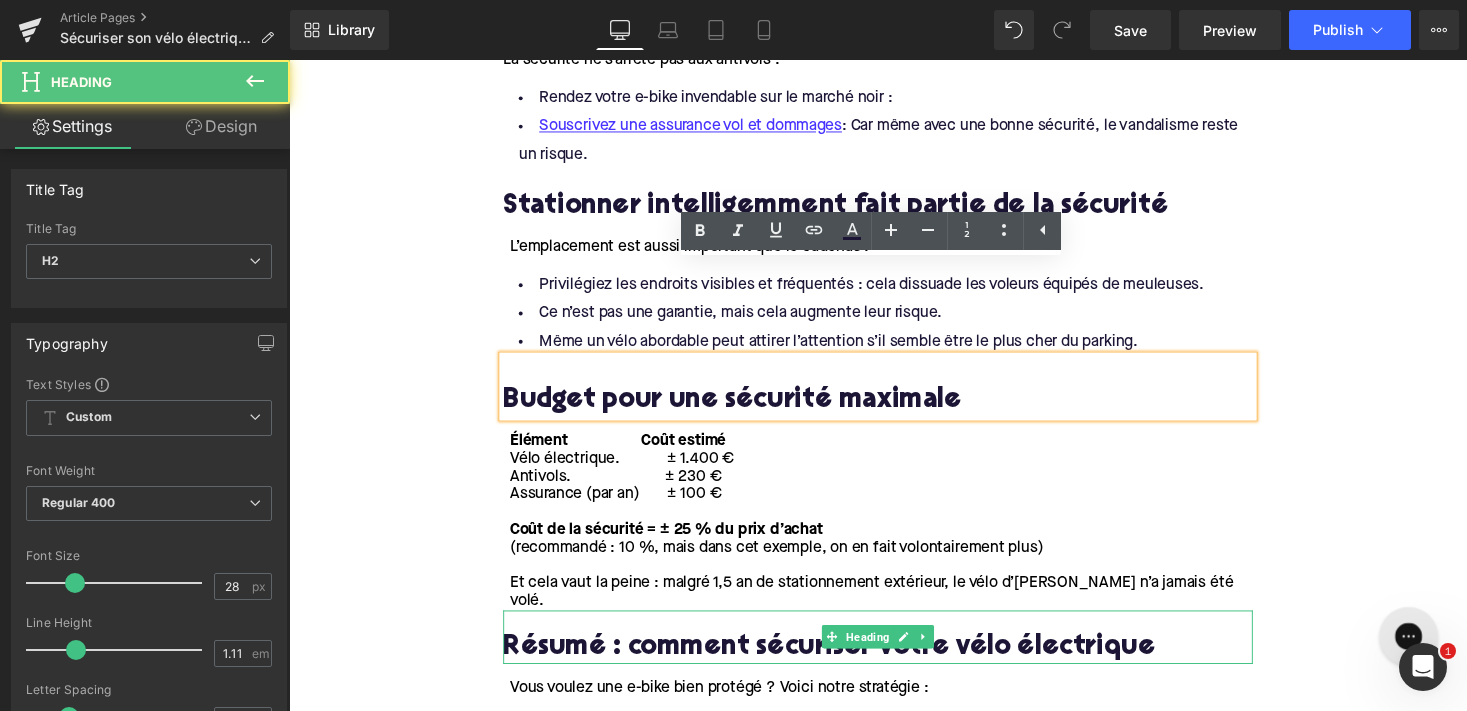 click on "Résumé : comment sécuriser votre vélo électrique" at bounding box center [894, 664] 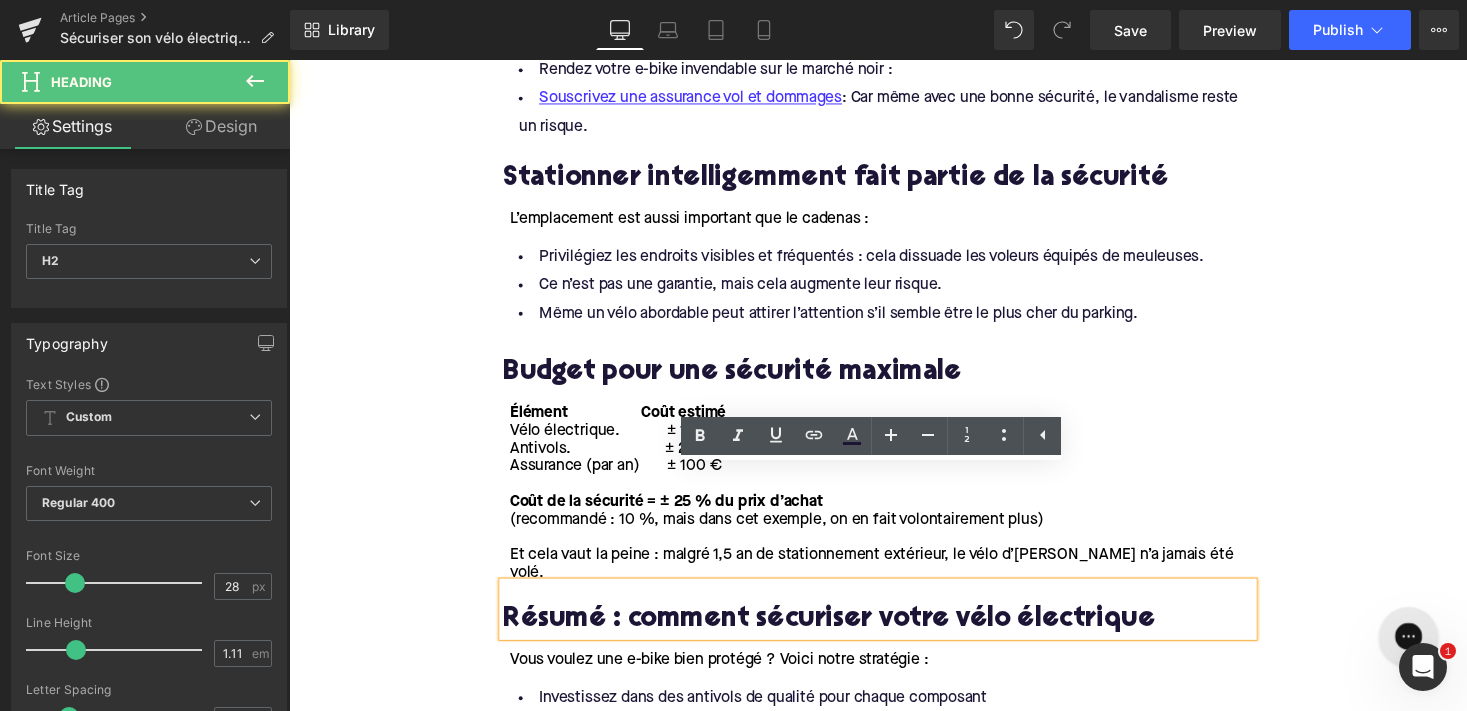 scroll, scrollTop: 3078, scrollLeft: 0, axis: vertical 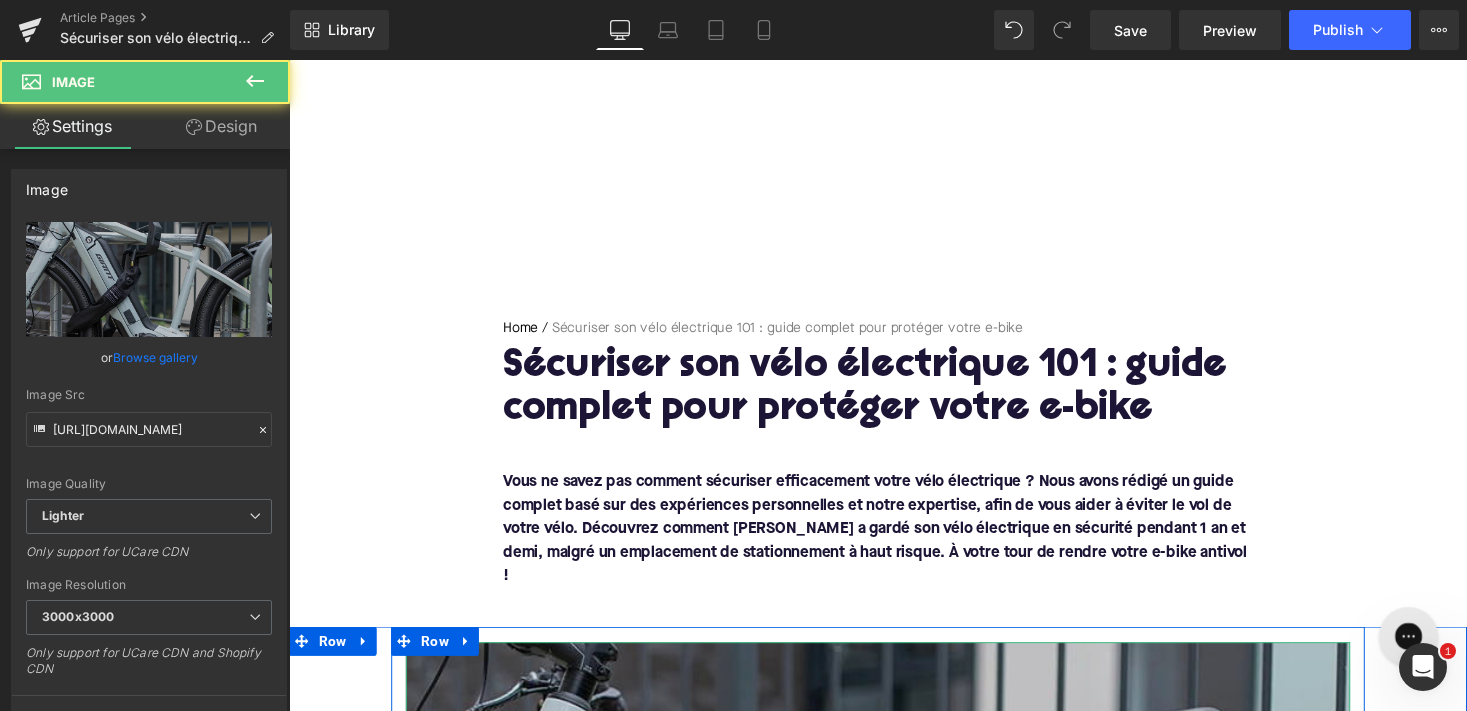 click at bounding box center [894, 1035] 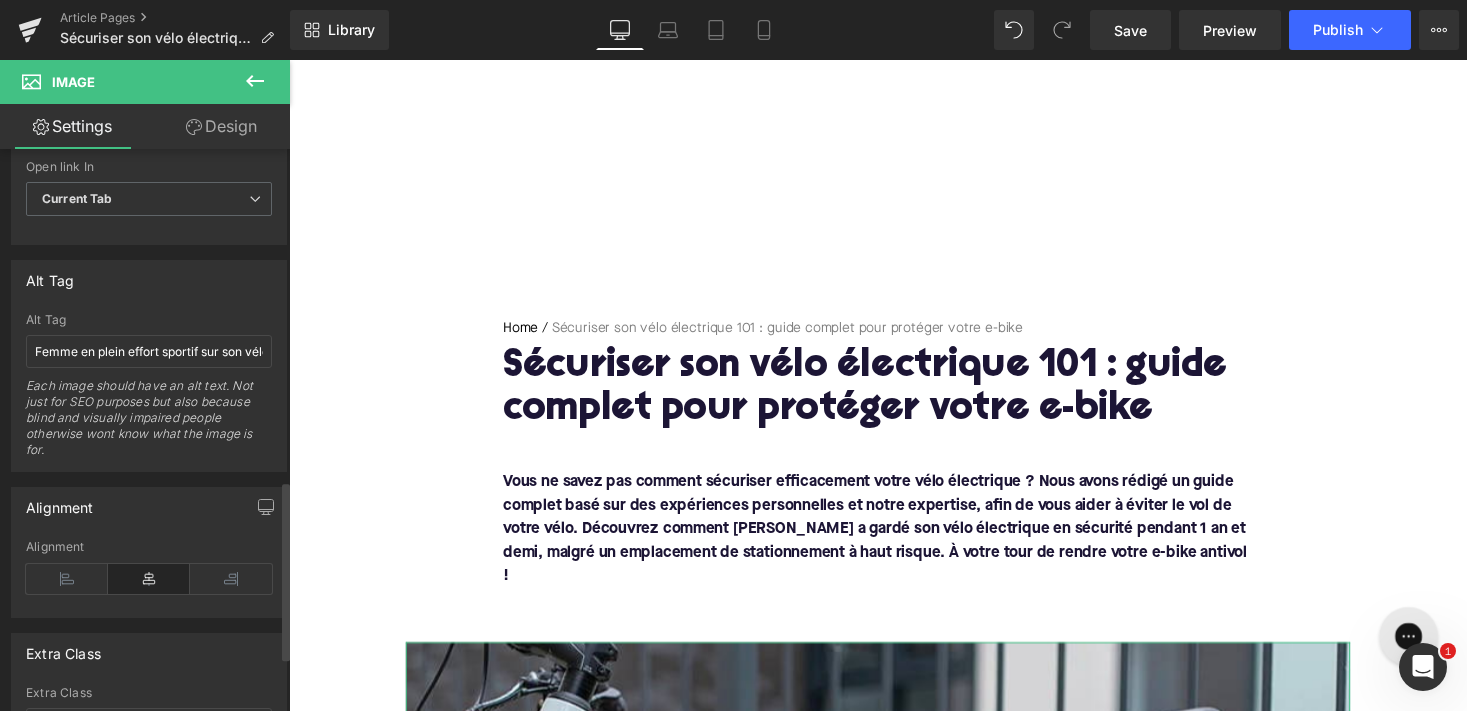 scroll, scrollTop: 1064, scrollLeft: 0, axis: vertical 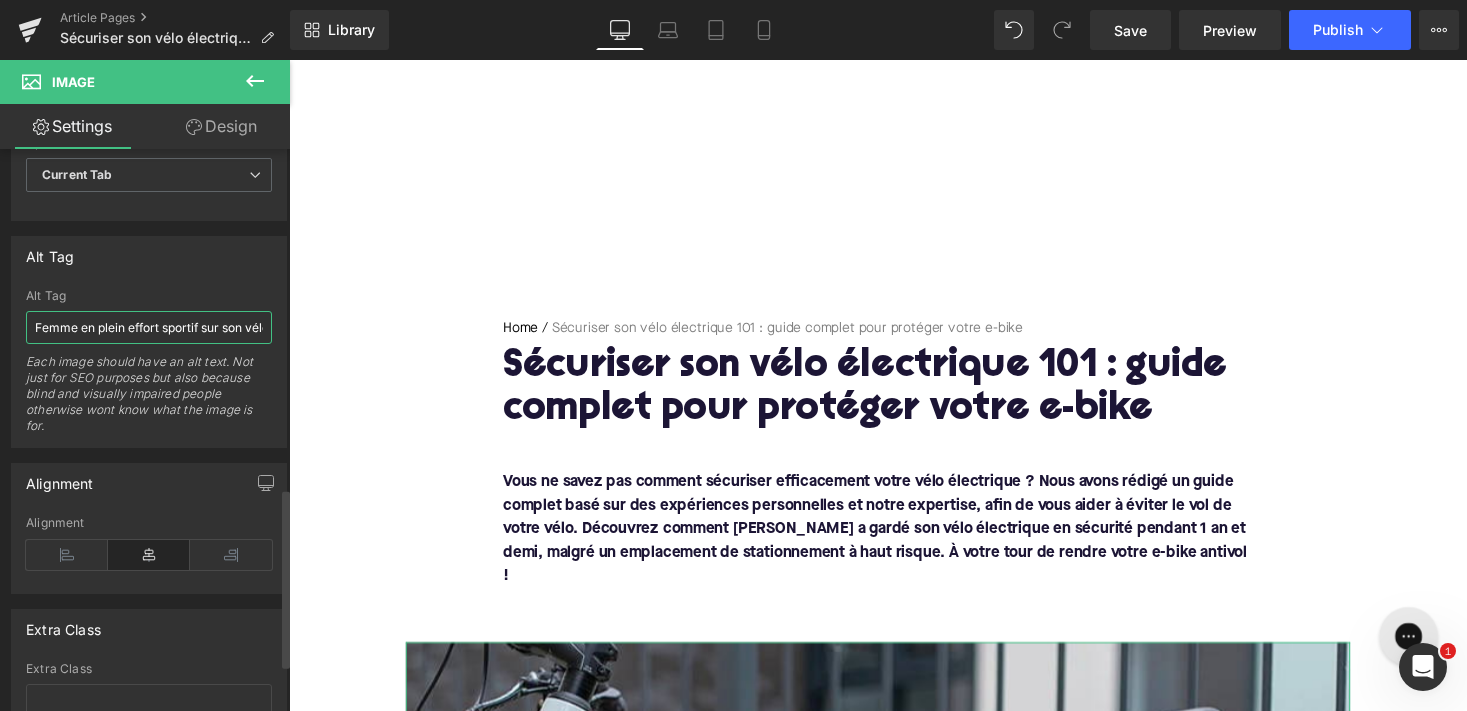 click on "Femme en plein effort sportif sur son vélo électrique" at bounding box center [149, 327] 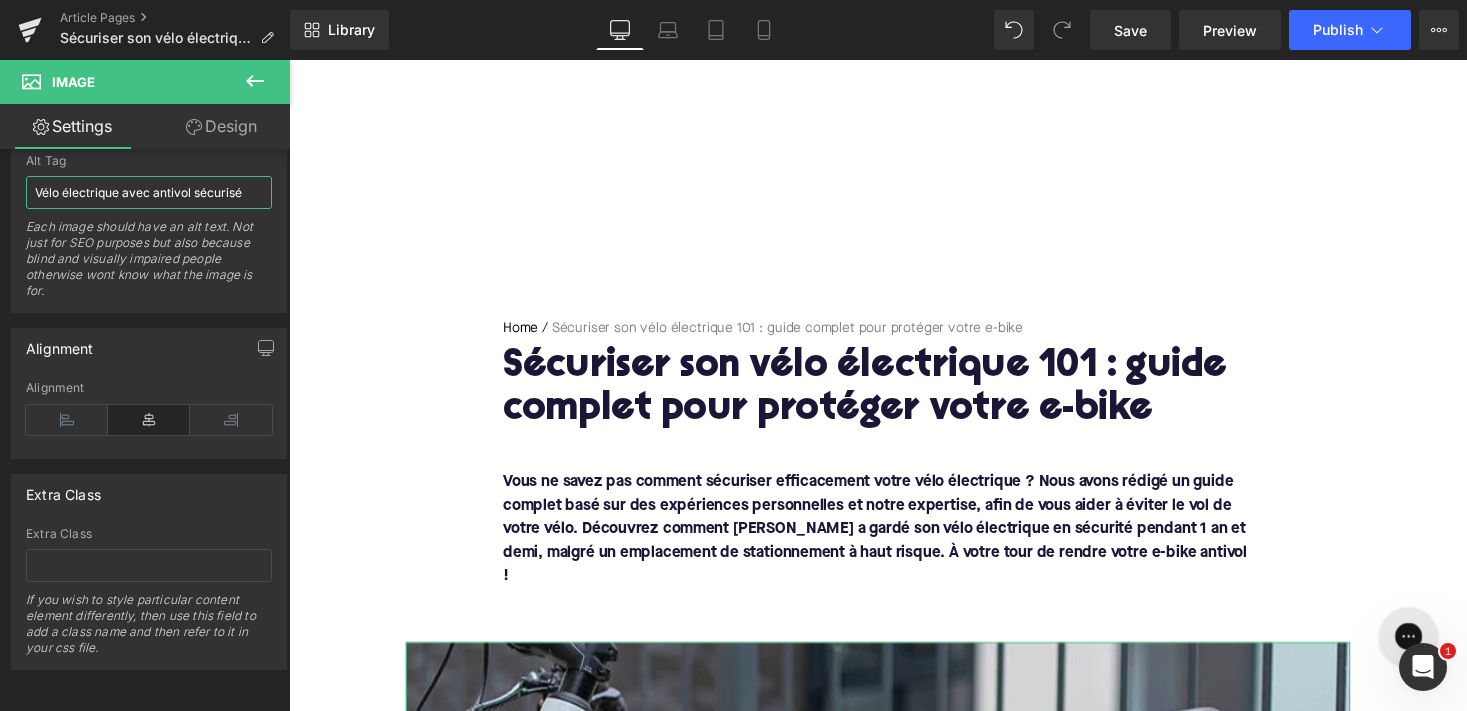 scroll, scrollTop: 1213, scrollLeft: 0, axis: vertical 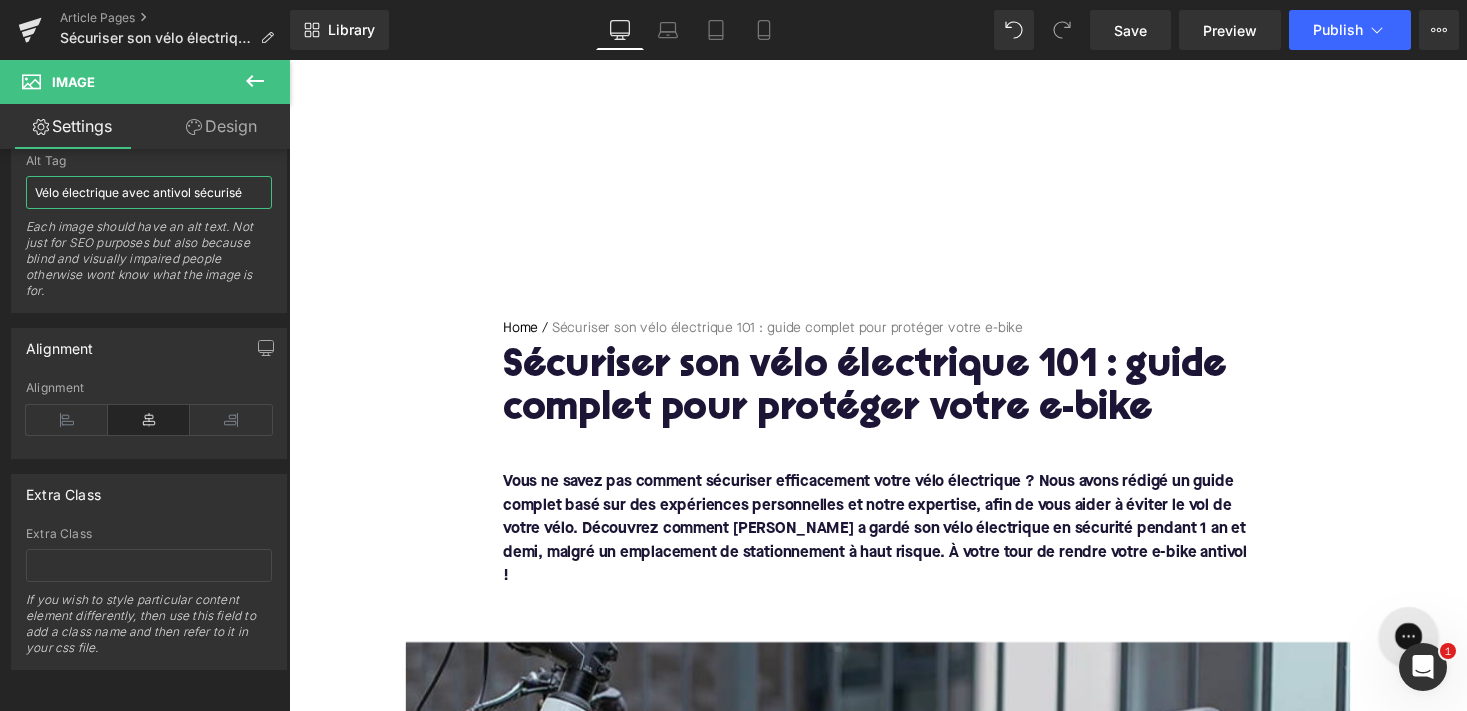 type on "Vélo électrique avec antivol sécurisé" 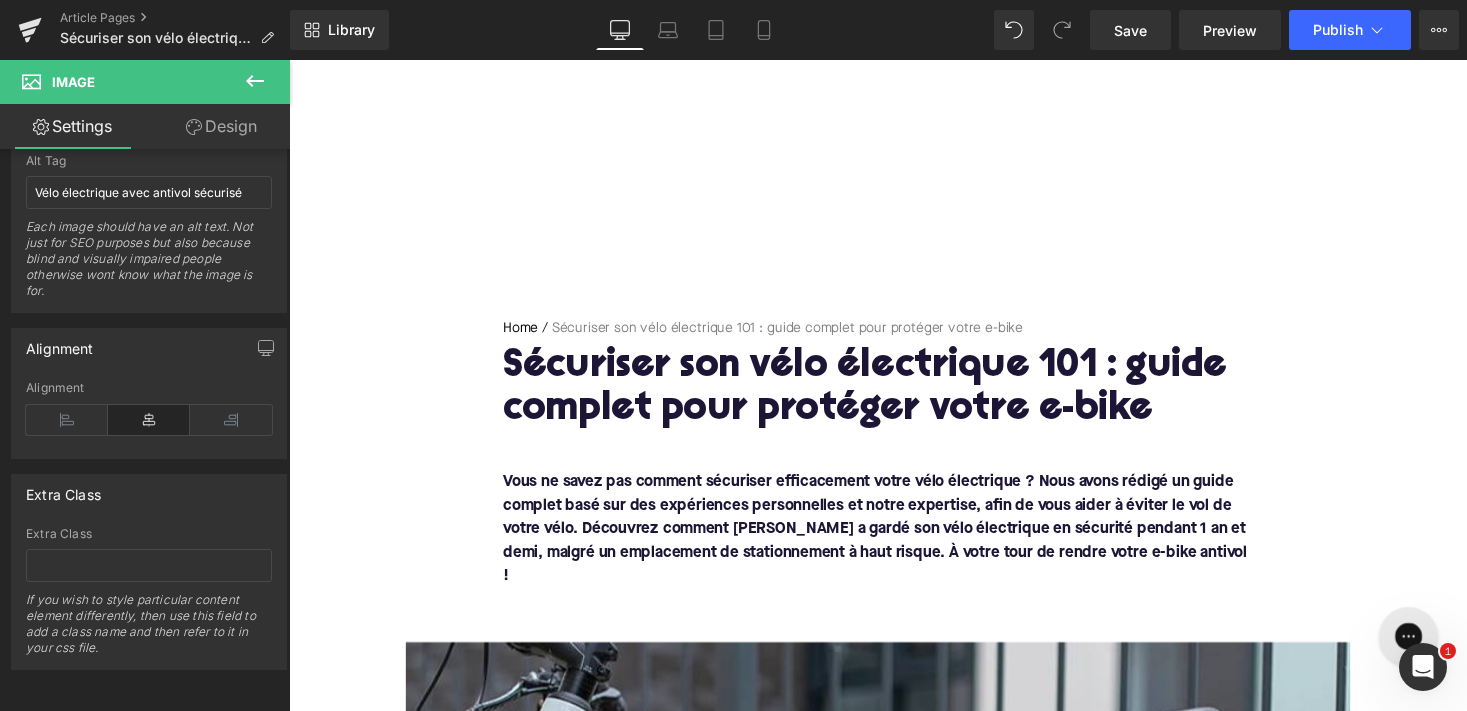 click at bounding box center (894, 394) 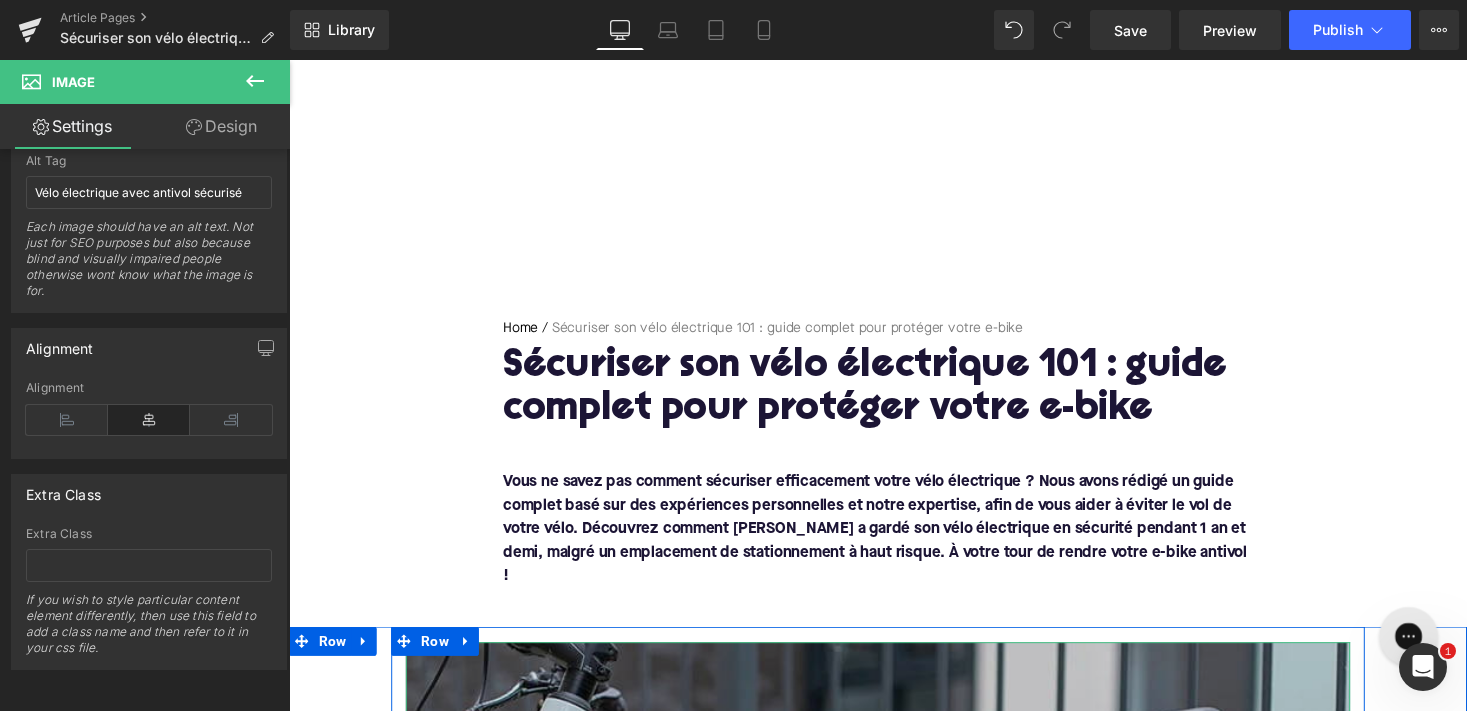 click at bounding box center [894, 1035] 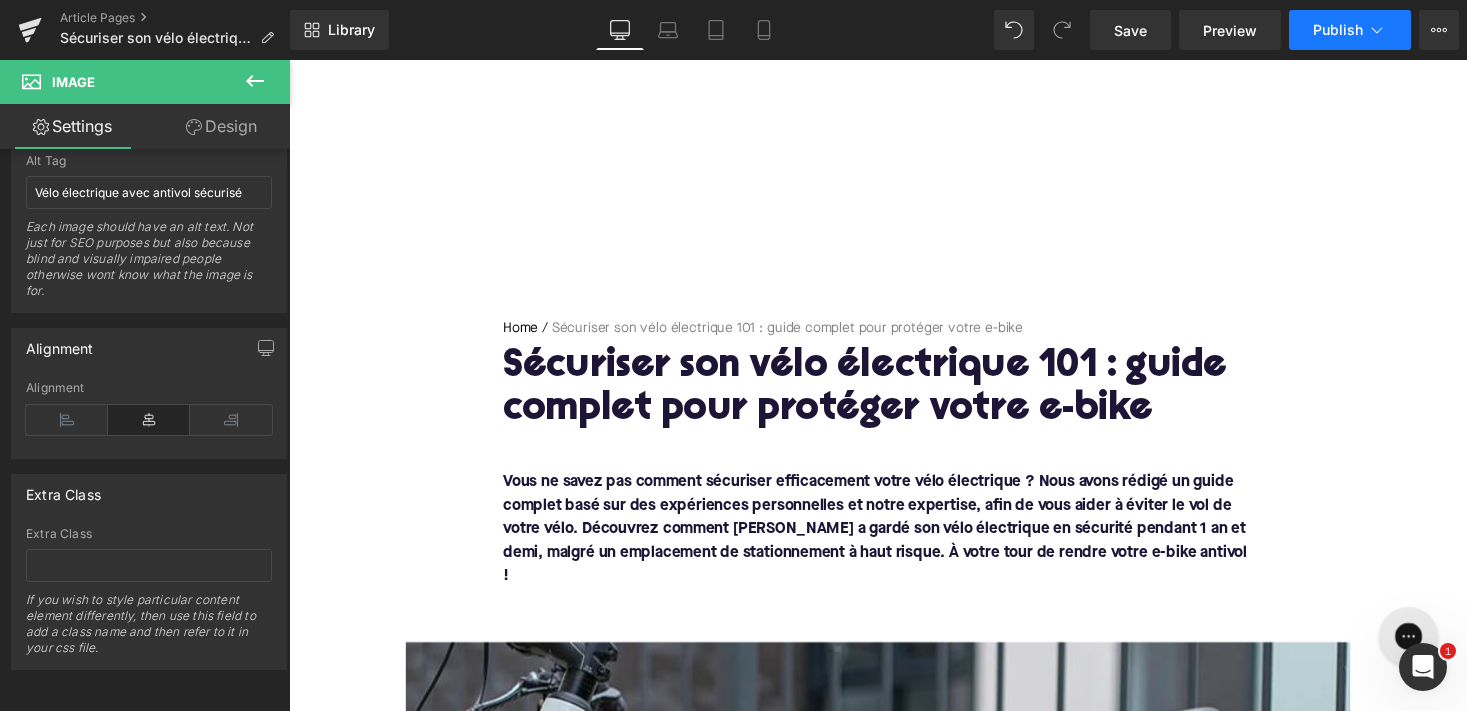 click on "Publish" at bounding box center [1338, 30] 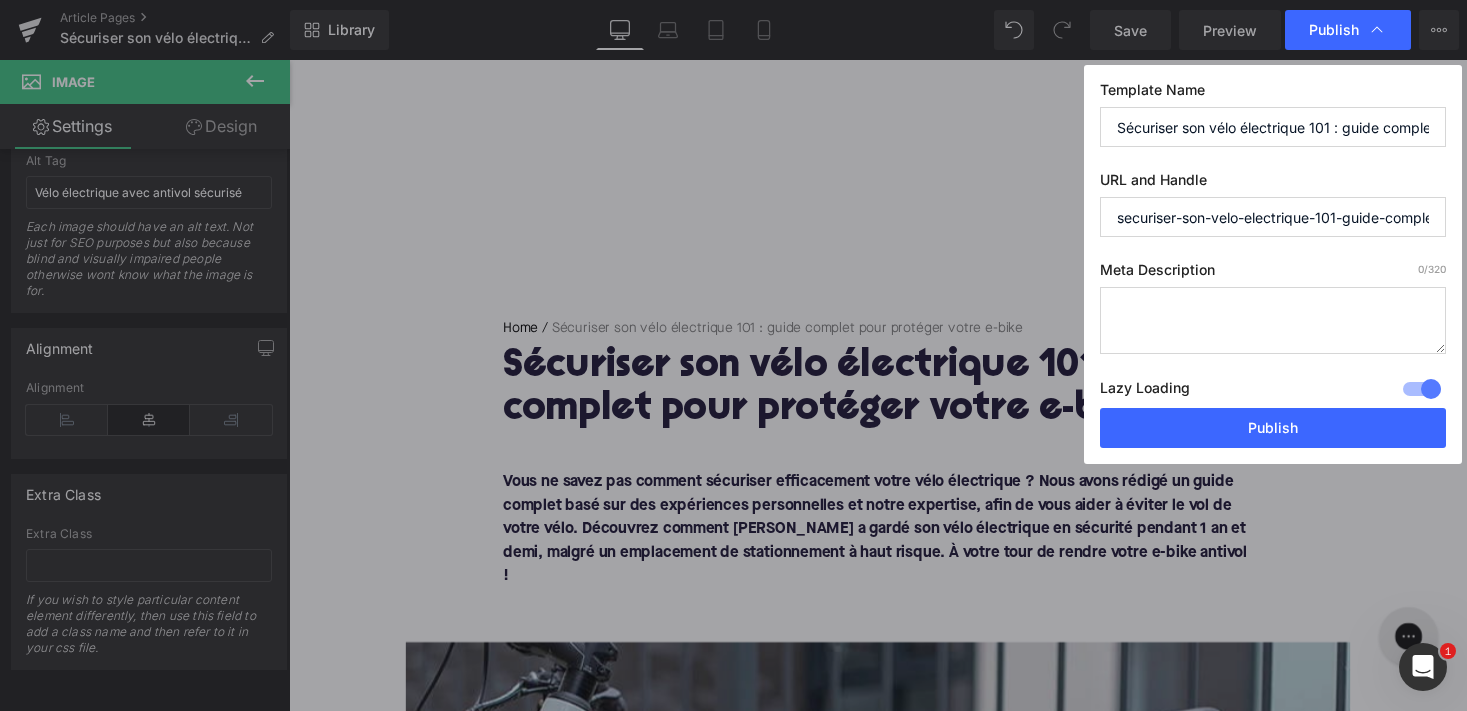 click at bounding box center (1273, 320) 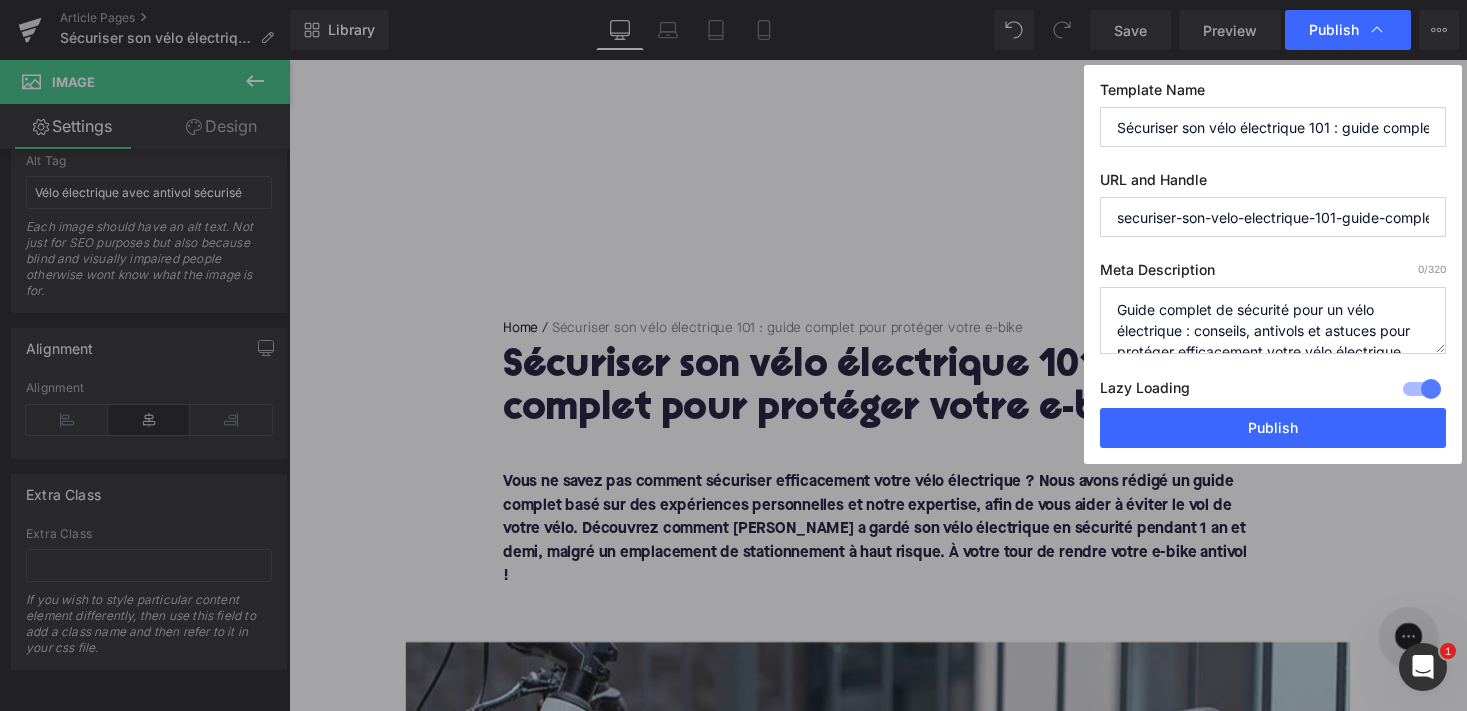 scroll, scrollTop: 7, scrollLeft: 0, axis: vertical 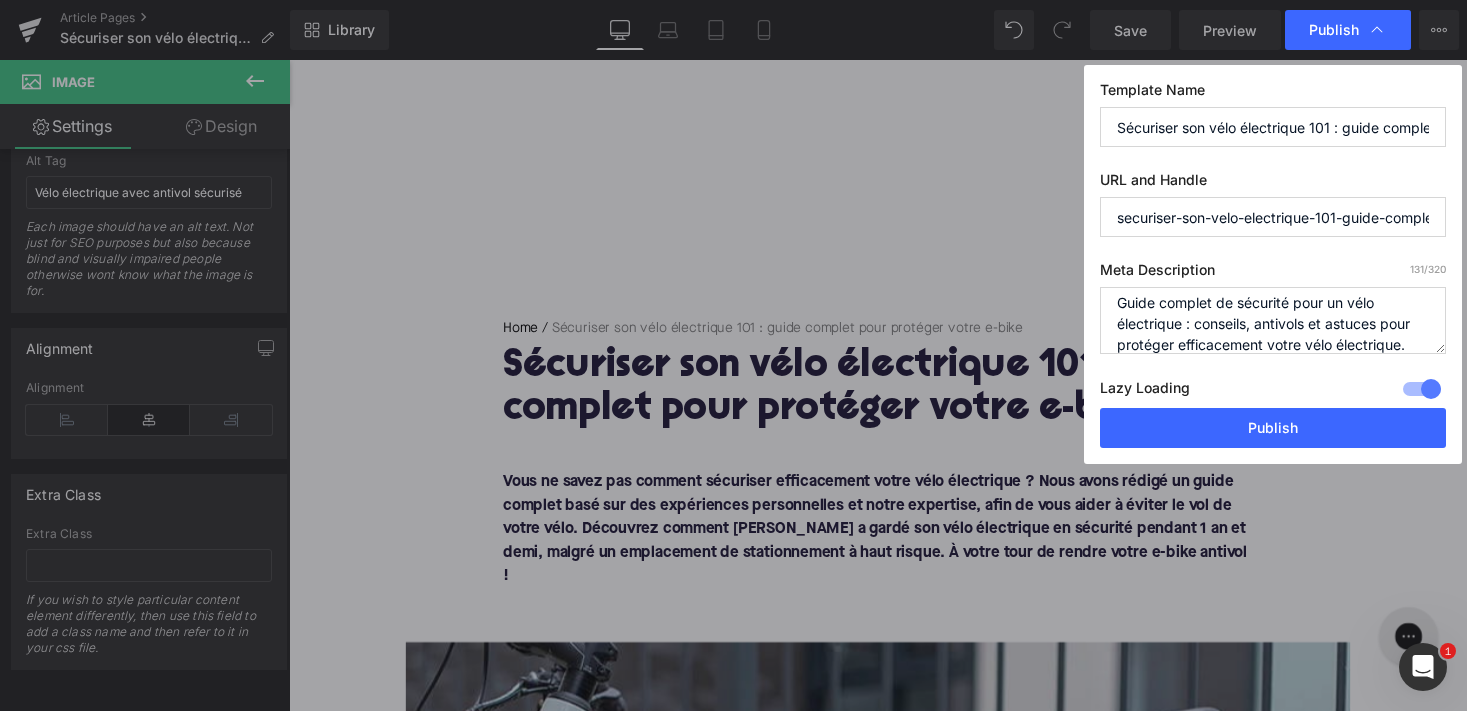 type on "Guide complet de sécurité pour un vélo électrique : conseils, antivols et astuces pour protéger efficacement votre vélo électrique." 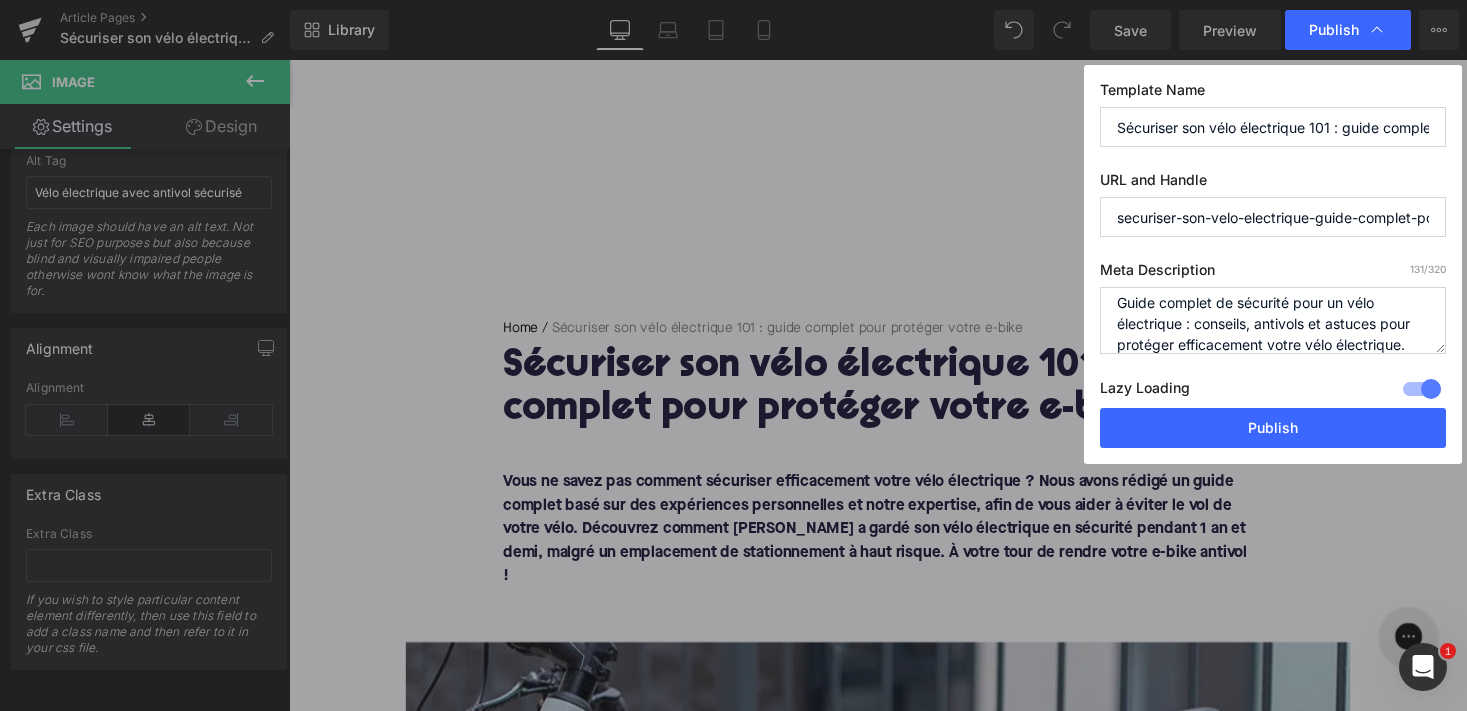 drag, startPoint x: 1246, startPoint y: 220, endPoint x: 1466, endPoint y: 249, distance: 221.90314 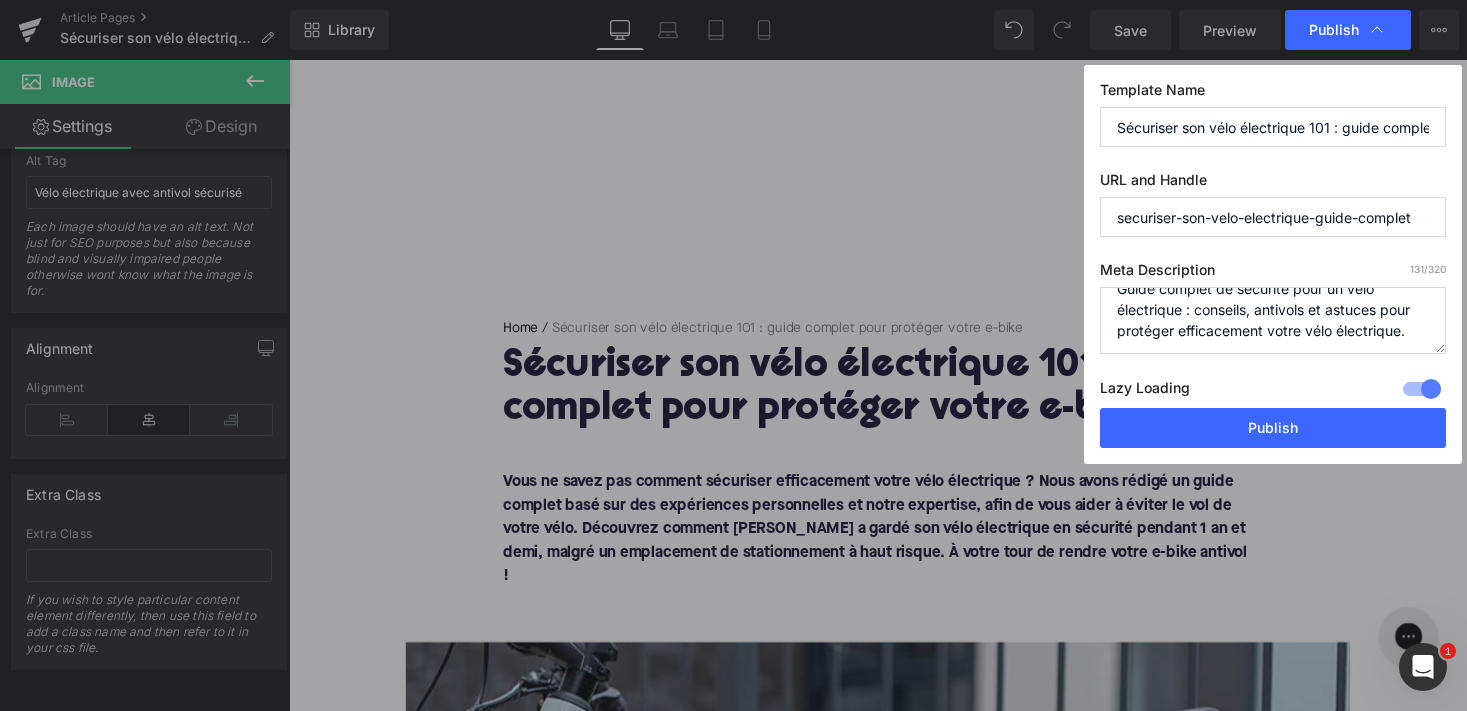 scroll, scrollTop: 21, scrollLeft: 0, axis: vertical 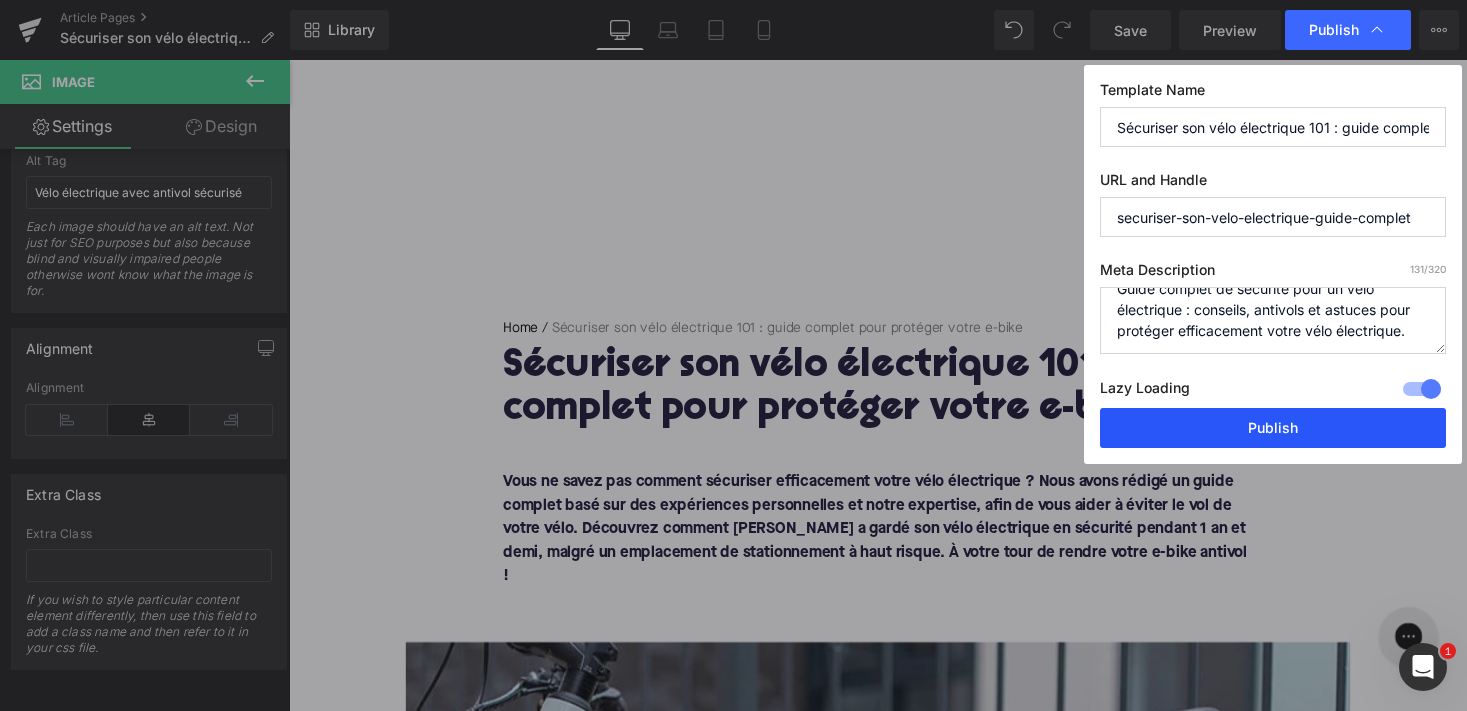 type on "securiser-son-velo-electrique-guide-complet" 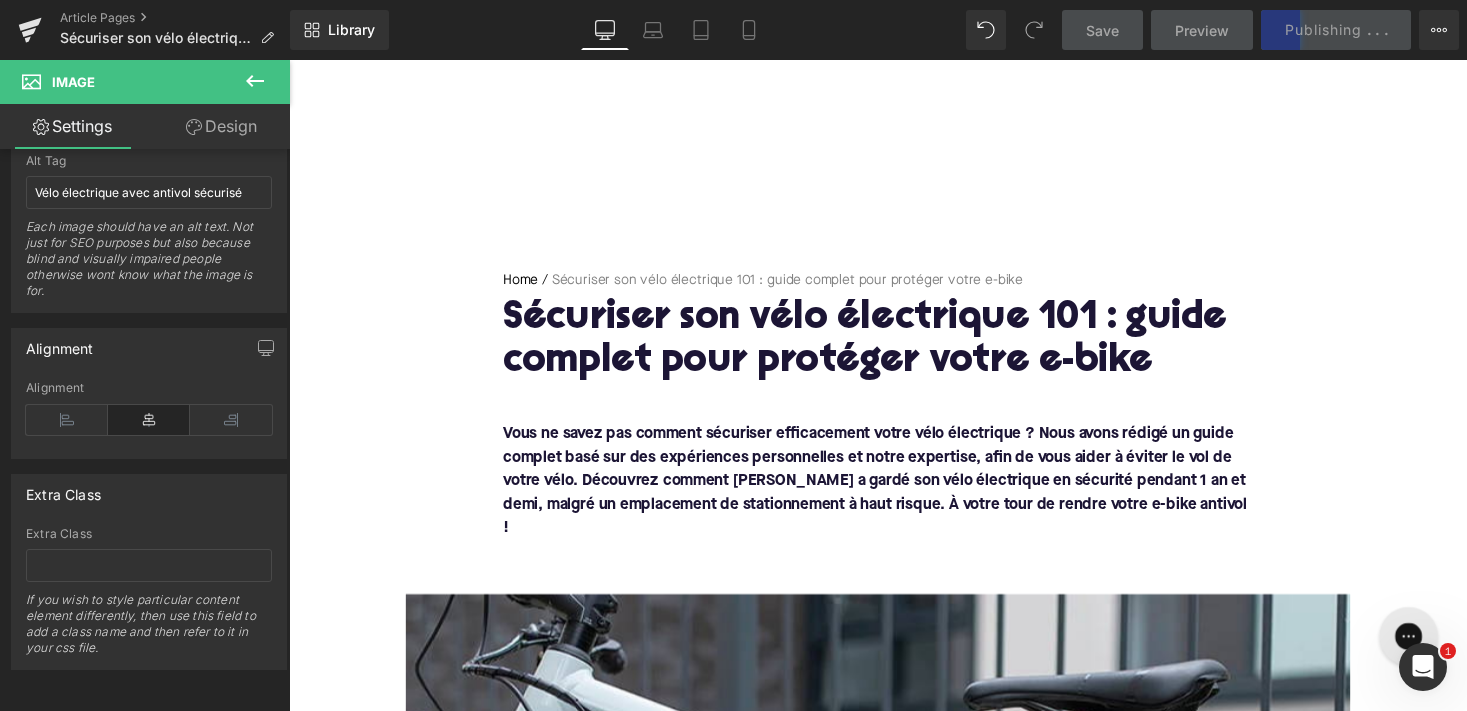 scroll, scrollTop: 63, scrollLeft: 0, axis: vertical 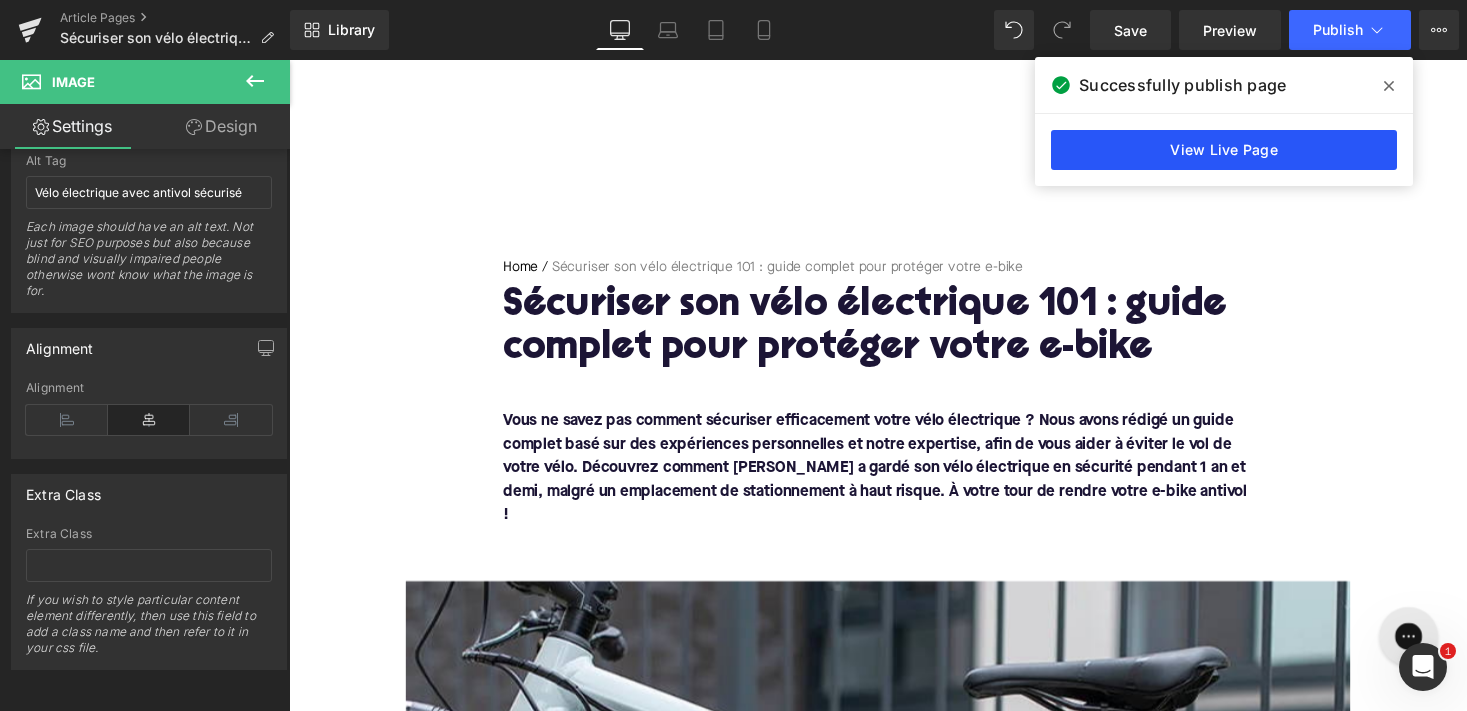 click on "View Live Page" at bounding box center (1224, 150) 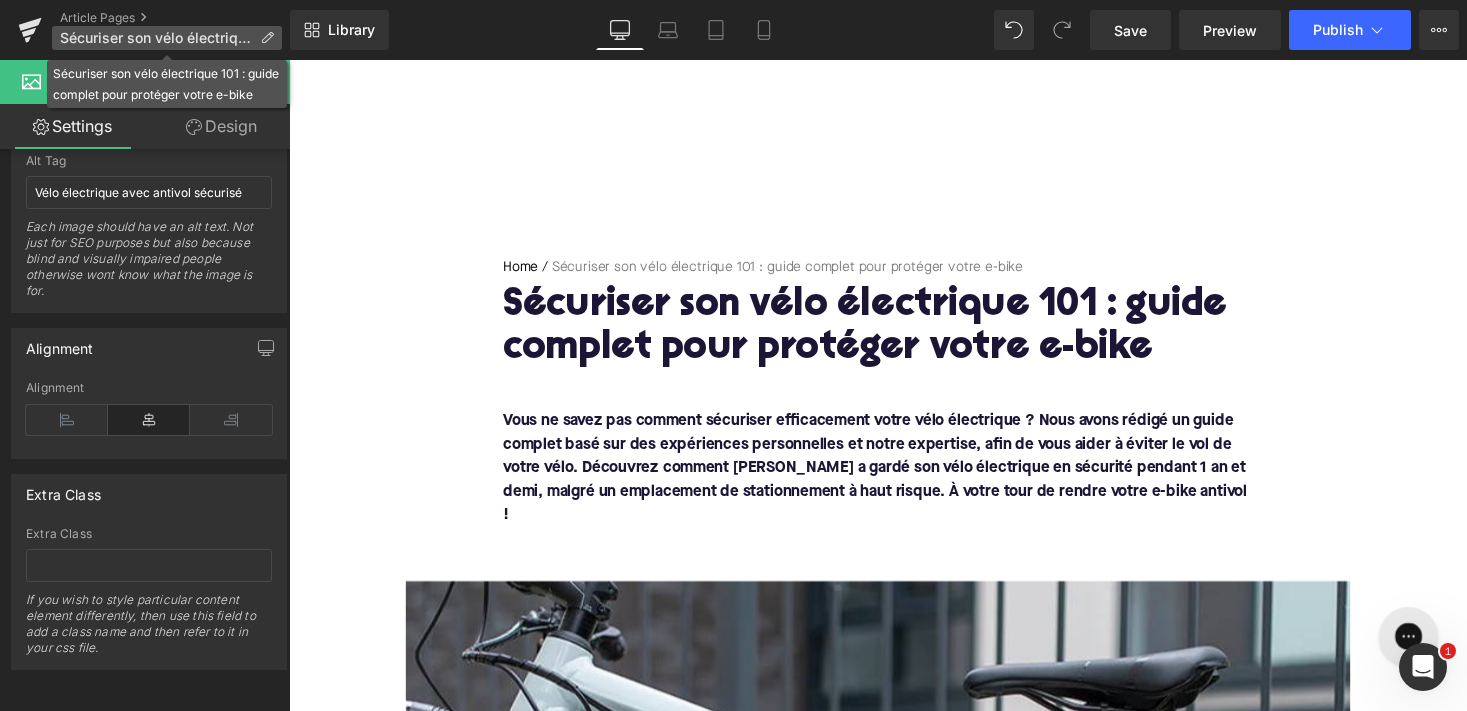 click on "Sécuriser son vélo électrique 101 : guide complet pour protéger votre e-bike" at bounding box center [167, 38] 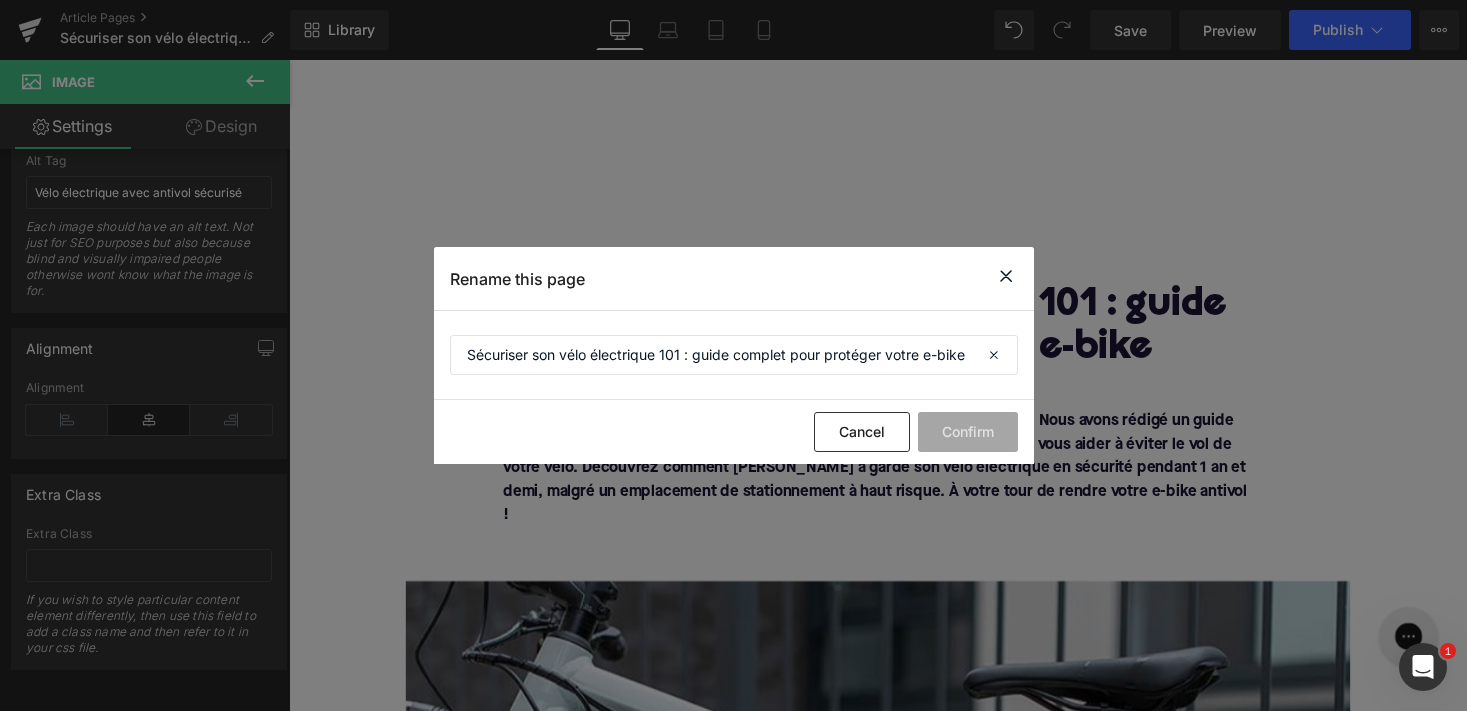 click at bounding box center (1006, 276) 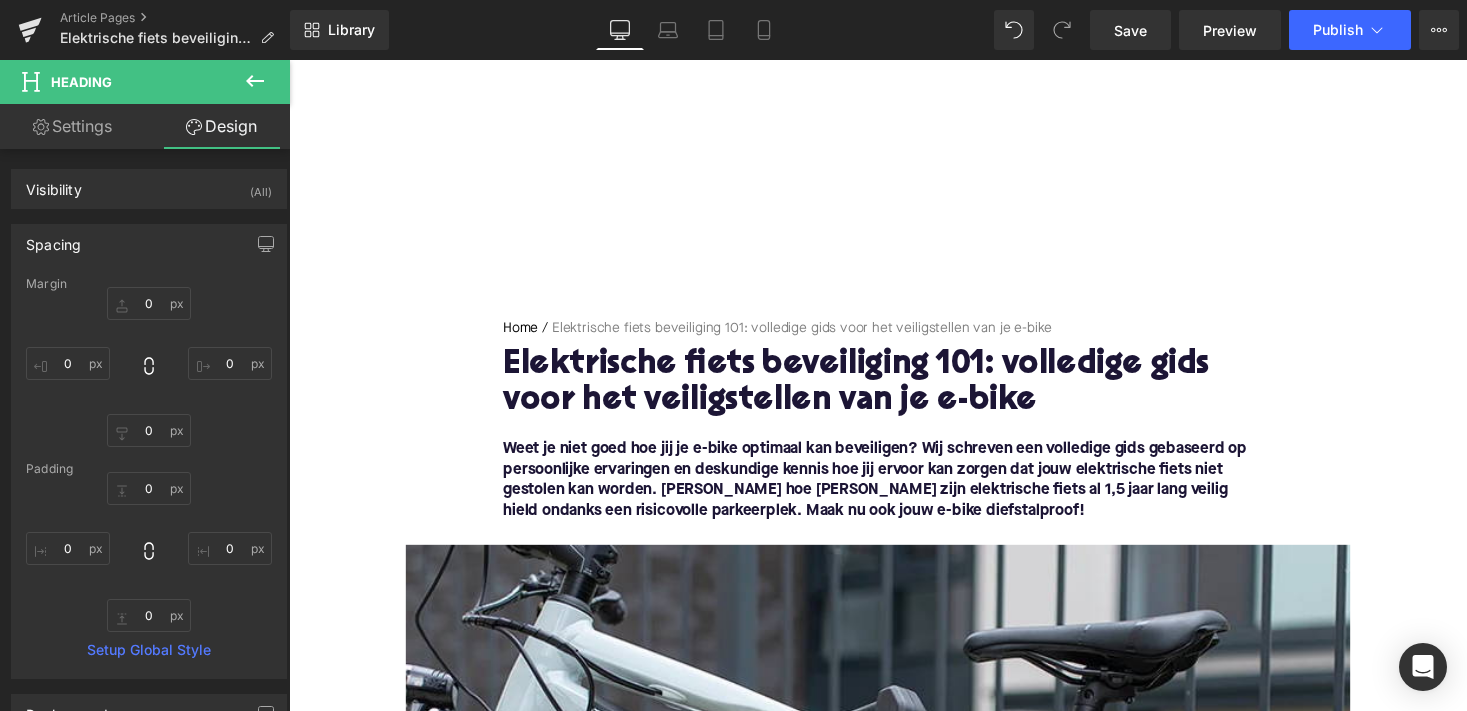 scroll, scrollTop: 1023, scrollLeft: 0, axis: vertical 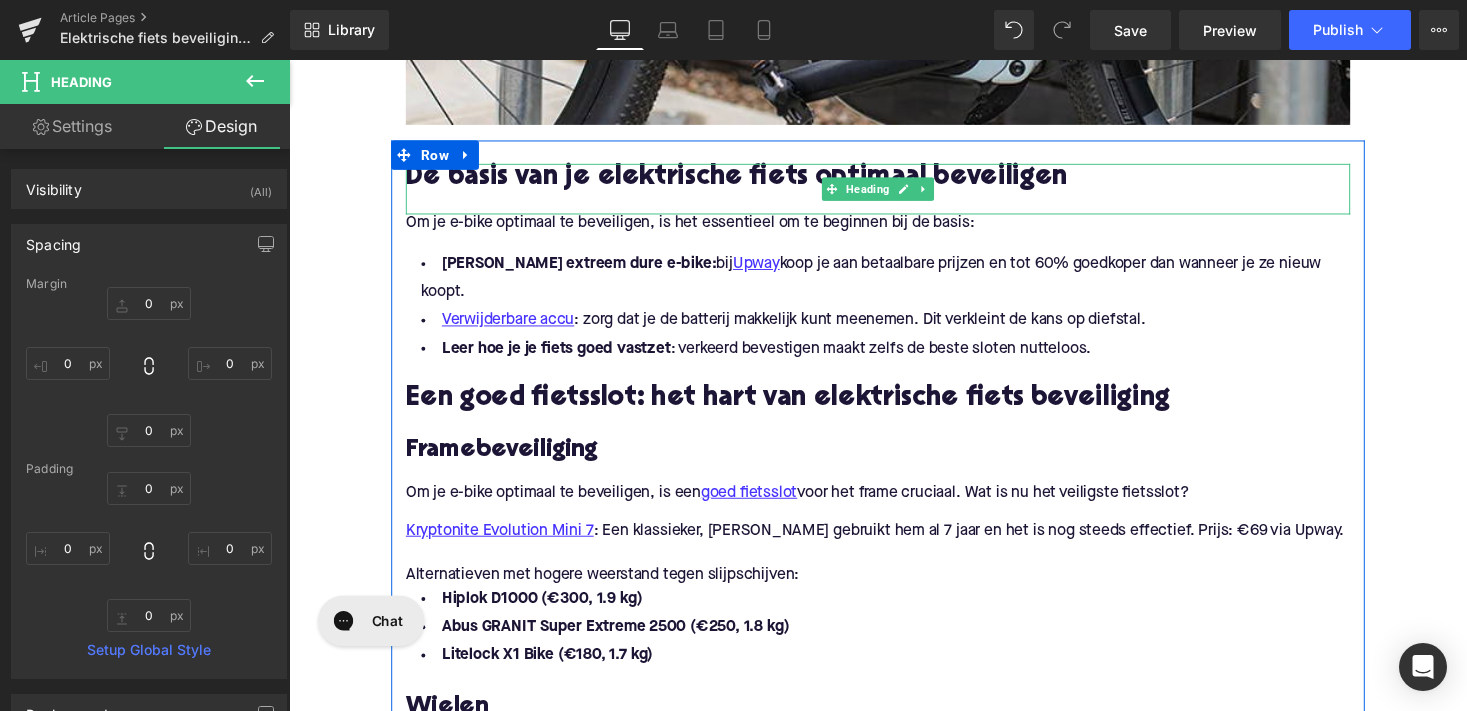 click on "De basis van je elektrische fiets optimaal beveiligen" at bounding box center (894, 182) 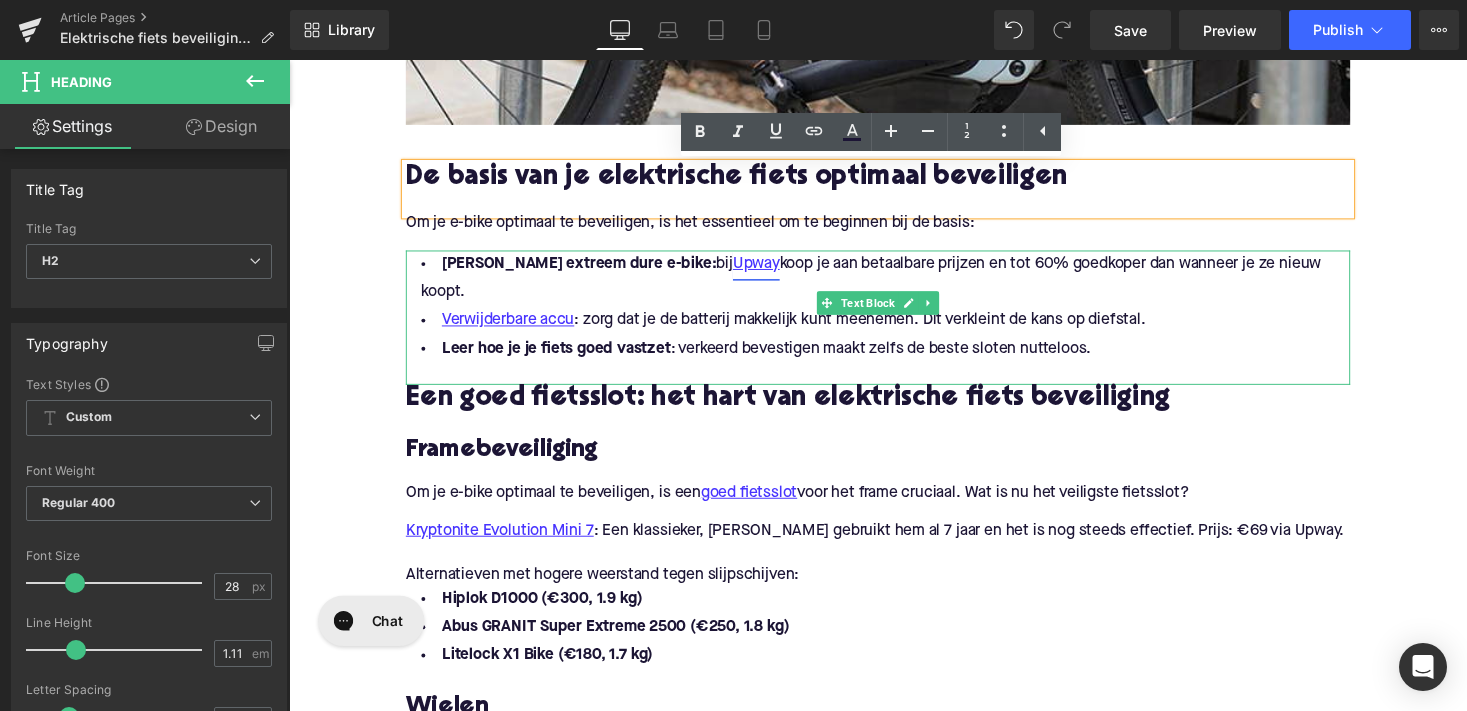 click on "Upway" at bounding box center (769, 270) 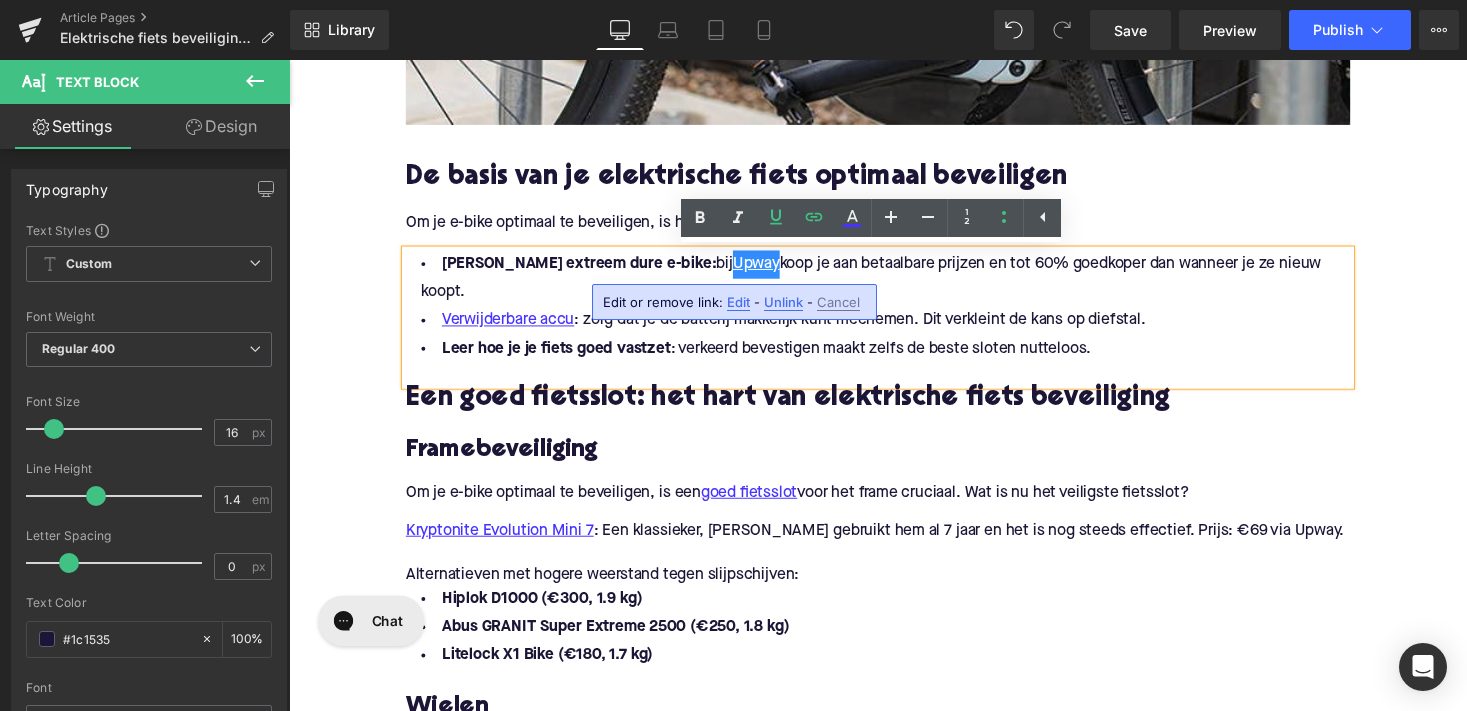 click on "[PERSON_NAME] extreem dure e-bike:  bij  Upway  koop je aan betaalbare prijzen en tot 60% goedkoper dan wanneer je ze nieuw koopt." at bounding box center (894, 285) 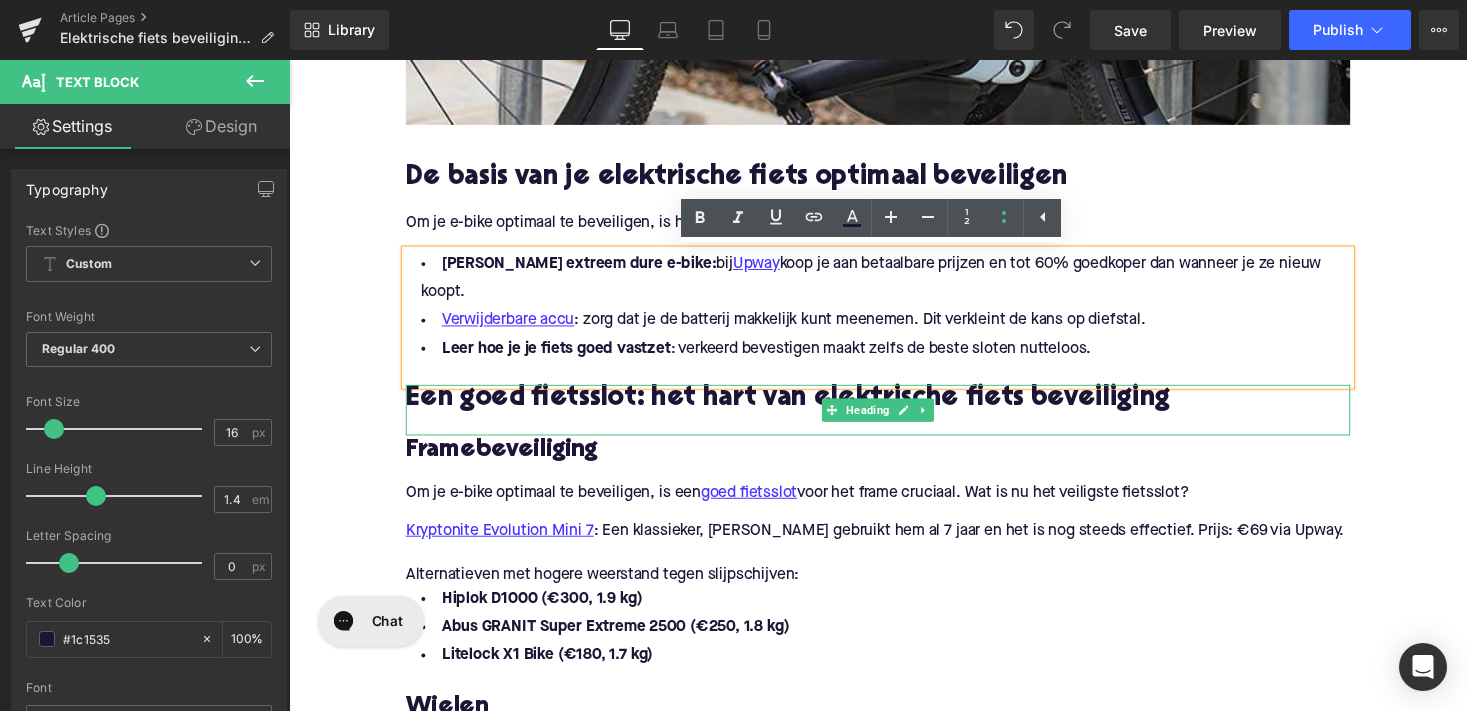 click on "Een goed fietsslot: het hart van elektrische fiets beveiliging" at bounding box center [894, 409] 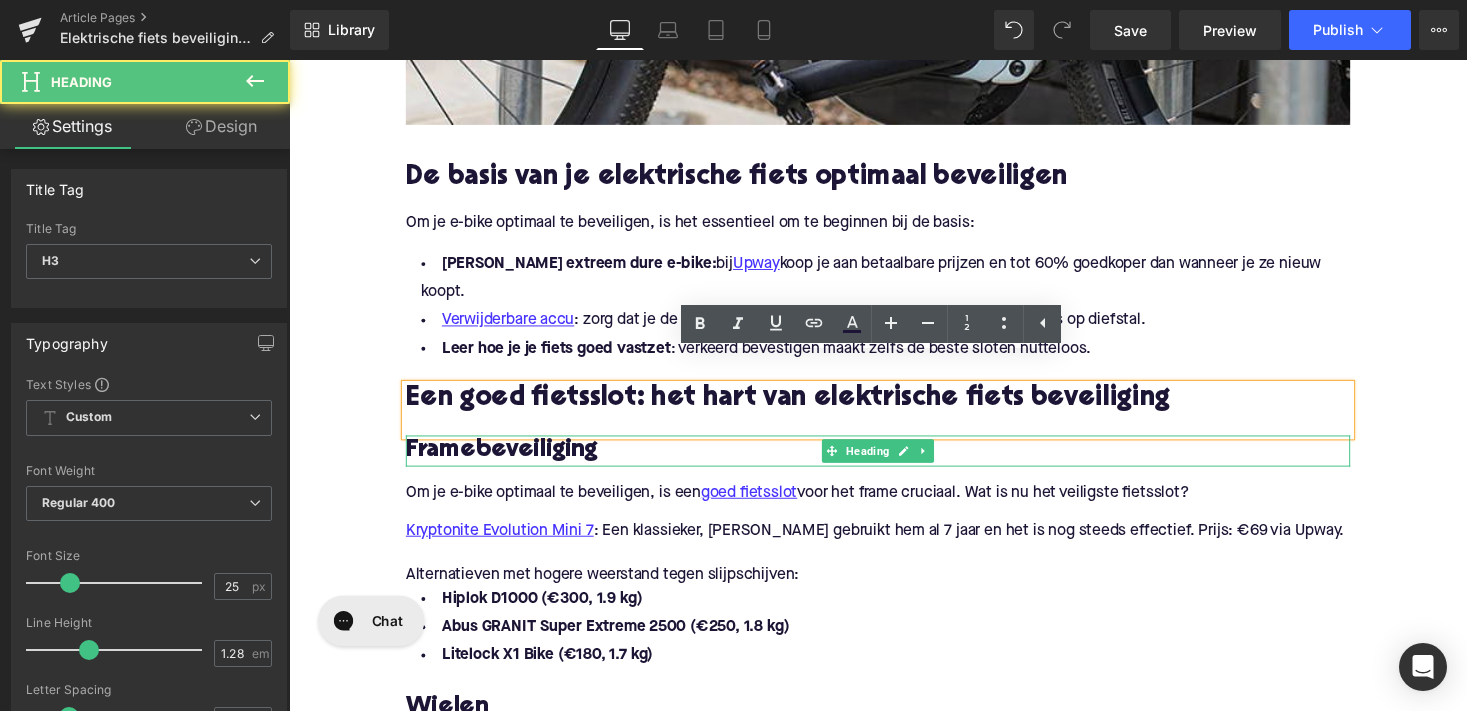 click on "Framebeveiliging" at bounding box center (507, 461) 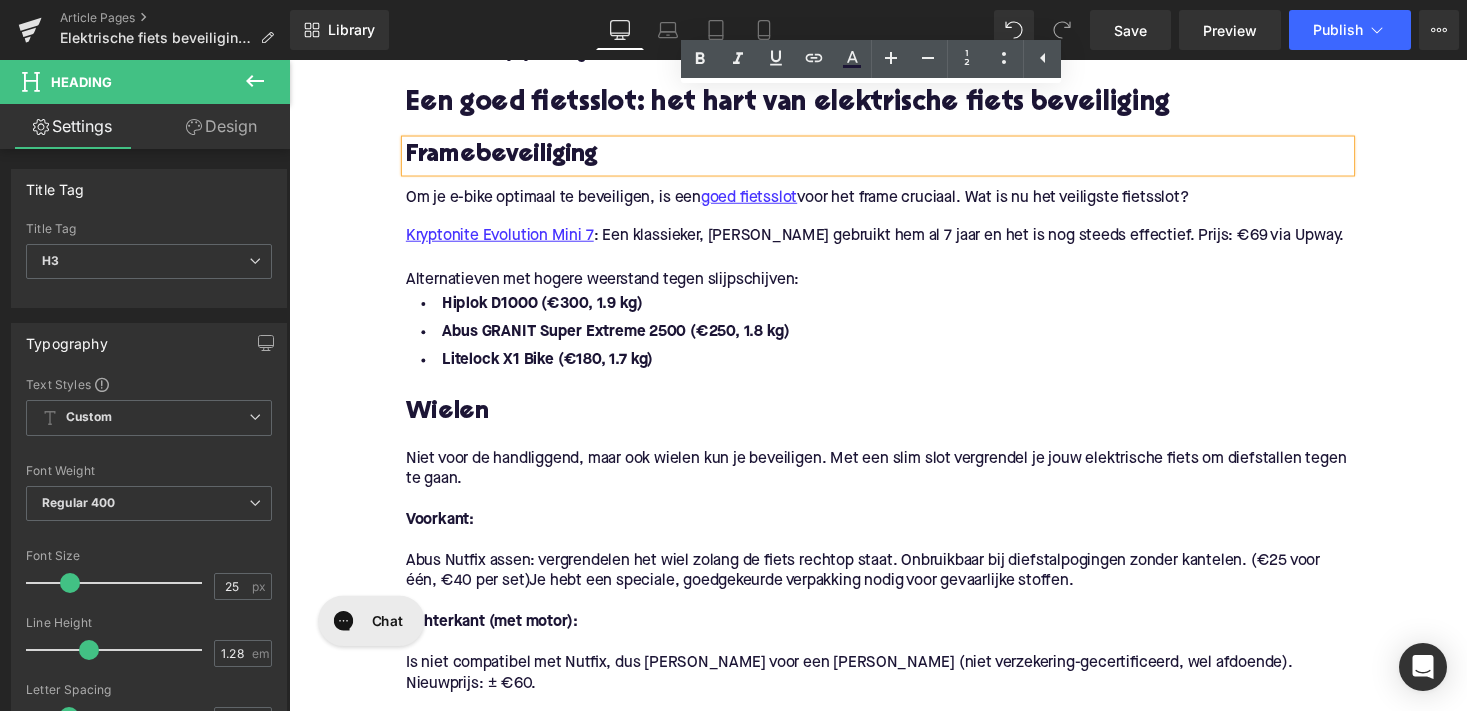 scroll, scrollTop: 1594, scrollLeft: 0, axis: vertical 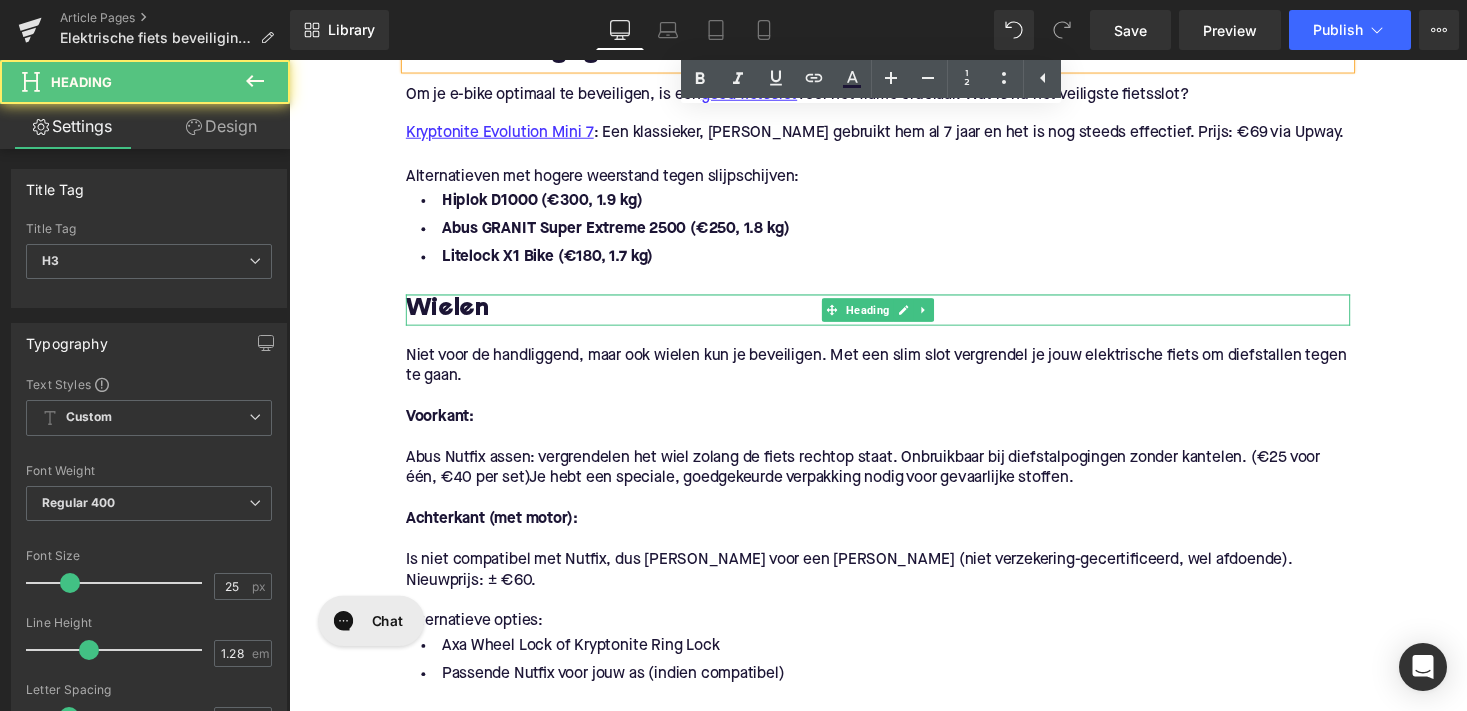 click on "Wielen Heading" at bounding box center [894, 317] 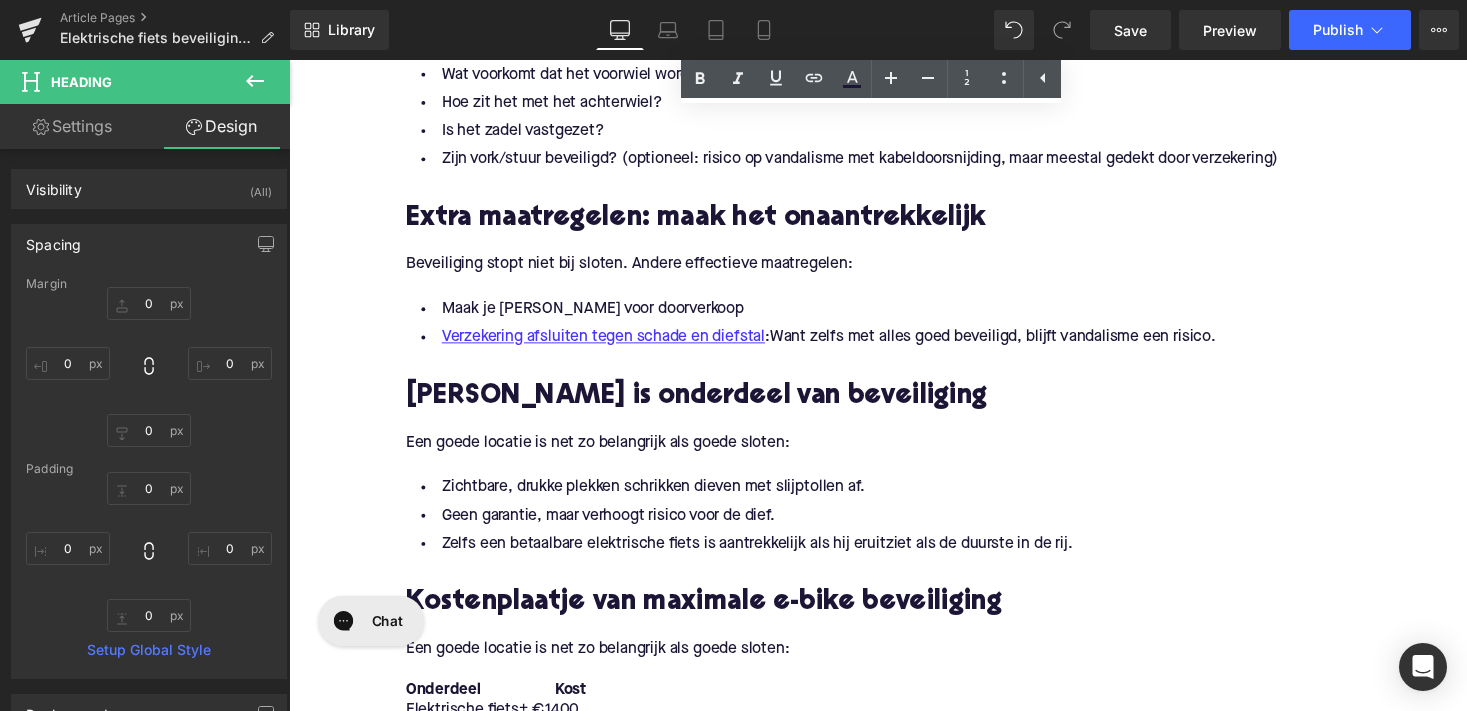 scroll, scrollTop: 2957, scrollLeft: 0, axis: vertical 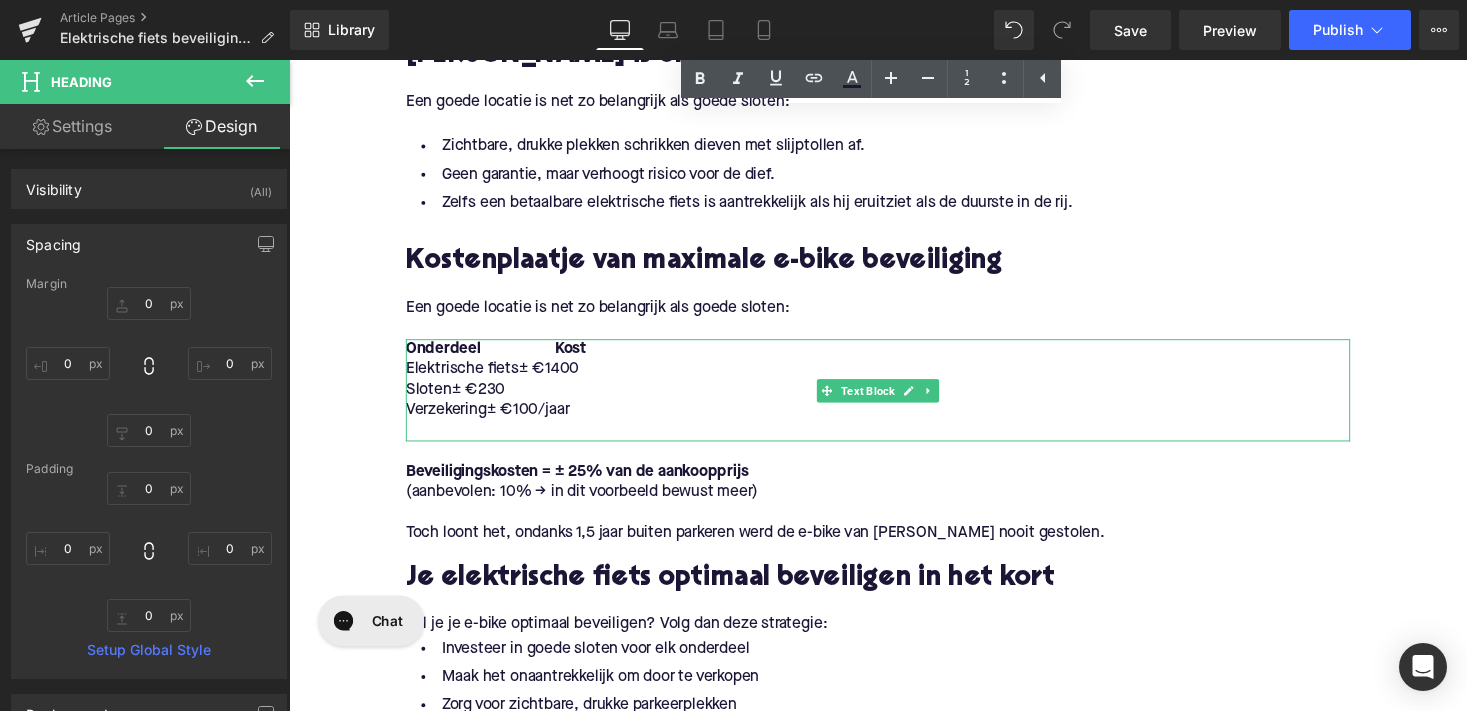 click on "Verzekering              ± €100/jaar" at bounding box center [894, 420] 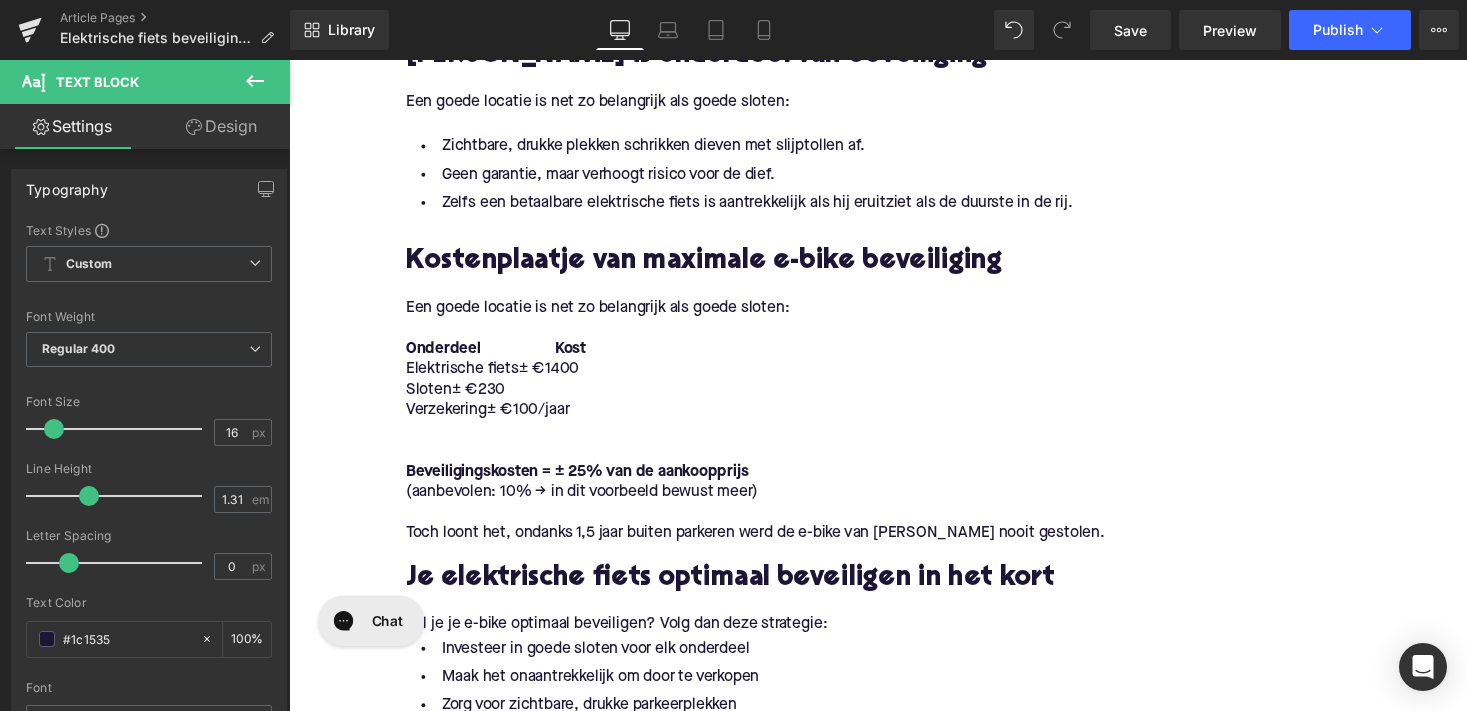 click 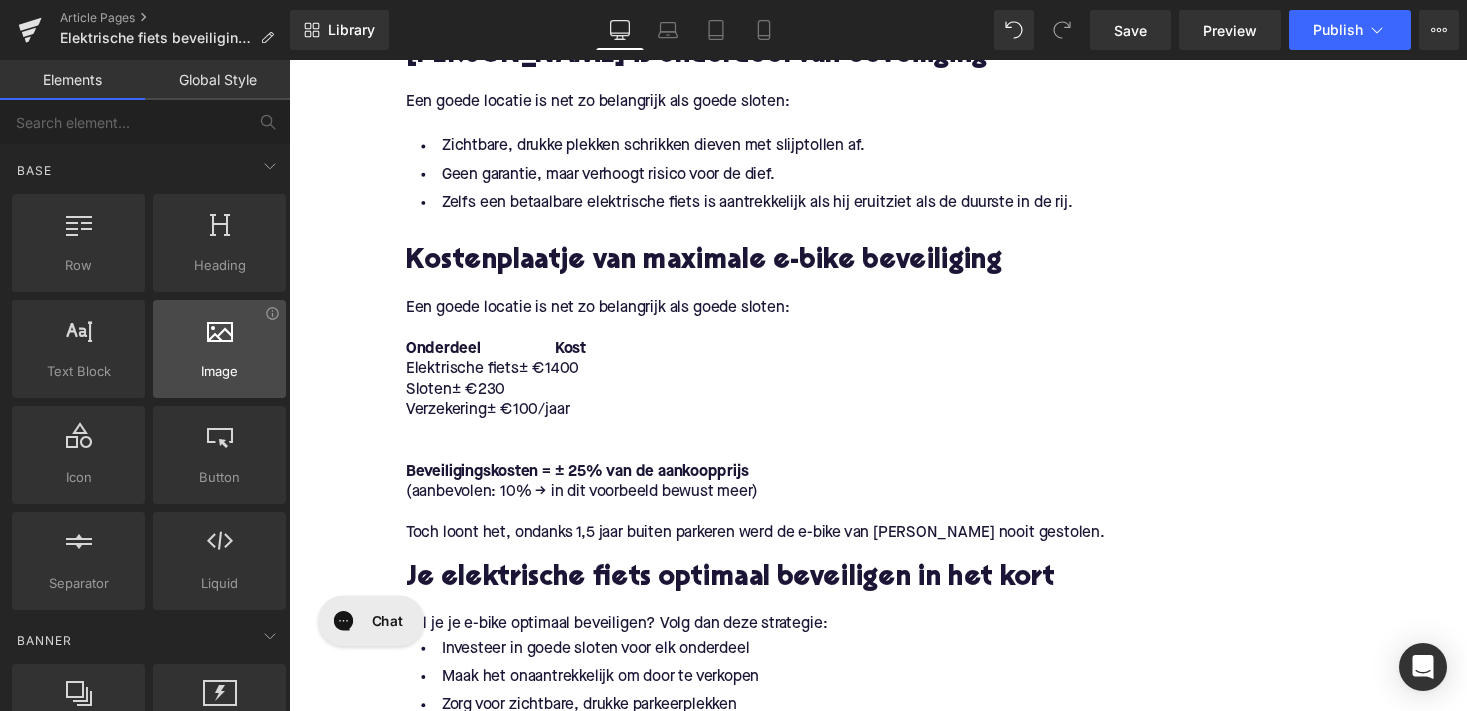 scroll, scrollTop: 0, scrollLeft: 0, axis: both 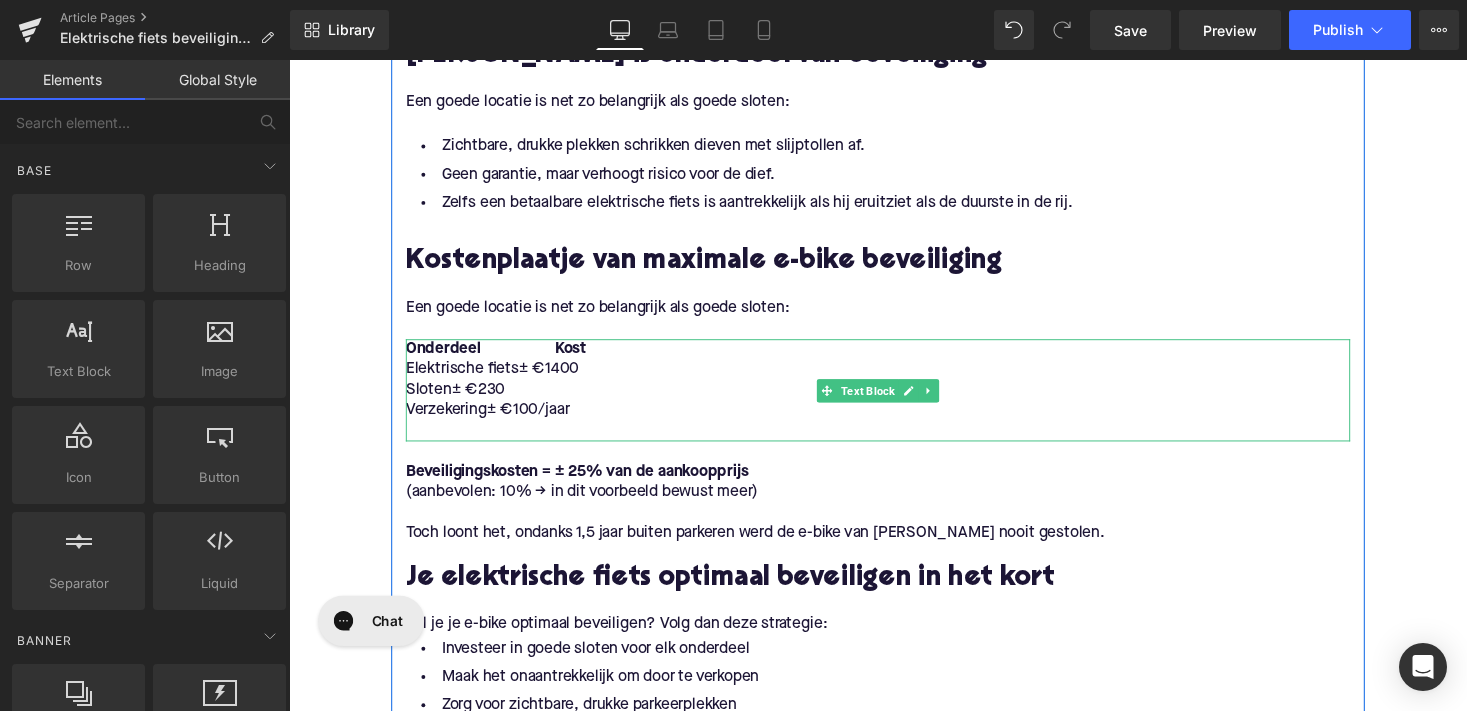 click on "Kost" at bounding box center [578, 357] 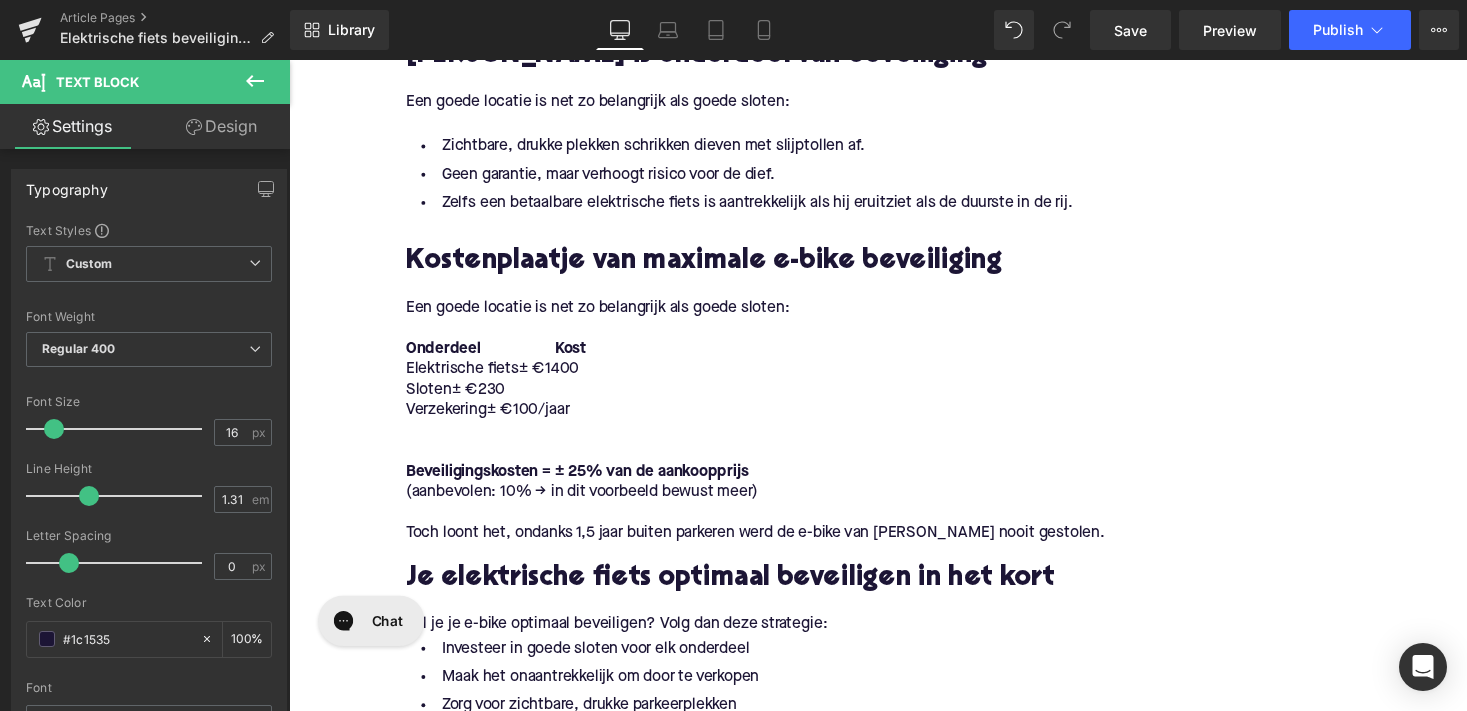 click 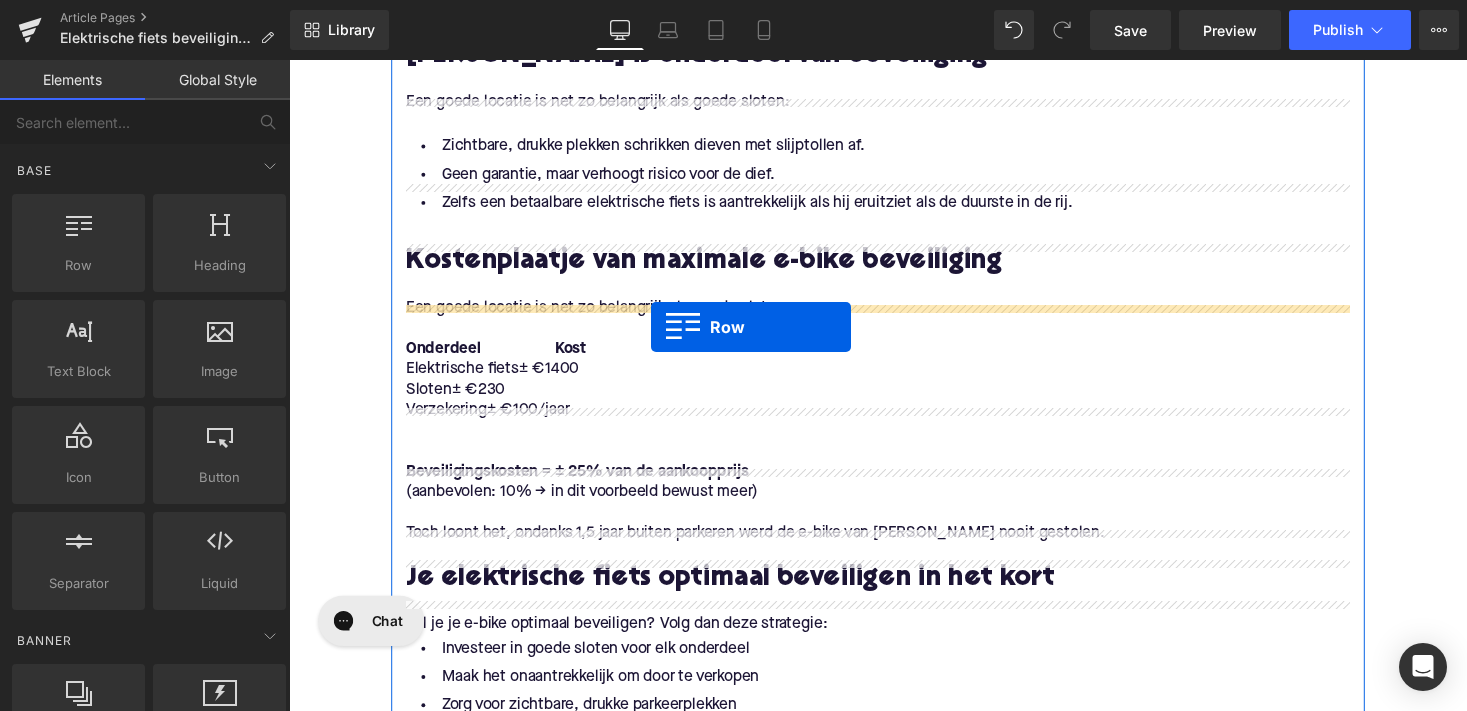 drag, startPoint x: 383, startPoint y: 308, endPoint x: 661, endPoint y: 334, distance: 279.21317 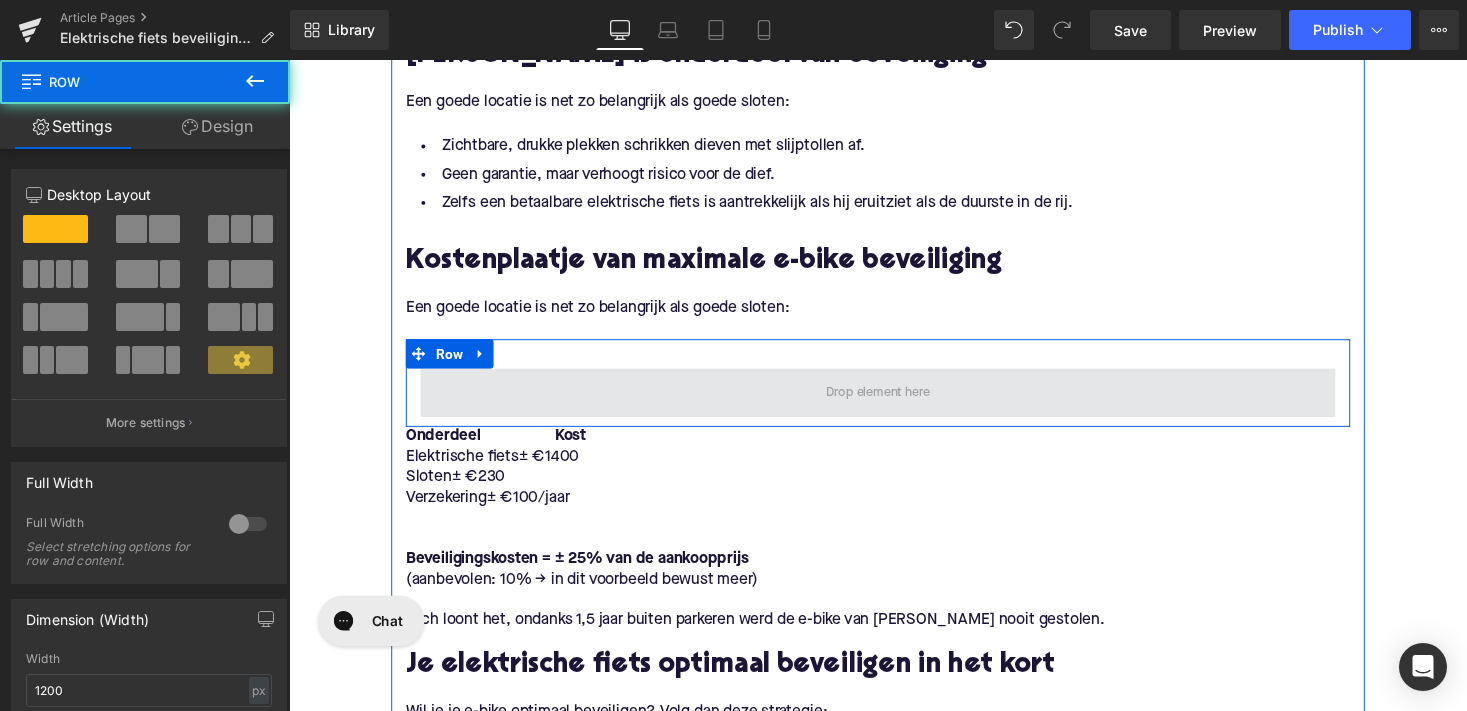 click at bounding box center [894, 402] 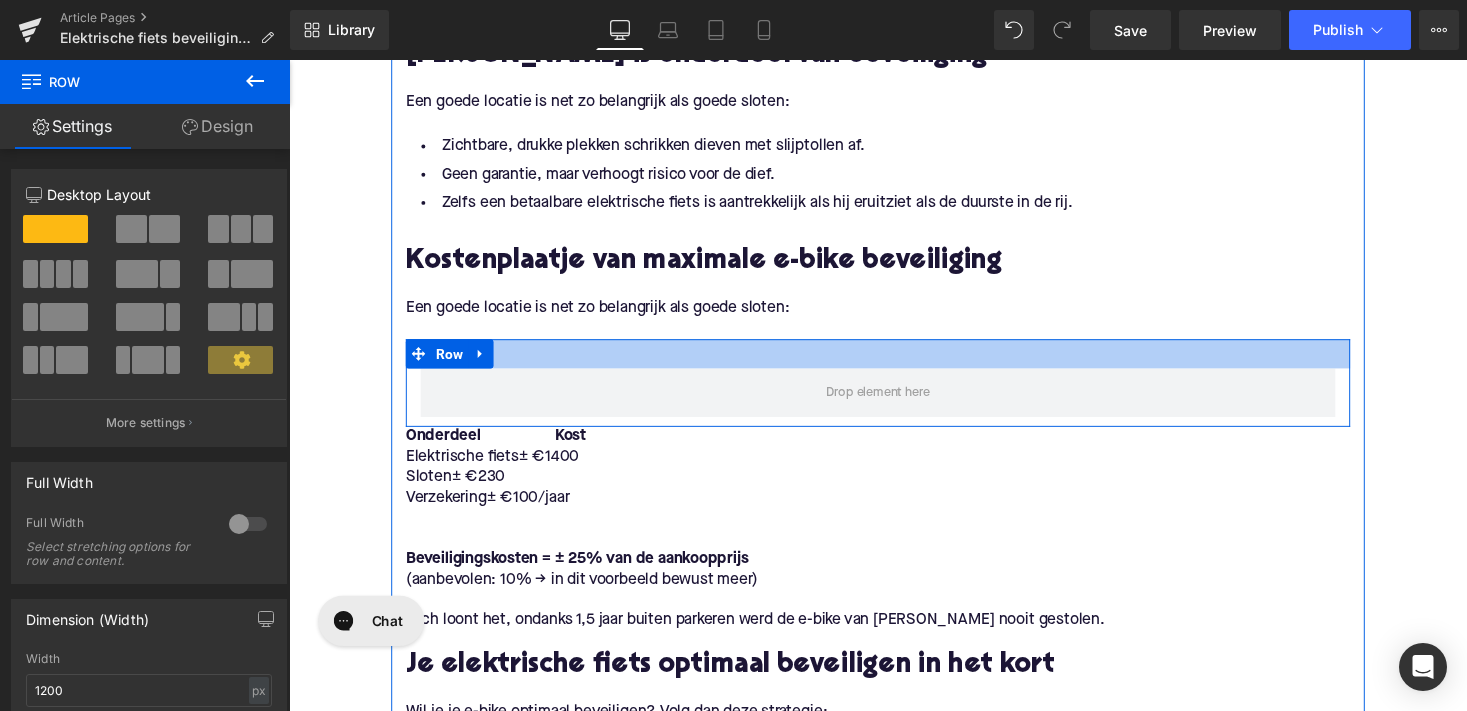 click at bounding box center (894, 362) 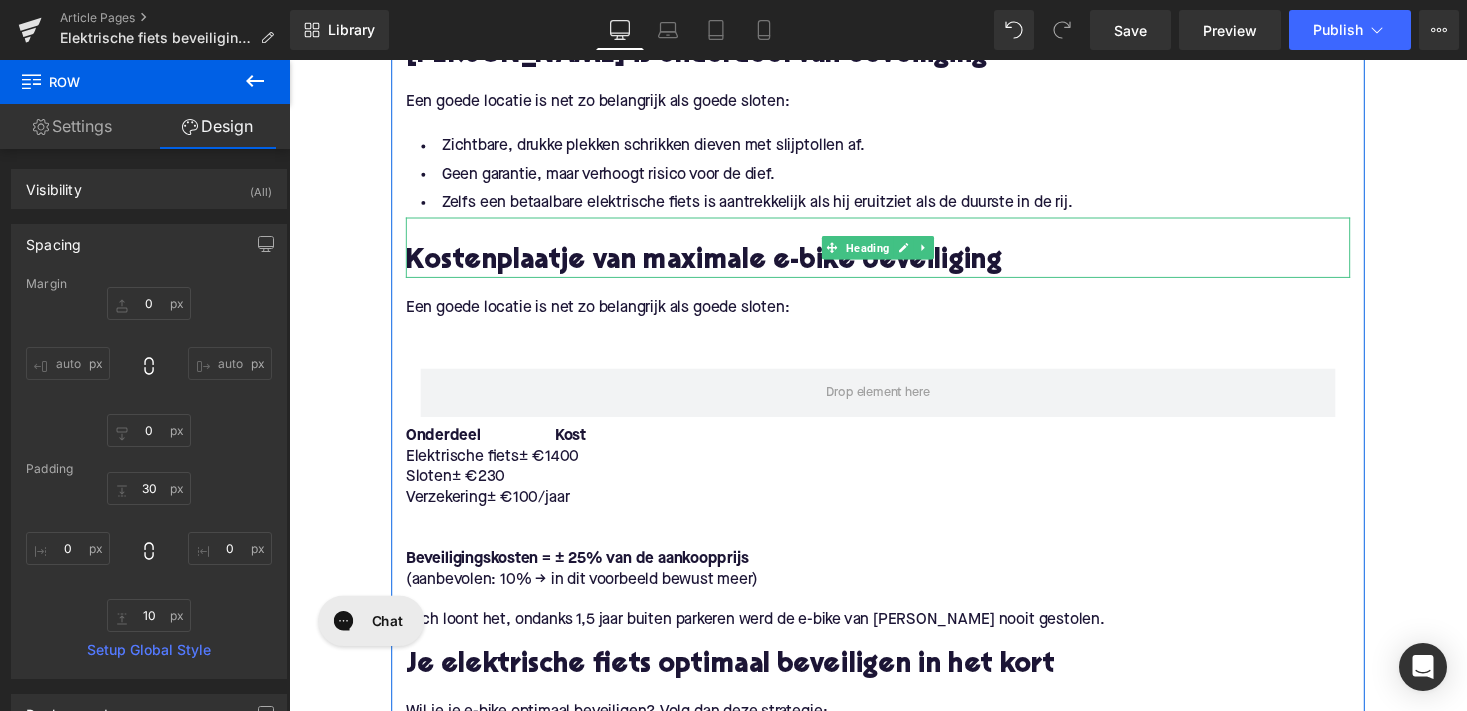click on "Kostenplaatje van maximale e-bike beveiliging" at bounding box center [894, 268] 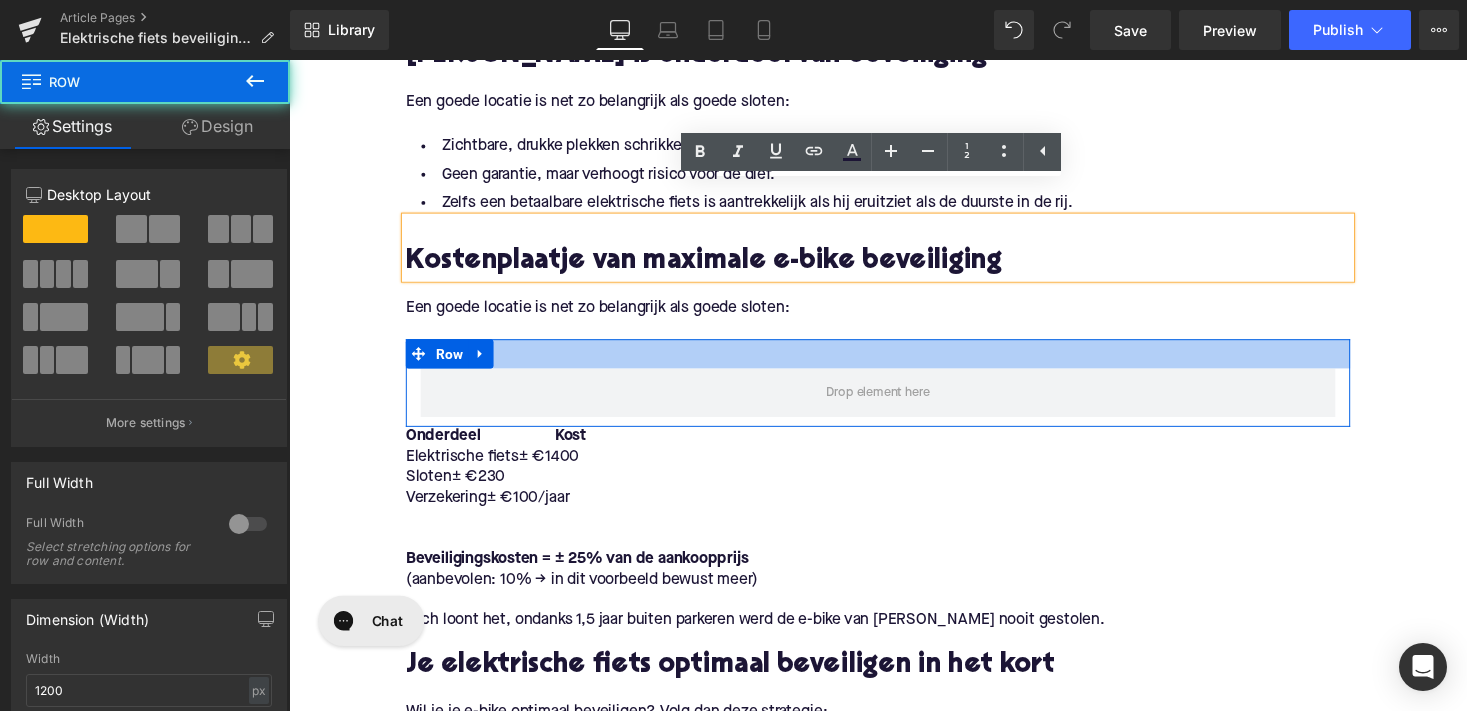 click at bounding box center (894, 362) 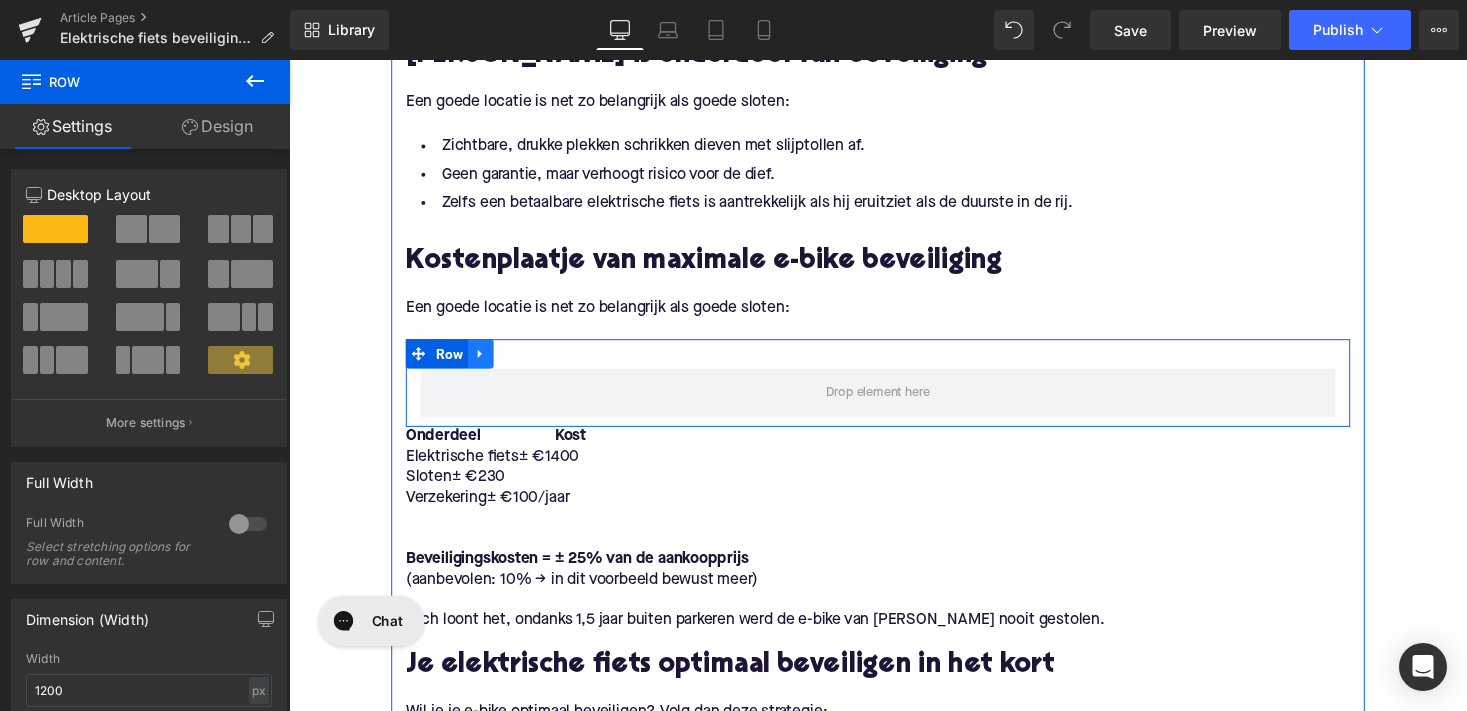 click 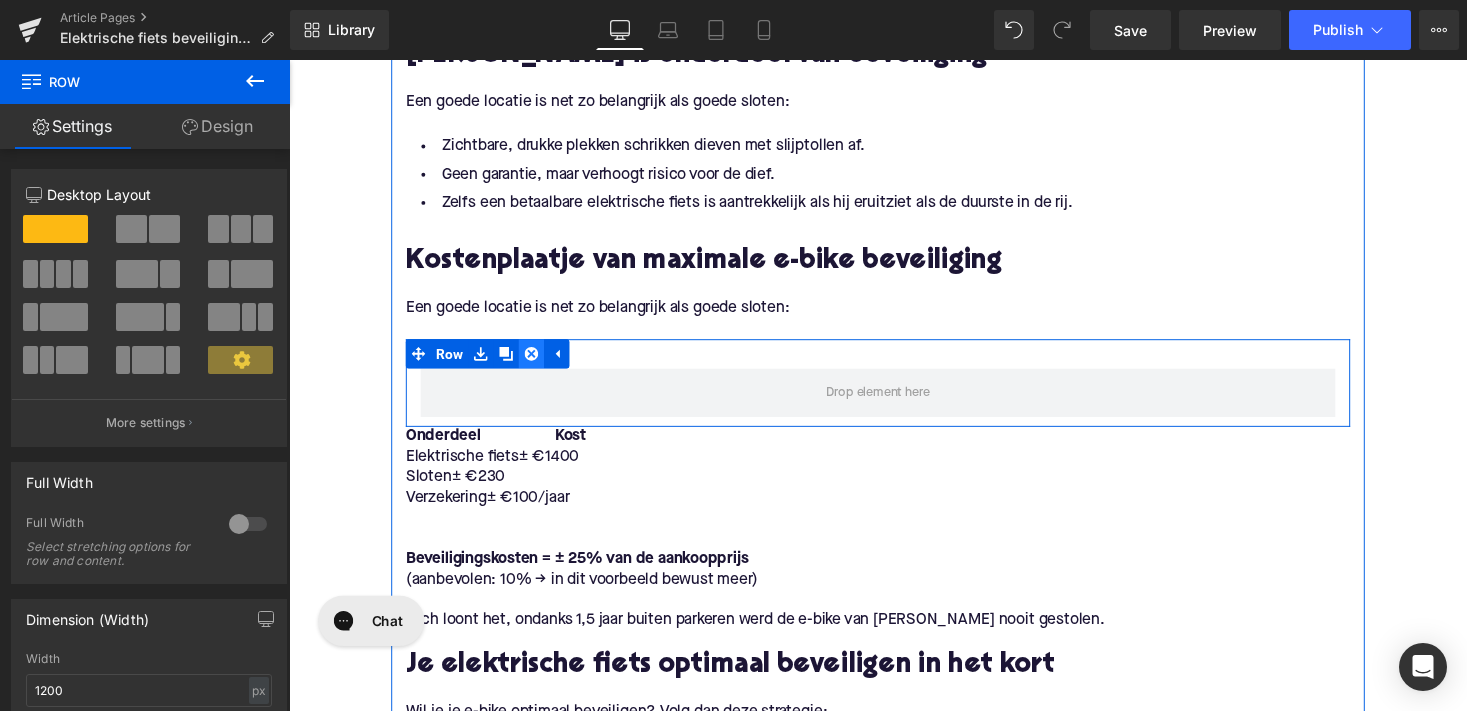 click 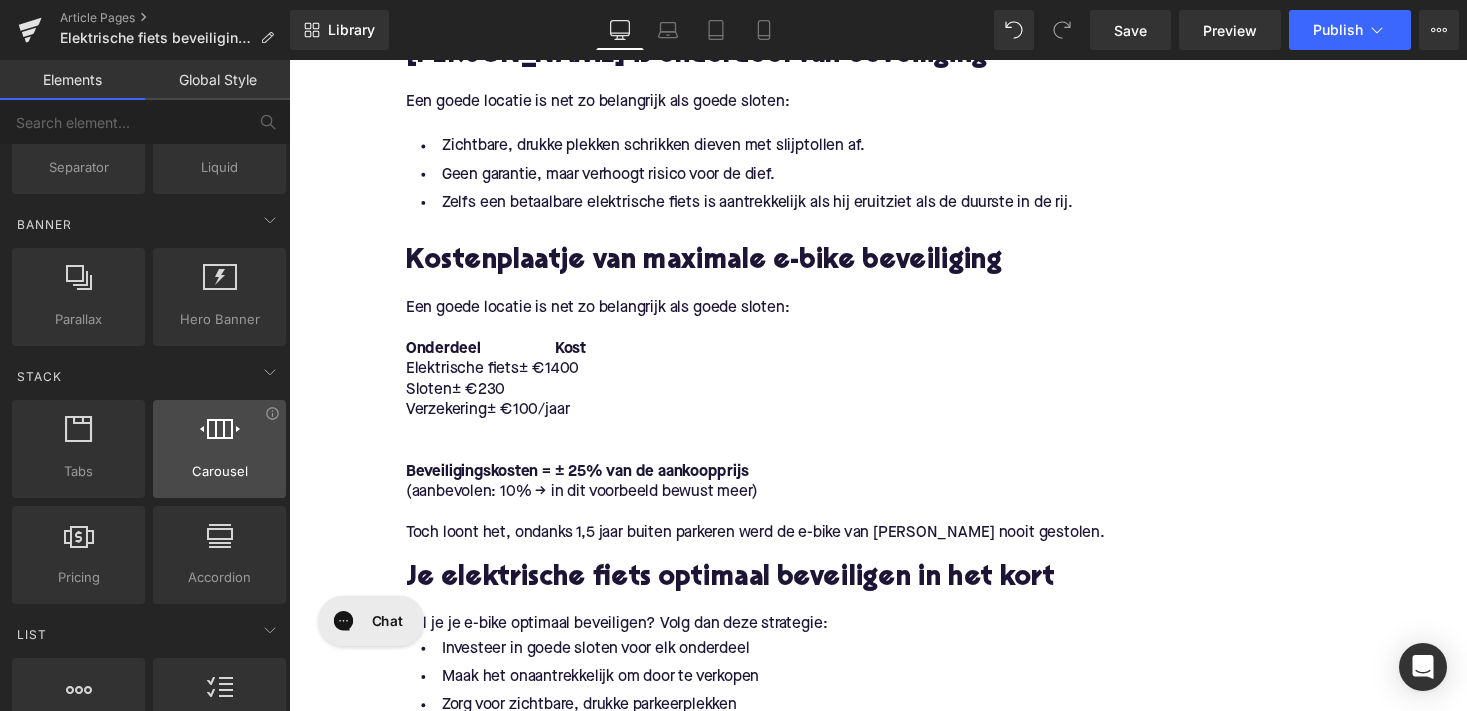 scroll, scrollTop: 426, scrollLeft: 0, axis: vertical 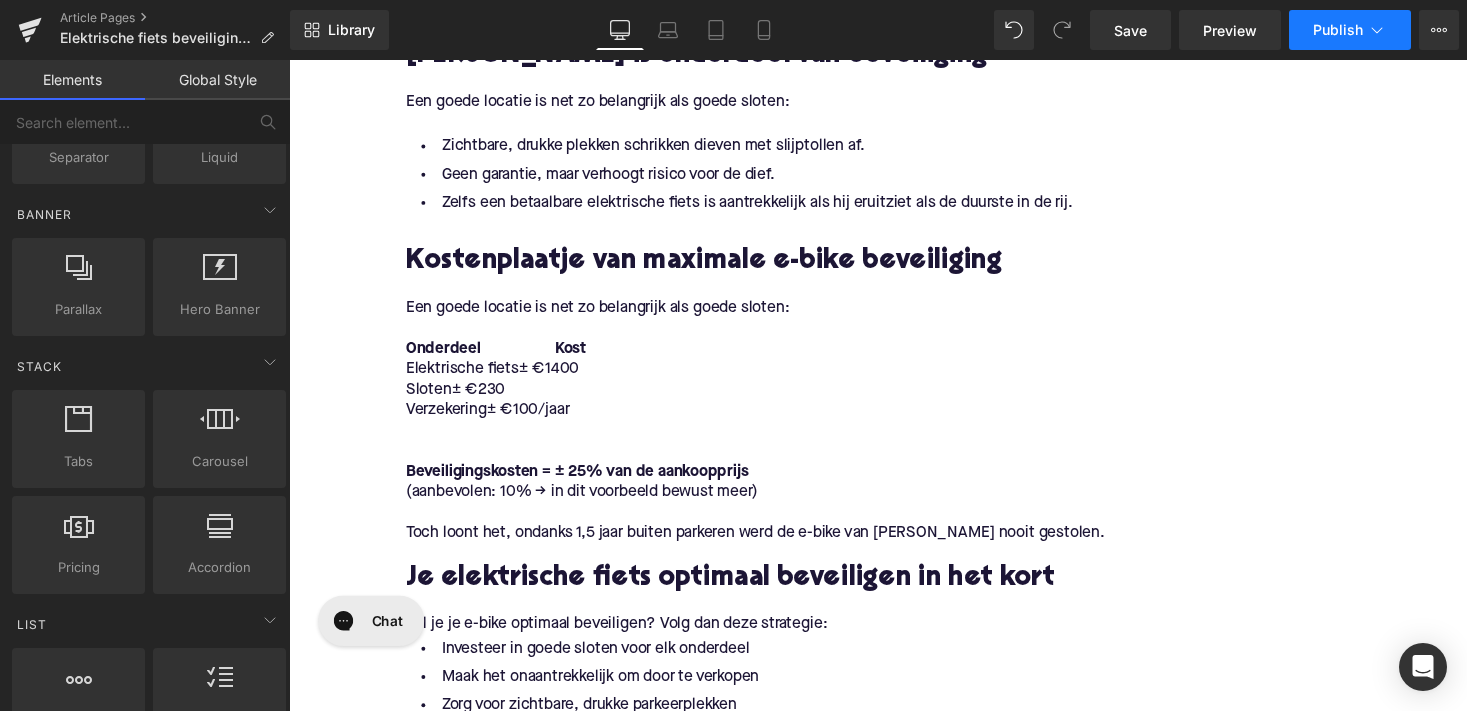 click on "Publish" at bounding box center (1338, 30) 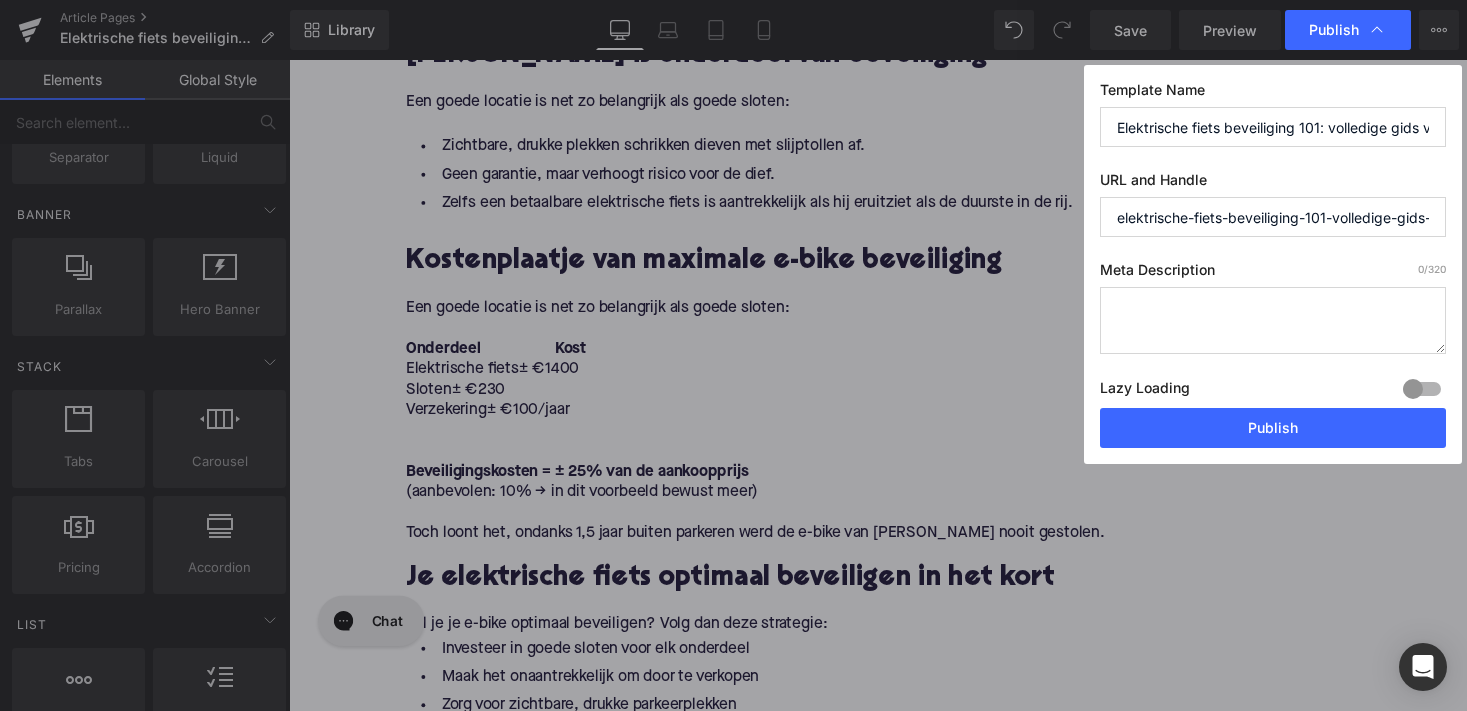 click on "Meta Description 0 /320" at bounding box center [1273, 274] 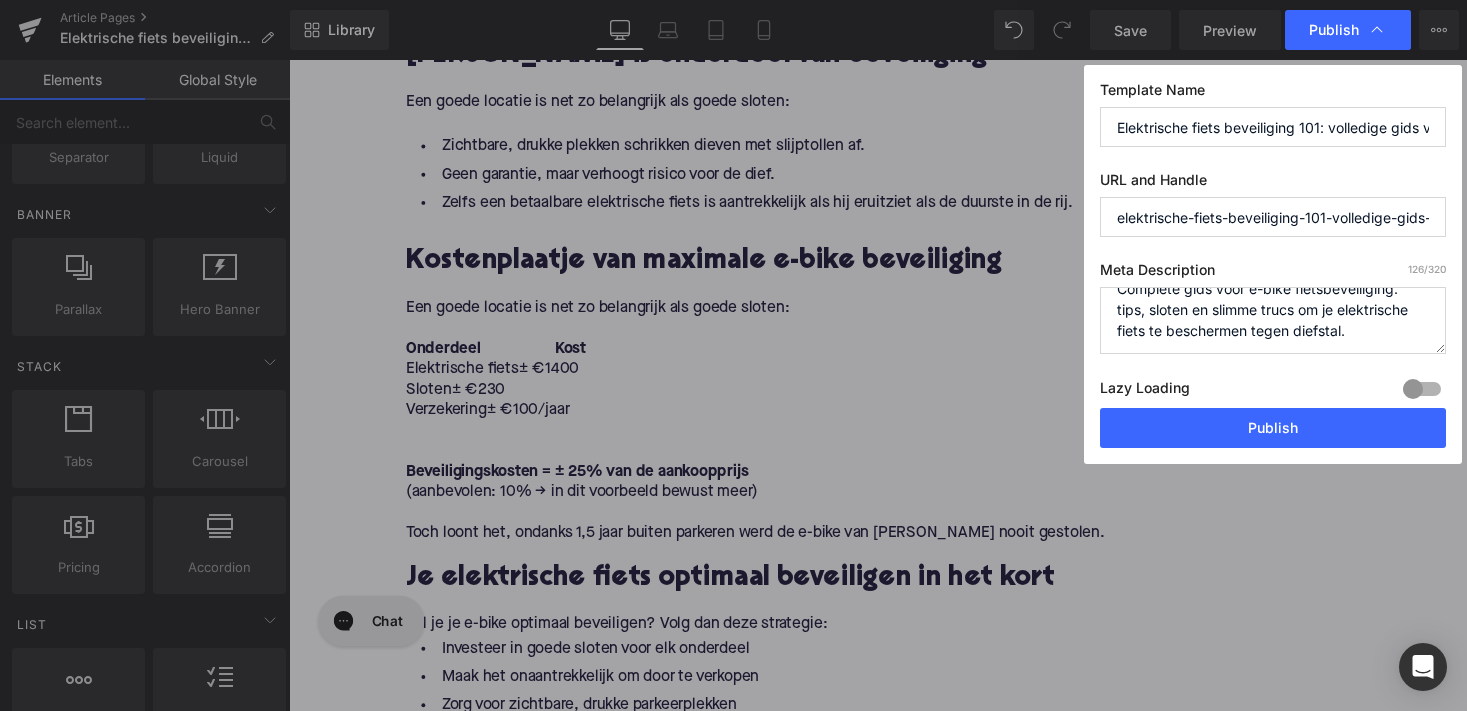scroll, scrollTop: 13, scrollLeft: 0, axis: vertical 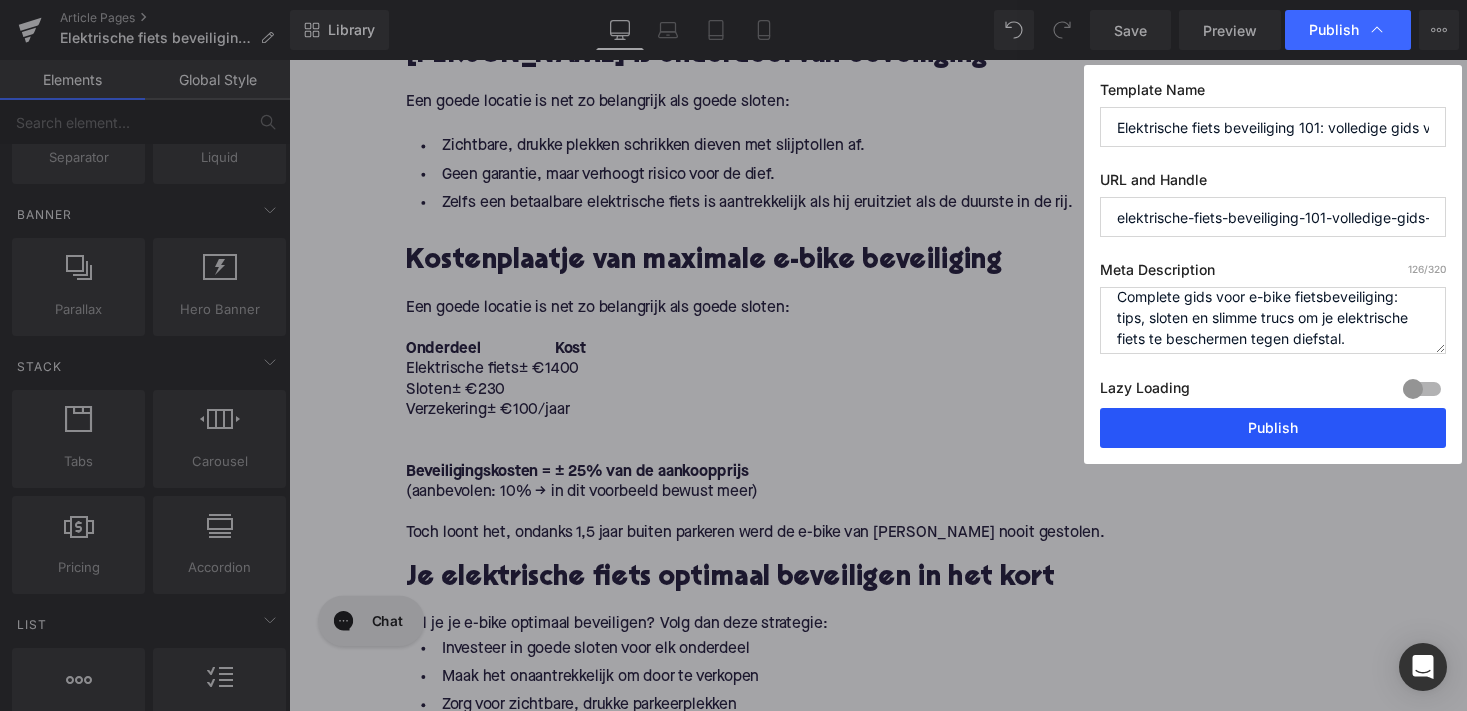 type on "Complete gids voor e-bike fietsbeveiliging: tips, sloten en slimme trucs om je elektrische fiets te beschermen tegen diefstal." 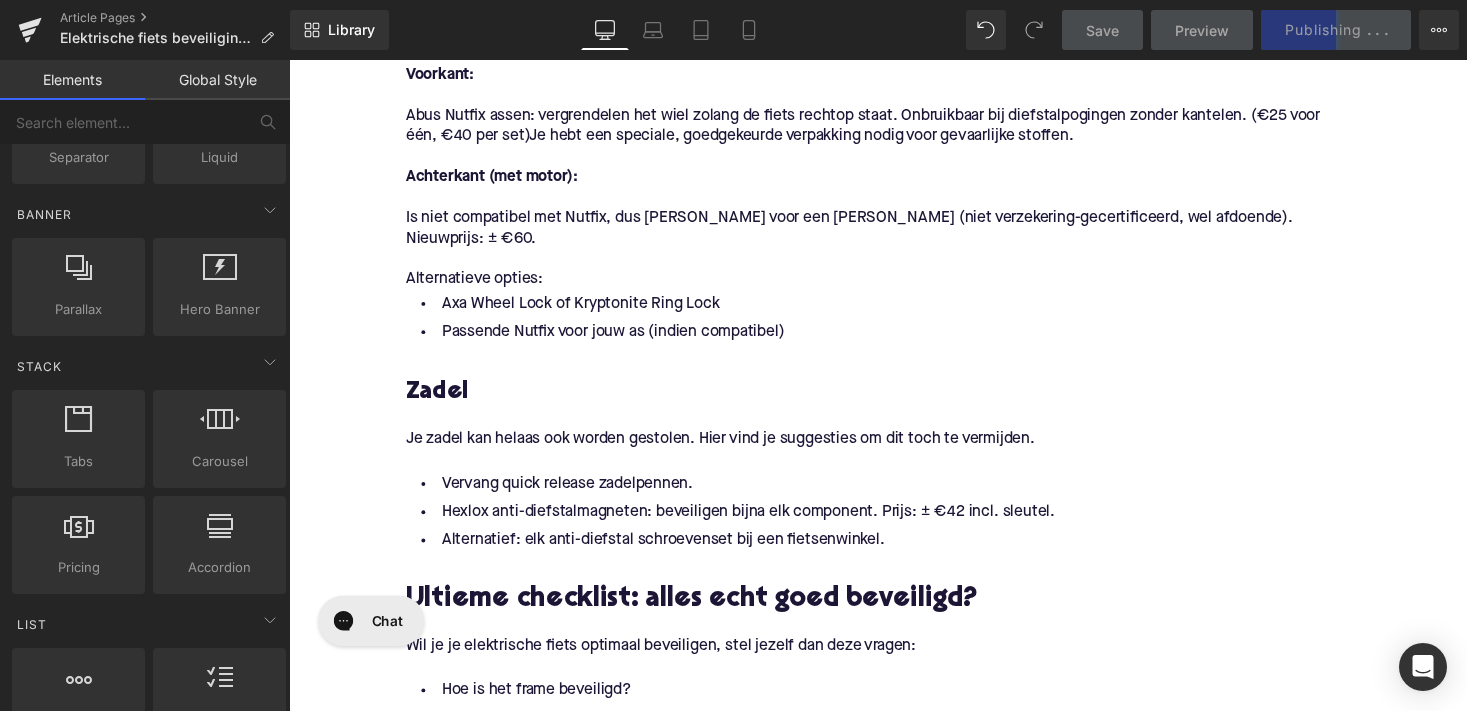 scroll, scrollTop: 1943, scrollLeft: 0, axis: vertical 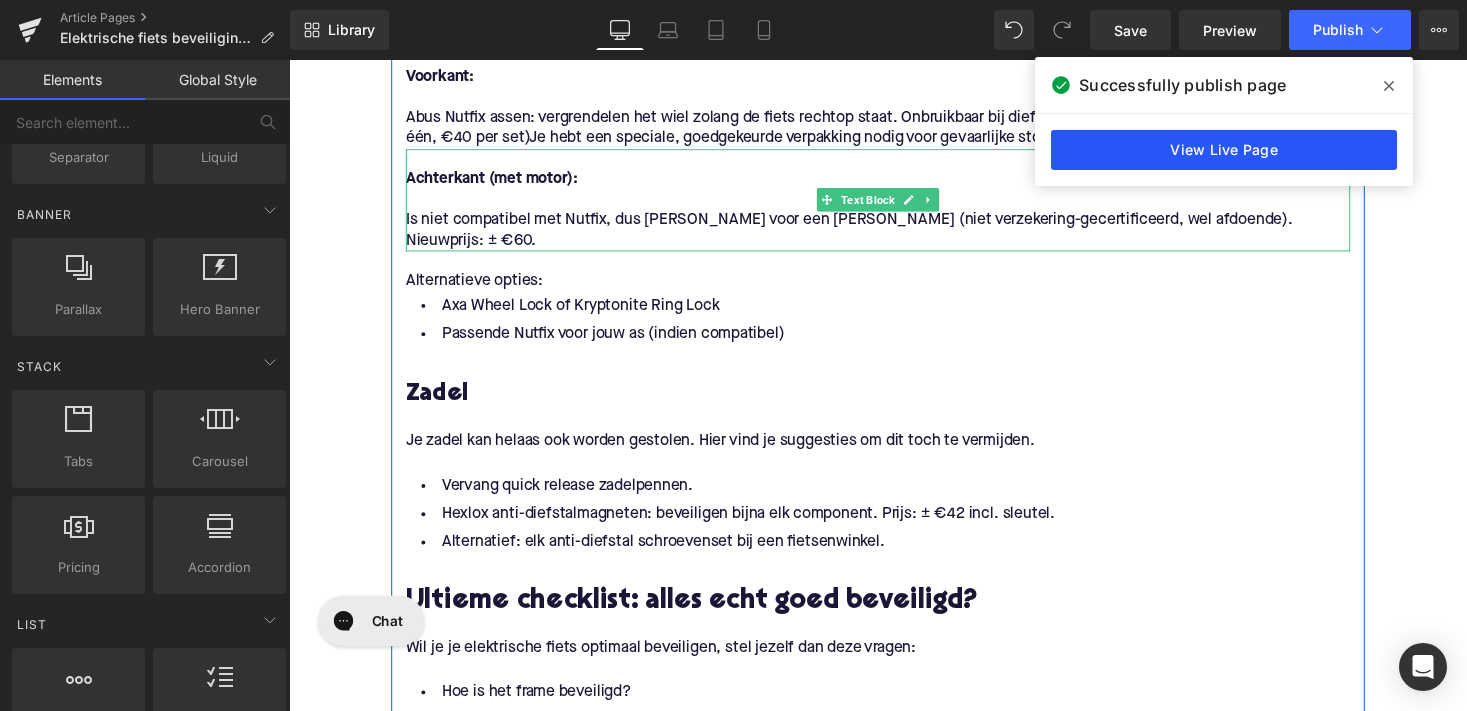click on "View Live Page" at bounding box center (1224, 150) 